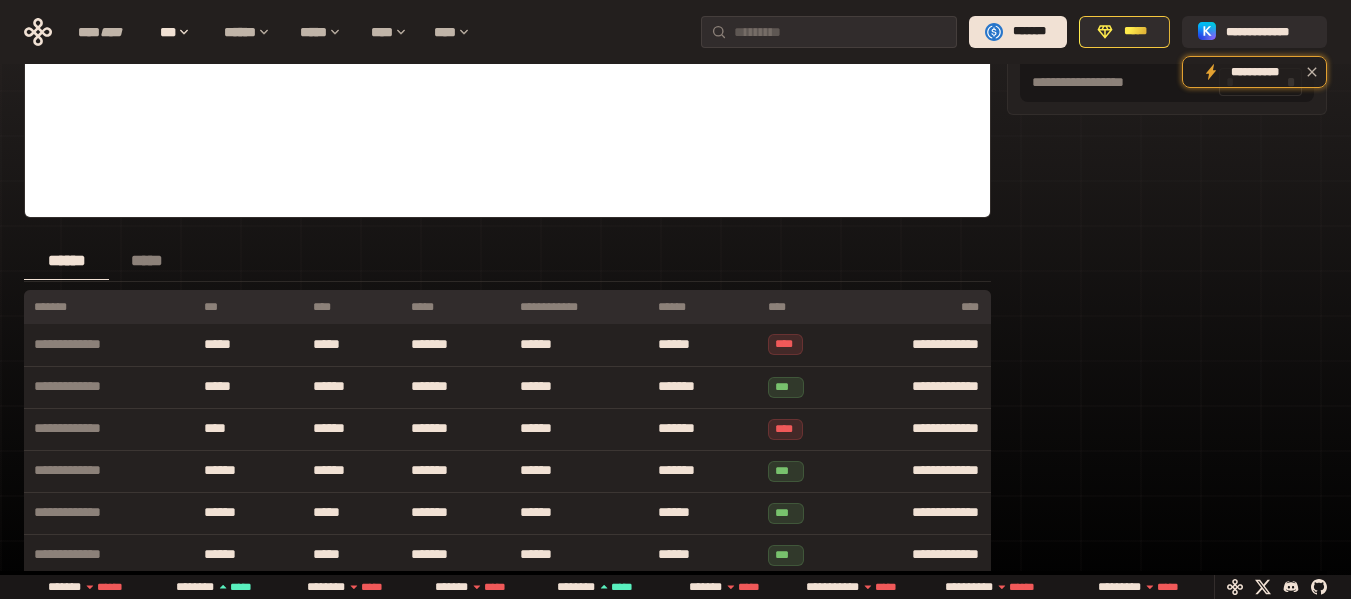 scroll, scrollTop: 0, scrollLeft: 0, axis: both 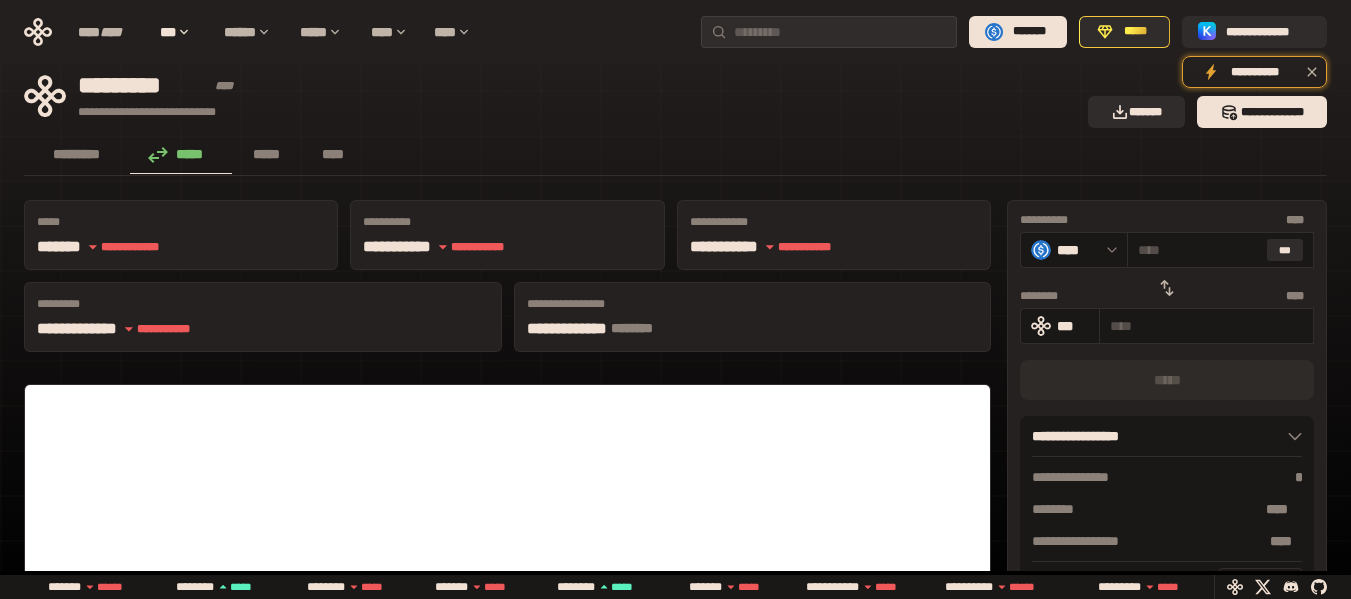 click 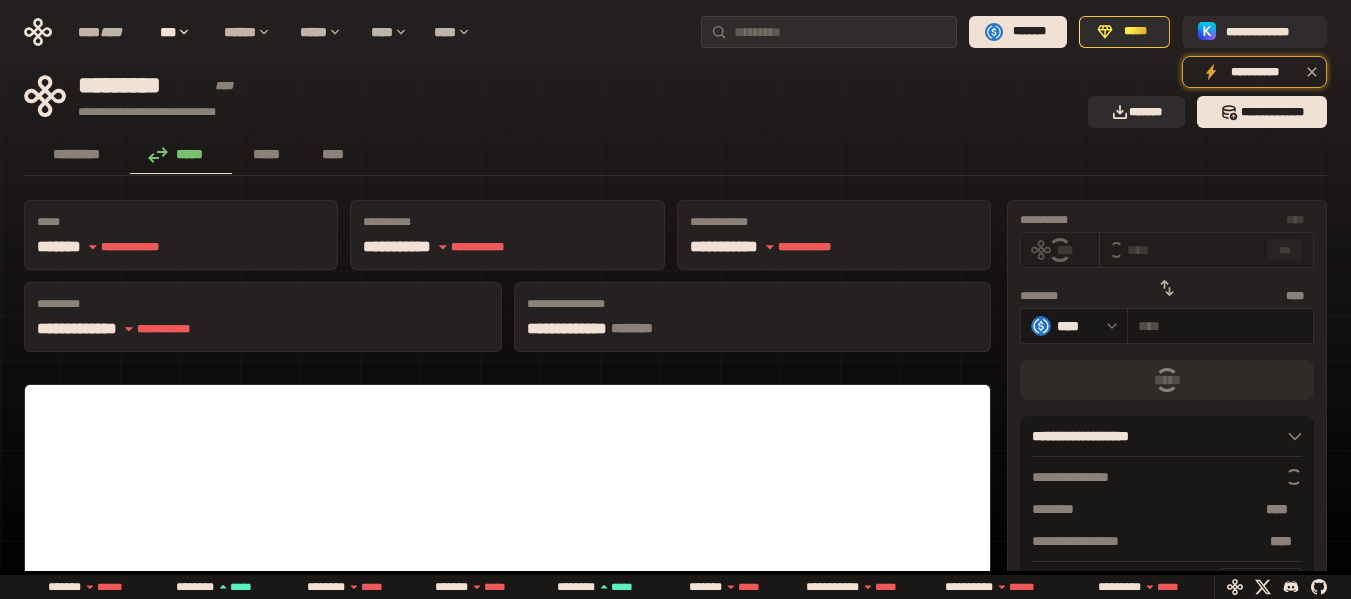 click on "********* ***** ***** ****" at bounding box center [675, 156] 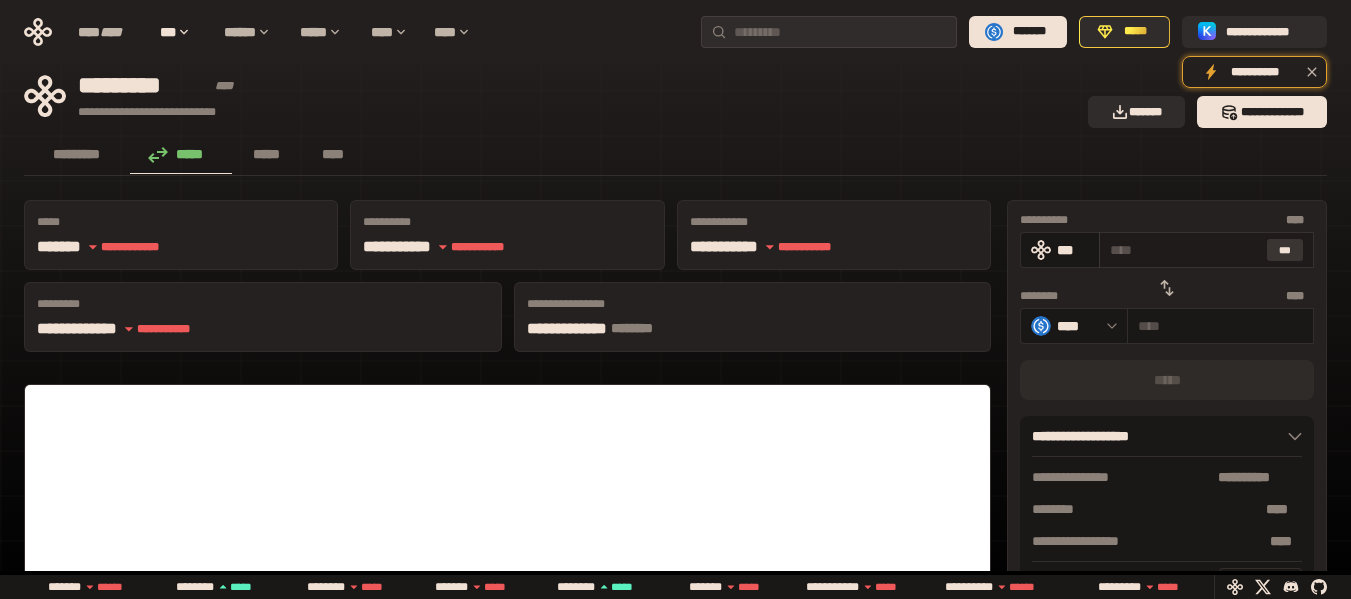 click on "***" at bounding box center (1285, 250) 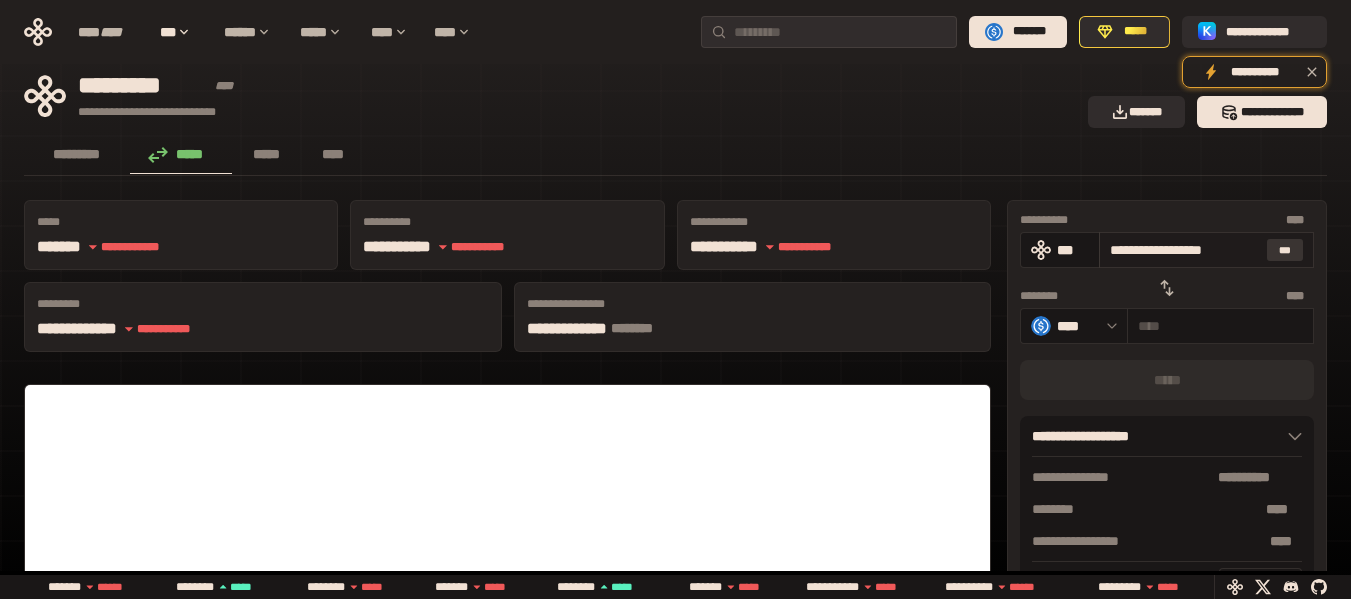 type on "*********" 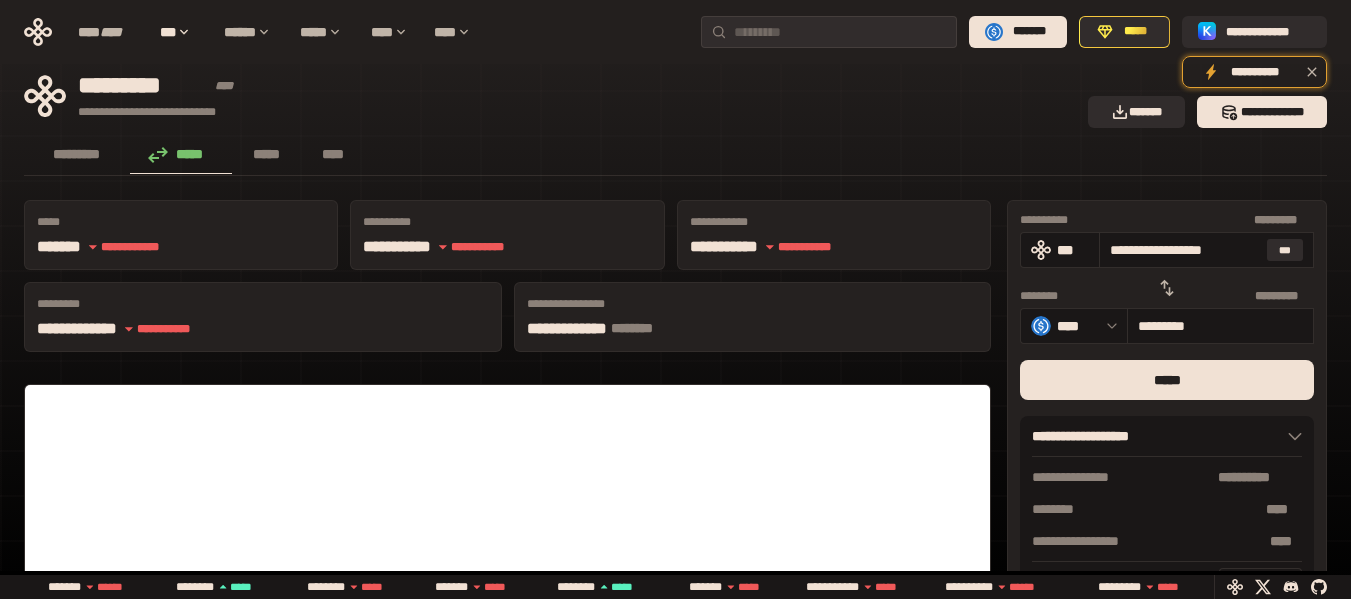 click on "********* ***** ***** ****" at bounding box center (675, 156) 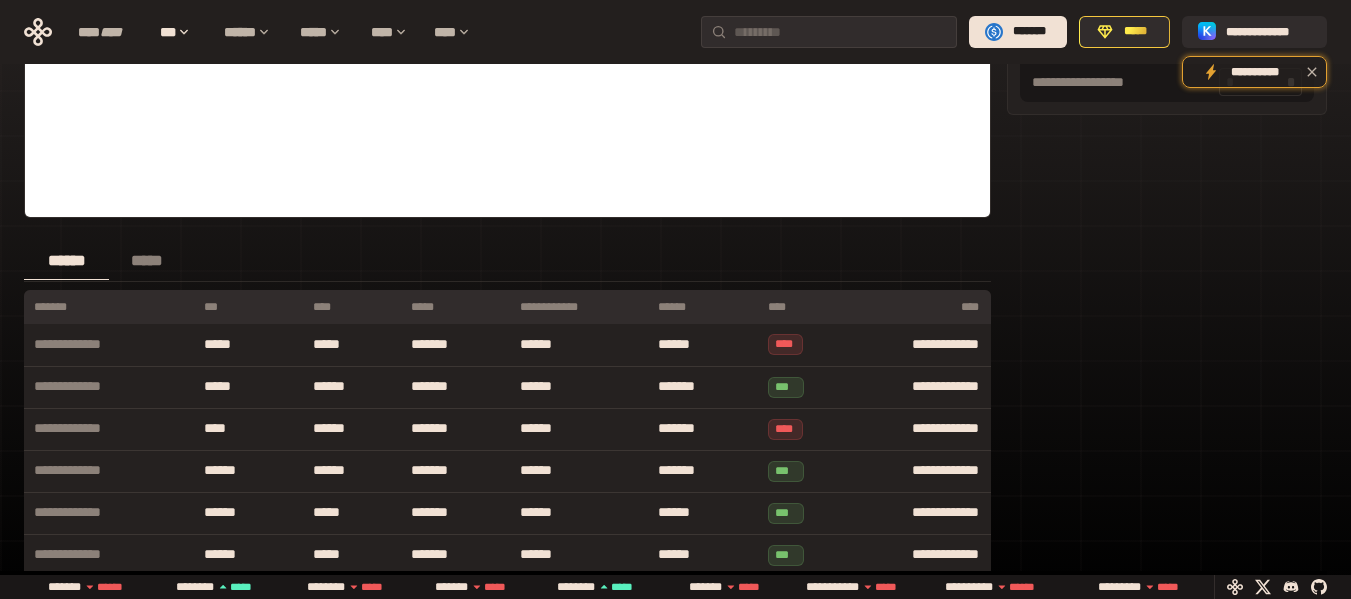 scroll, scrollTop: 0, scrollLeft: 0, axis: both 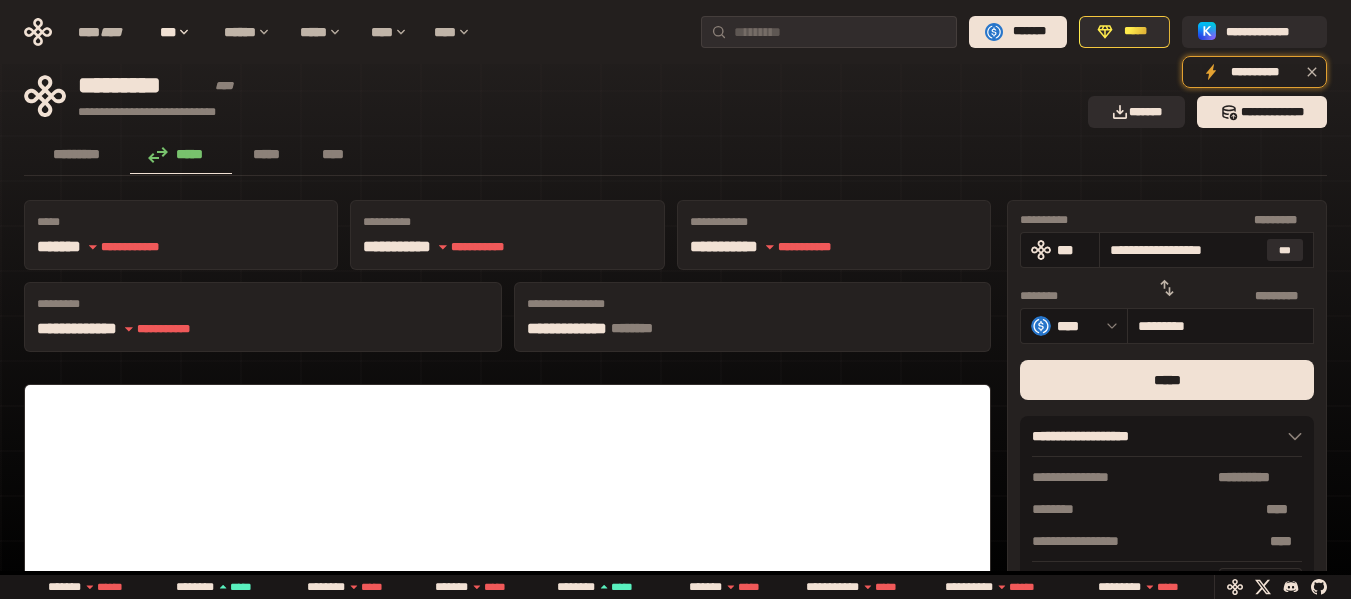 click on "********* ***** ***** ****" at bounding box center (675, 156) 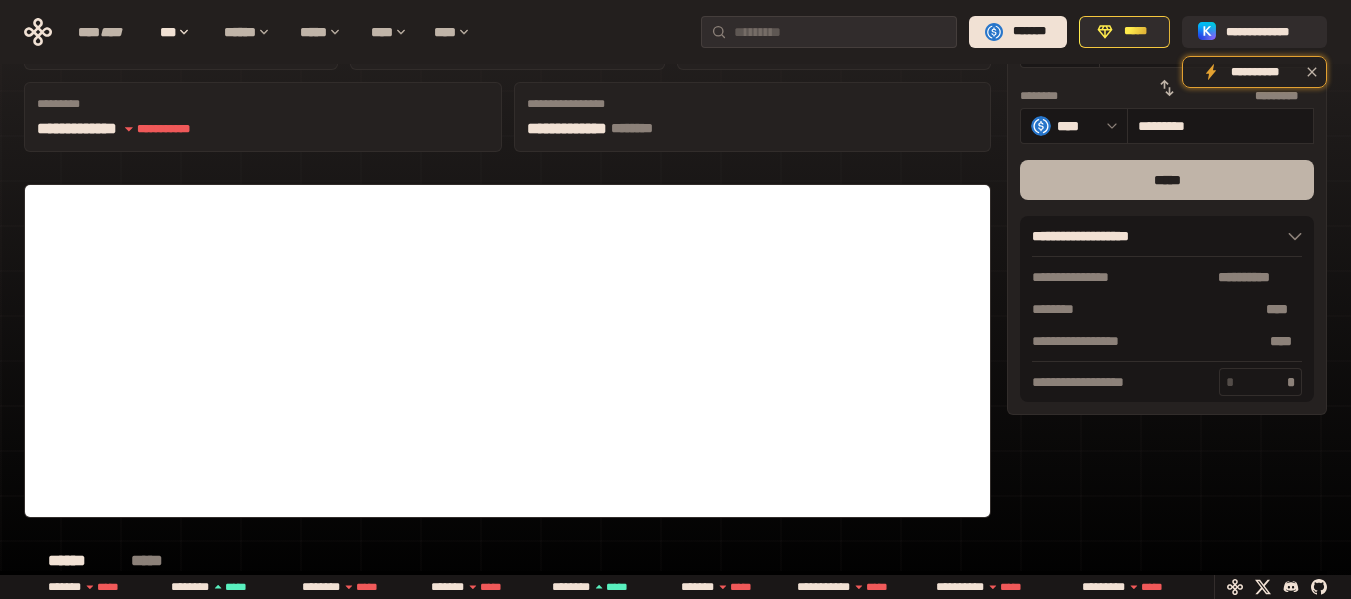 scroll, scrollTop: 0, scrollLeft: 0, axis: both 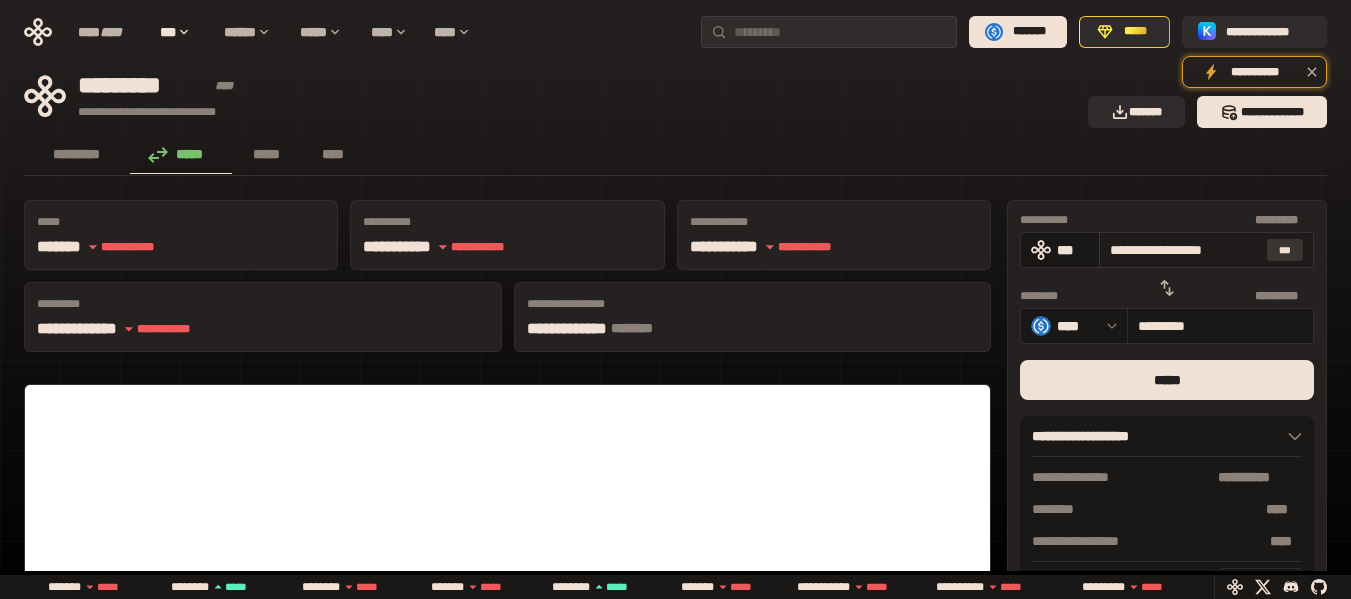 drag, startPoint x: 1121, startPoint y: 248, endPoint x: 1293, endPoint y: 251, distance: 172.02615 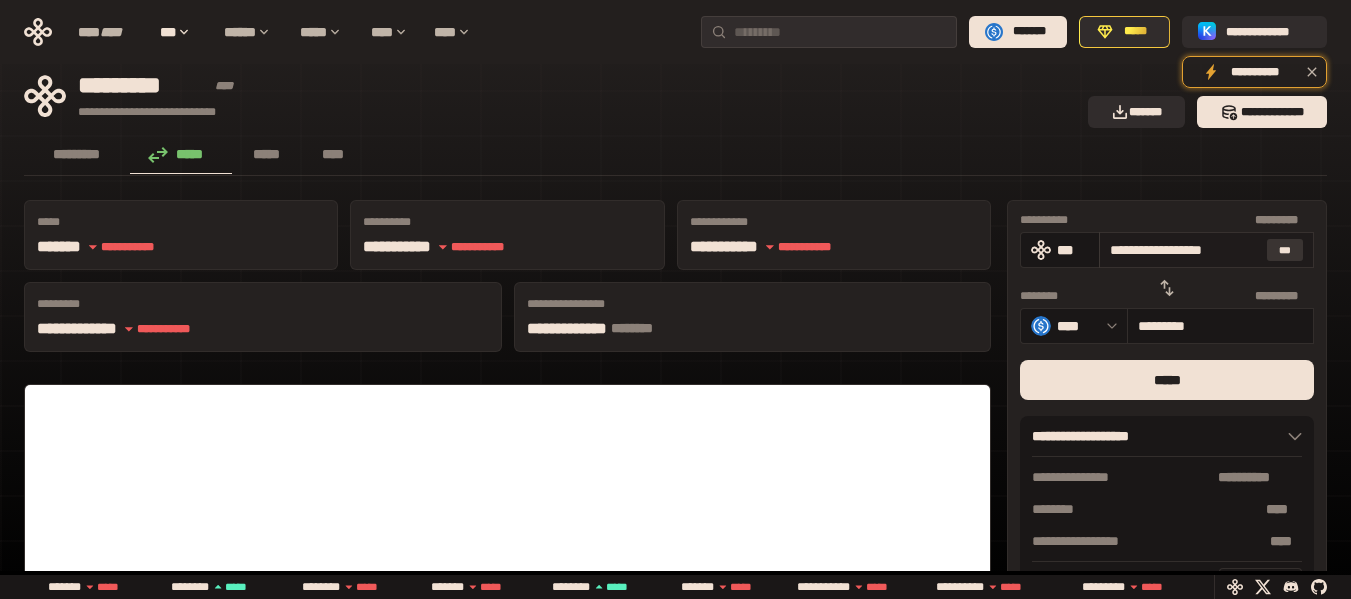 type on "***" 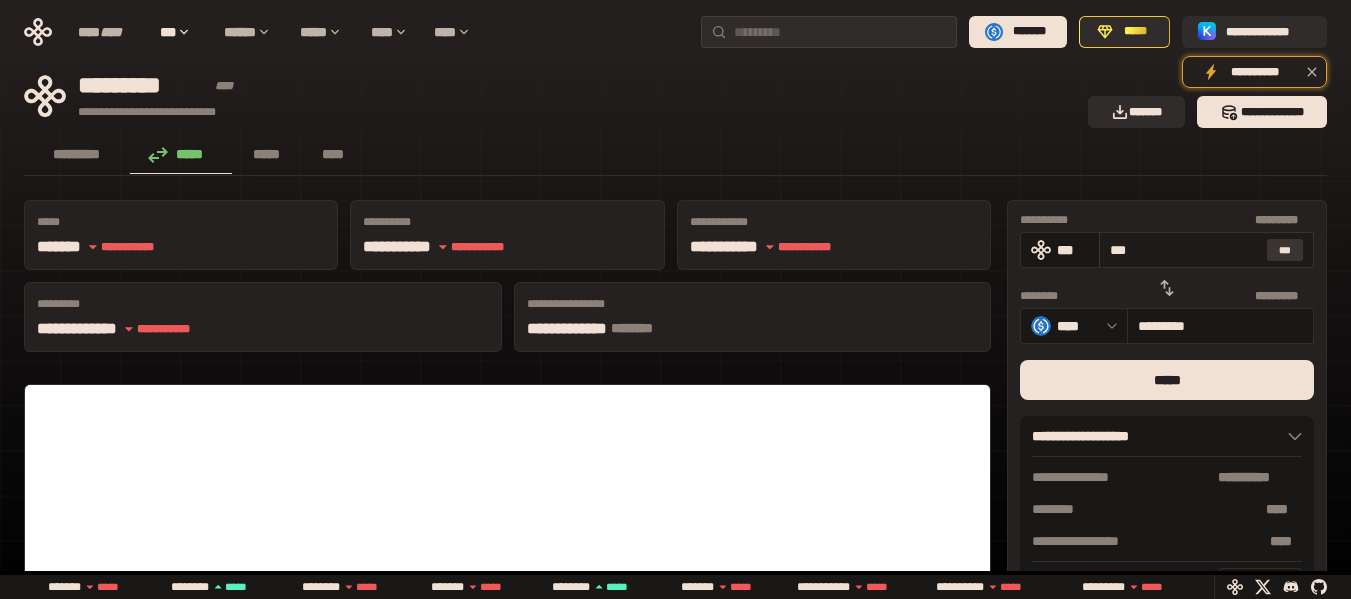 type on "*********" 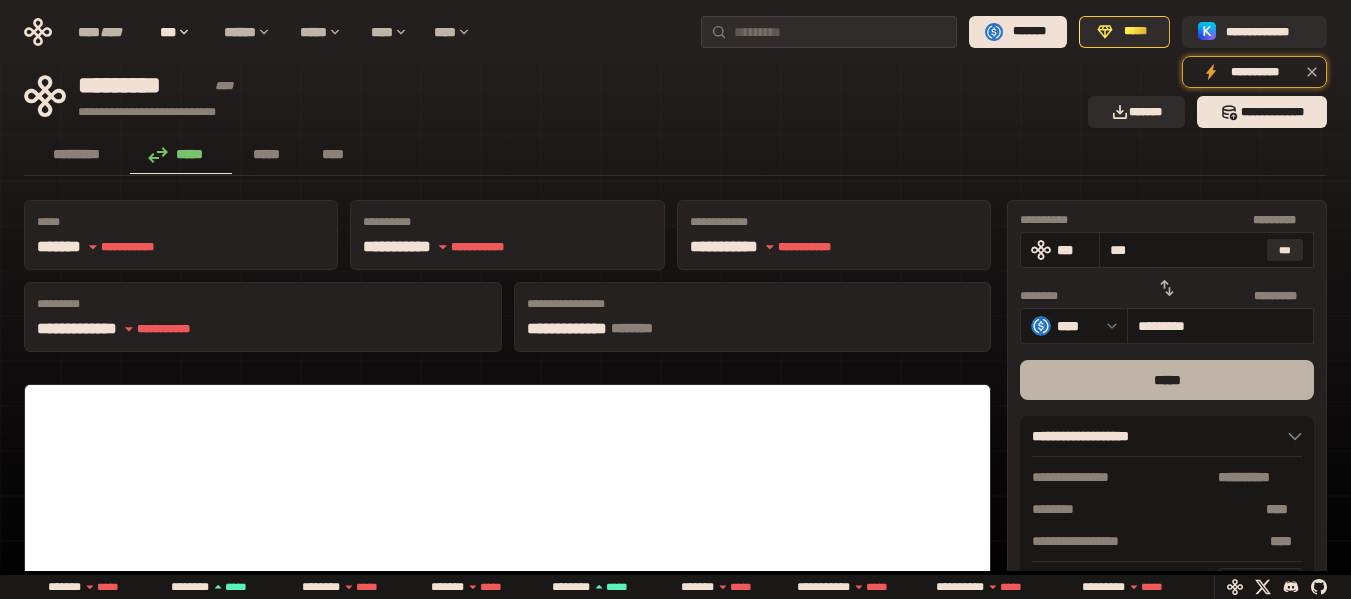 type on "***" 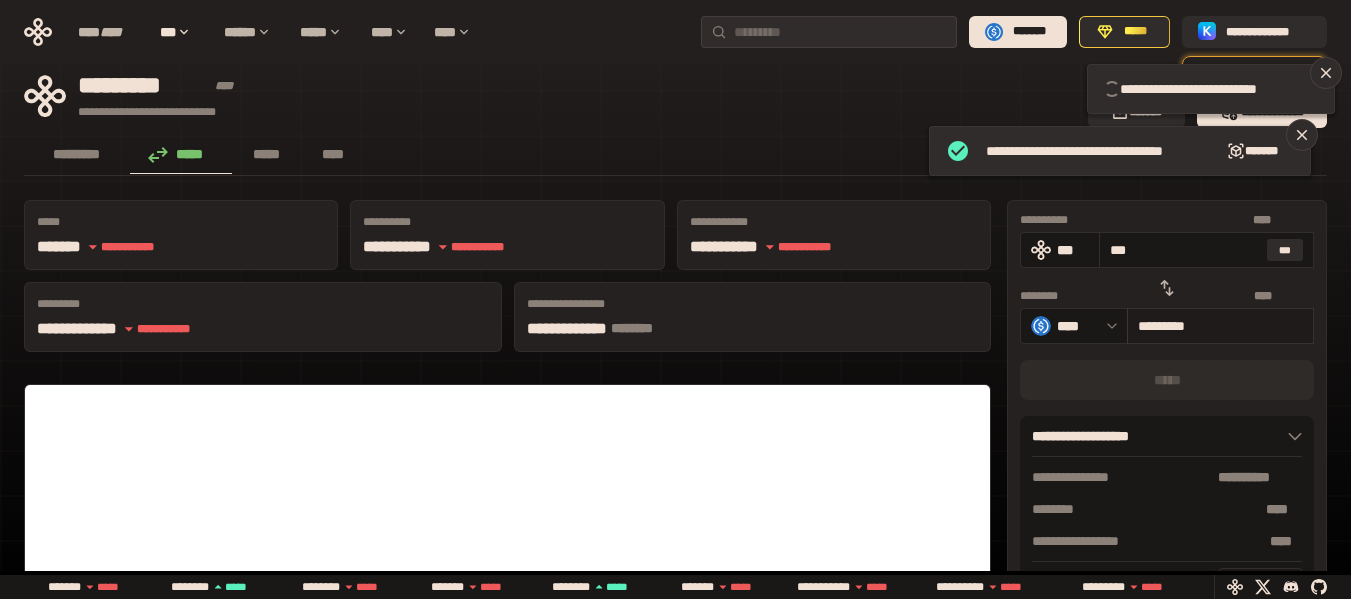 type 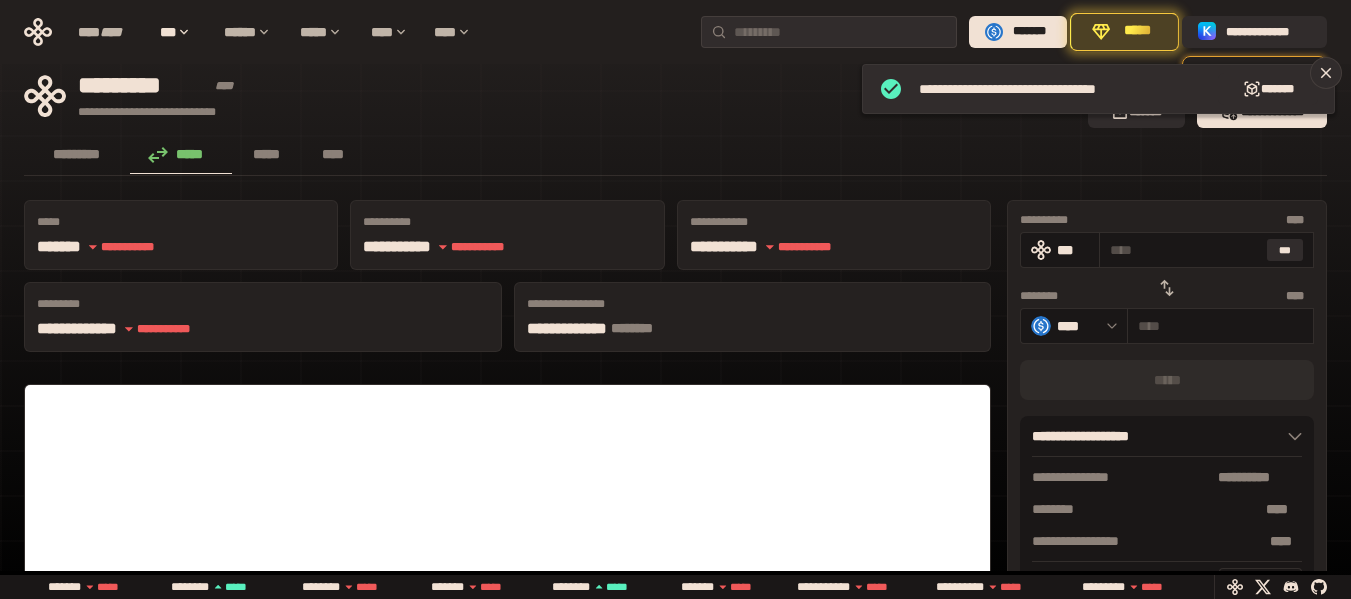 click 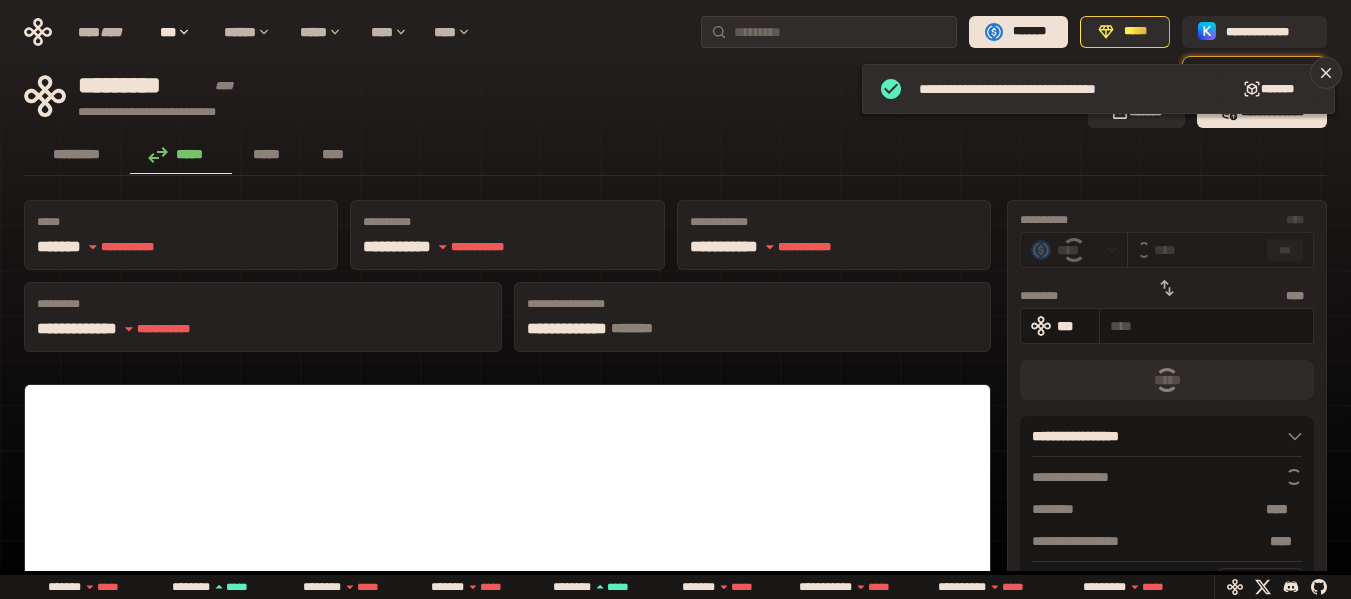 click on "********* ***** ***** ****" at bounding box center (675, 156) 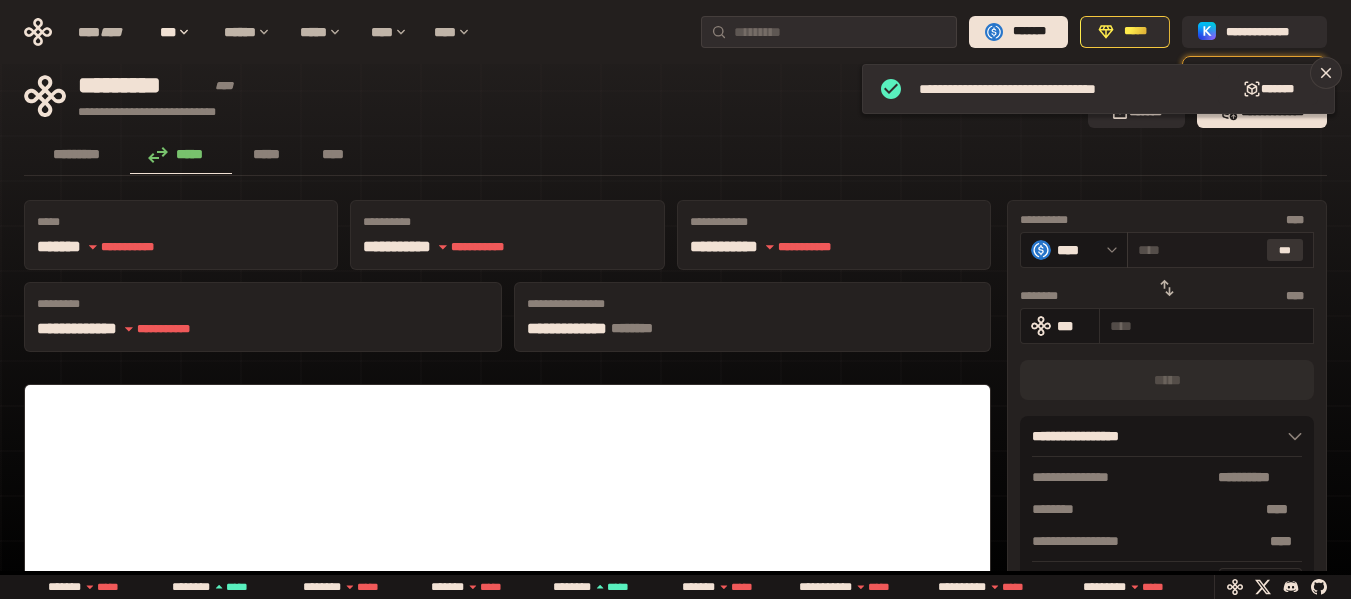 click on "***" at bounding box center [1285, 250] 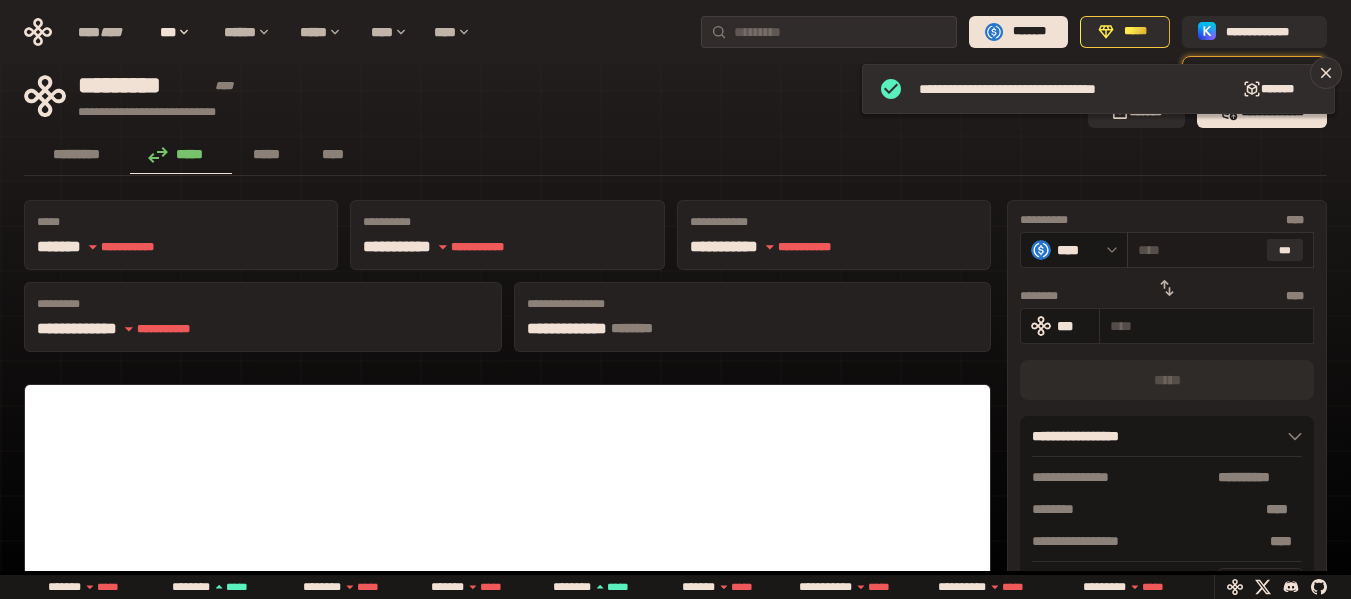 type on "*********" 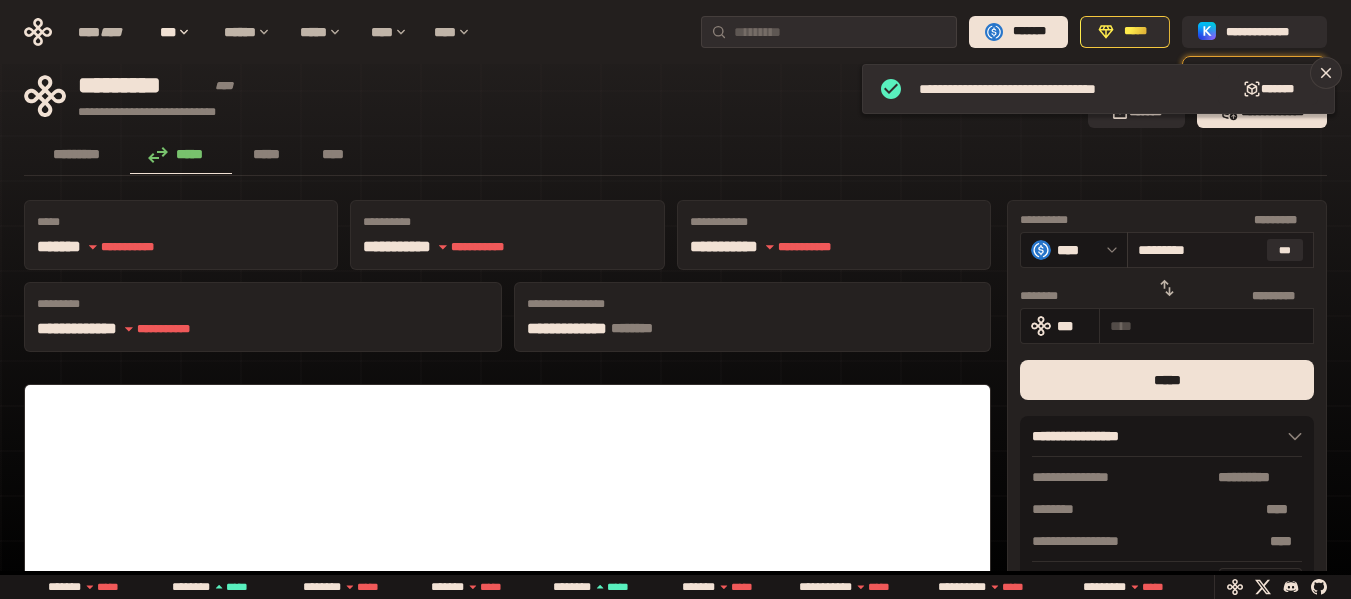 type on "**********" 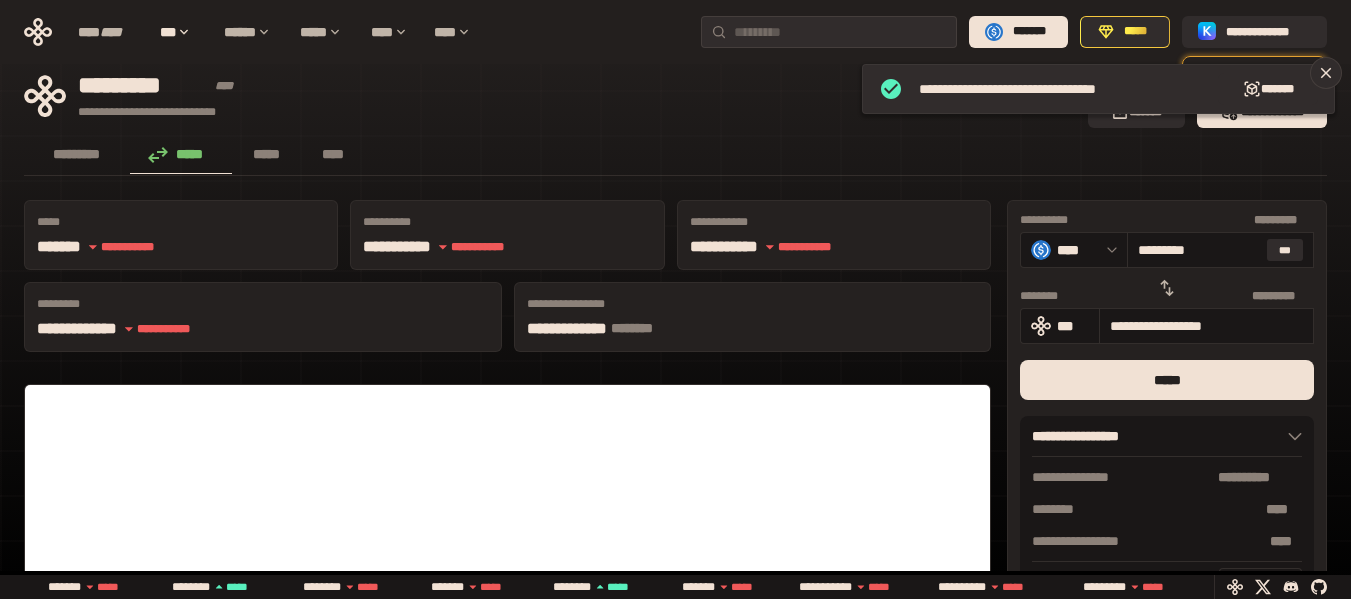 click on "********* ***** ***** ****" at bounding box center (675, 156) 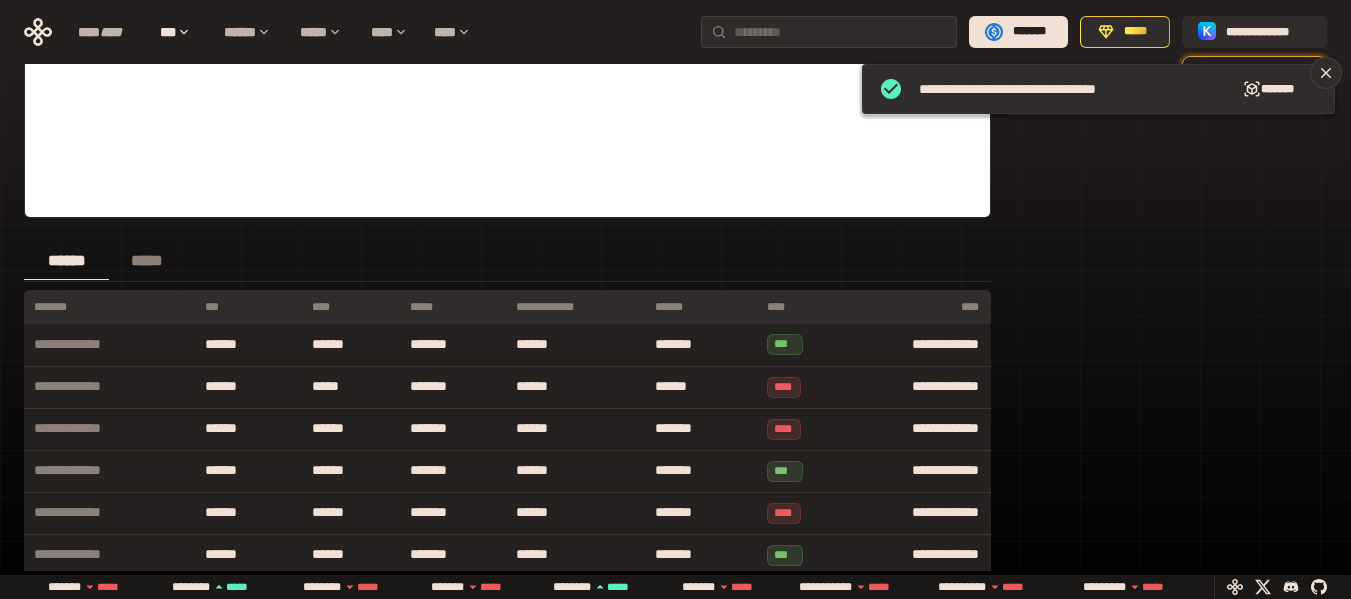 scroll, scrollTop: 0, scrollLeft: 0, axis: both 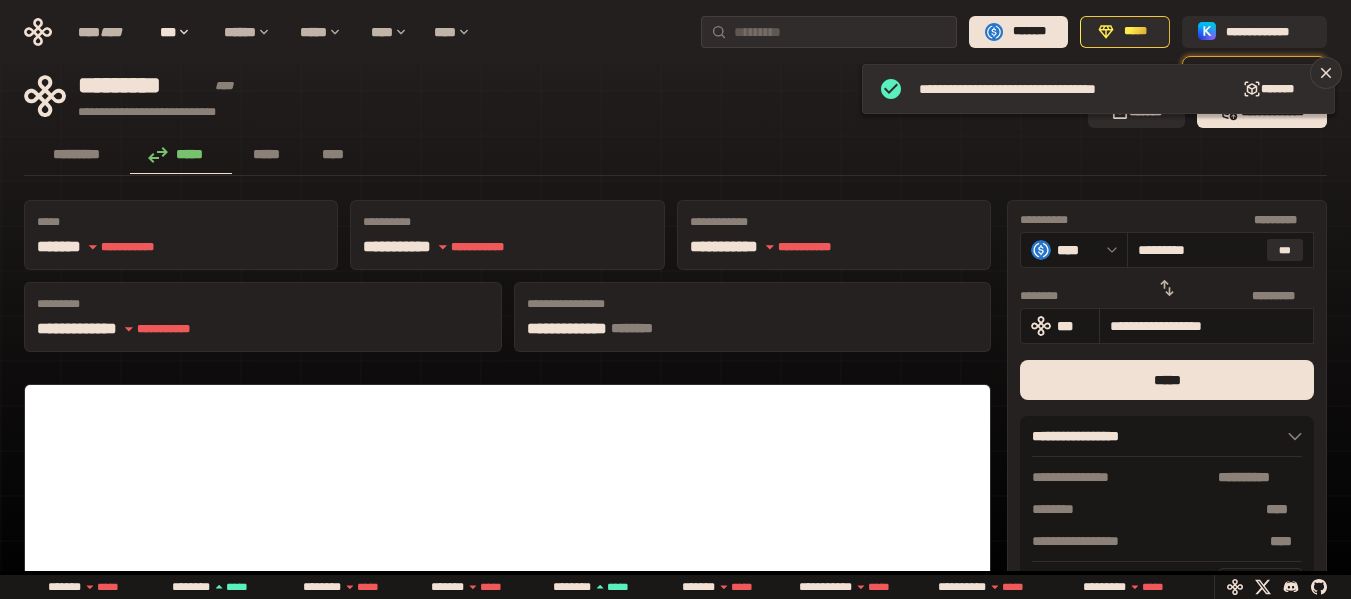 click on "********* ***** ***** ****" at bounding box center [675, 156] 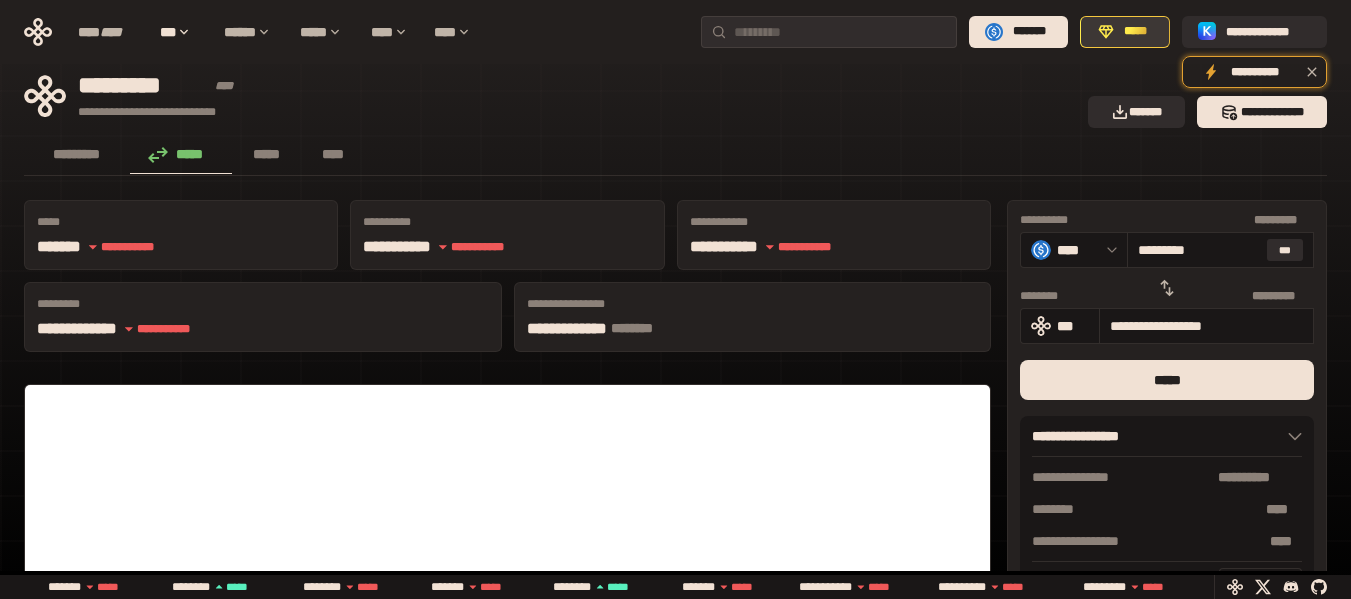 click on "*****" at bounding box center [1125, 32] 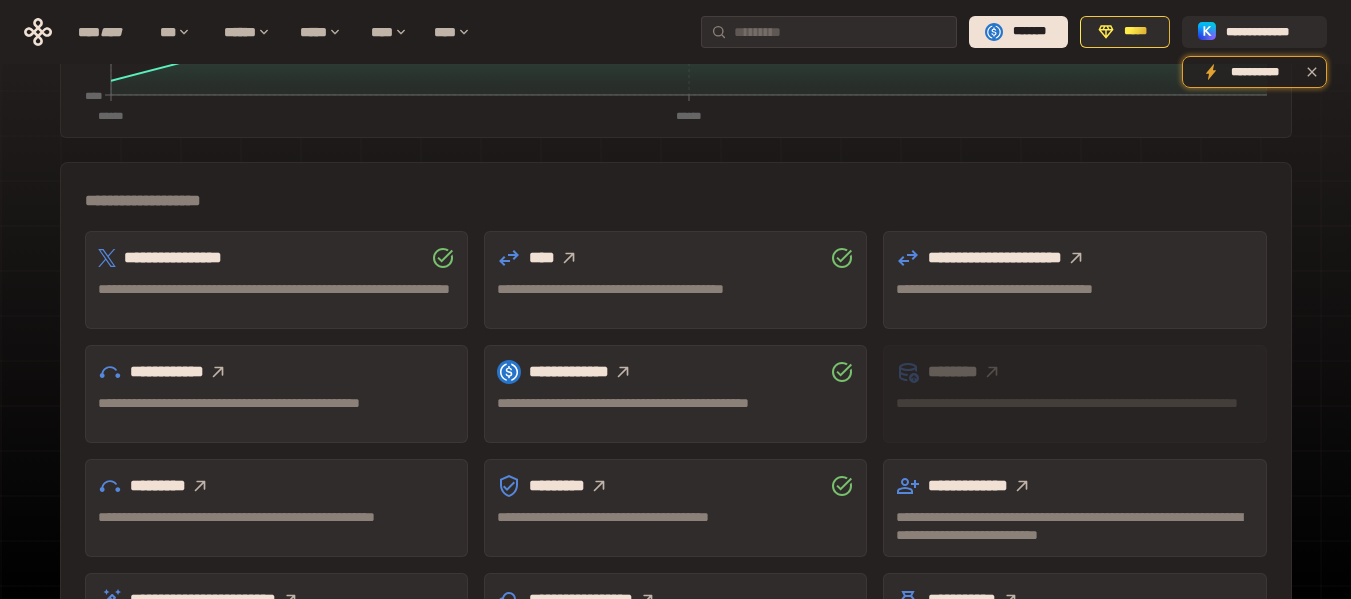 scroll, scrollTop: 600, scrollLeft: 0, axis: vertical 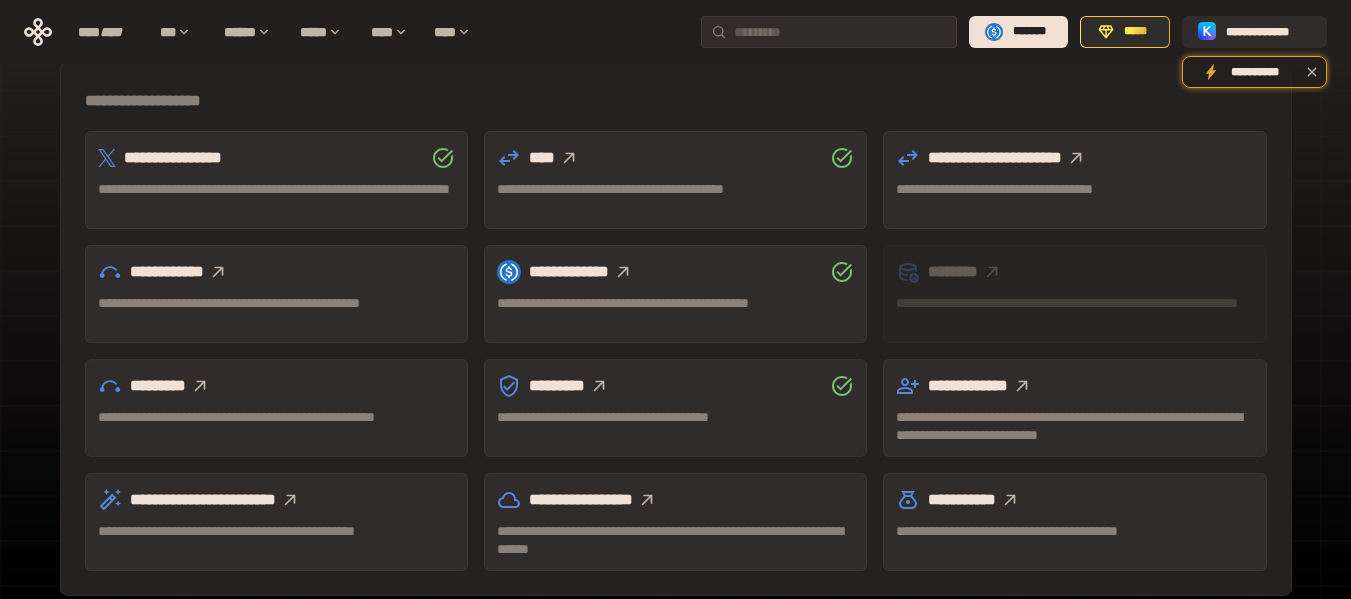 click on "**********" at bounding box center (1074, 312) 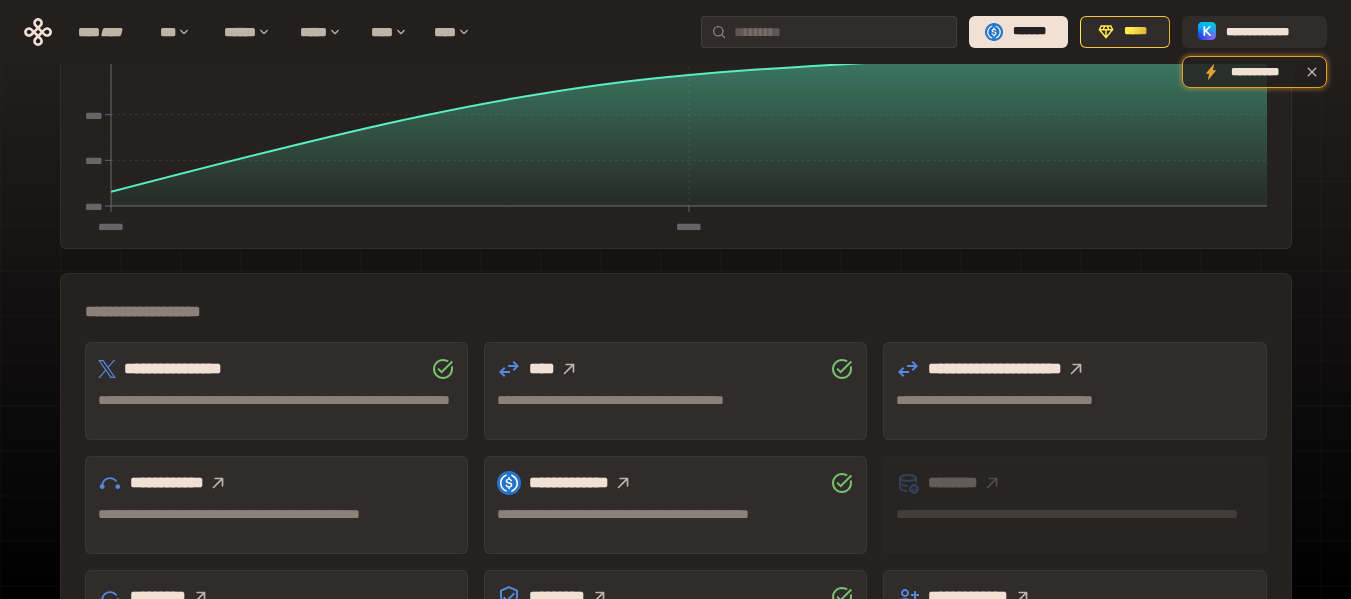 scroll, scrollTop: 589, scrollLeft: 0, axis: vertical 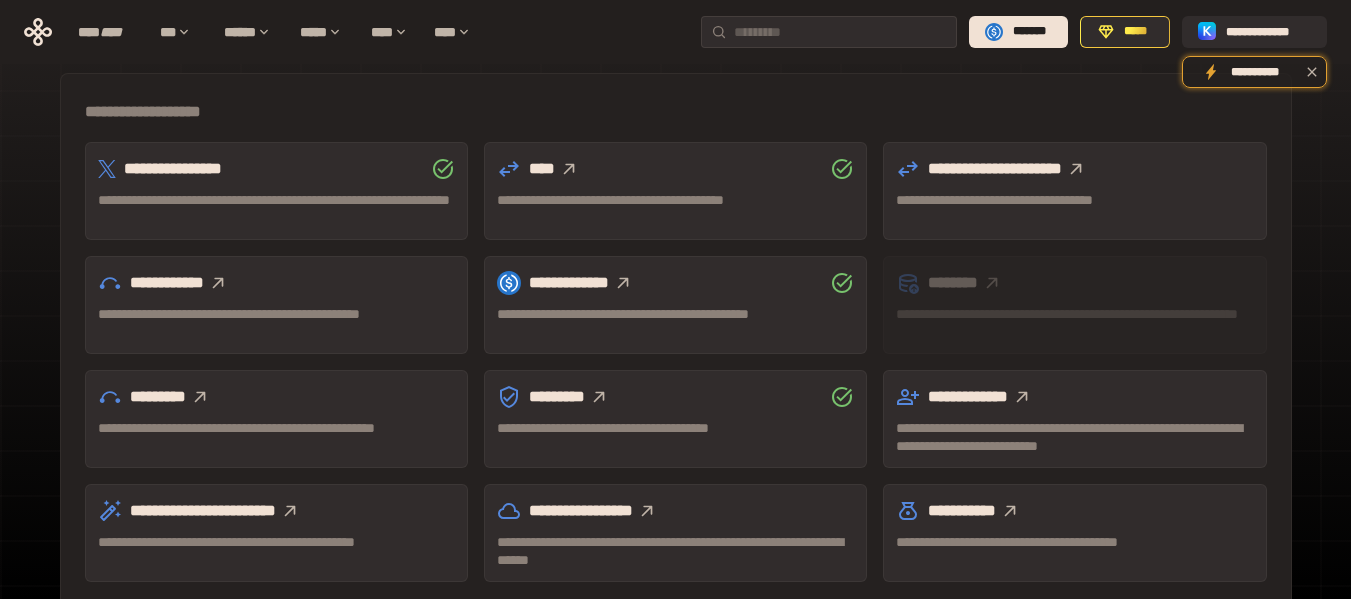 click on "**********" at bounding box center [676, 340] 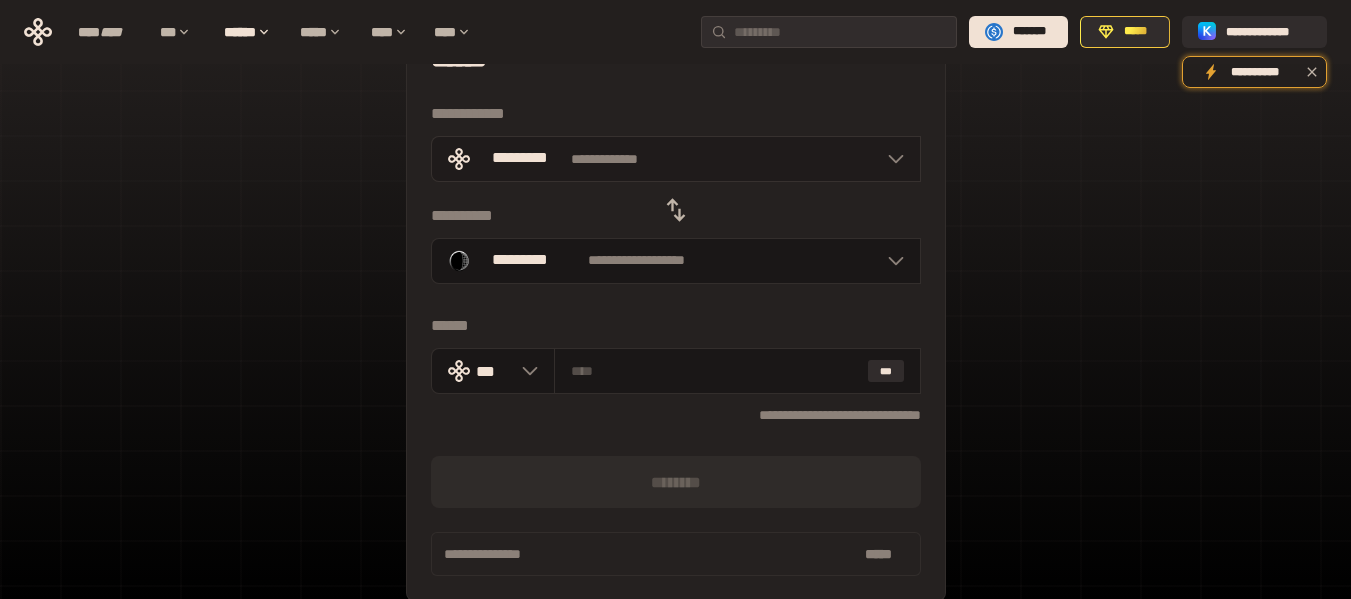 scroll, scrollTop: 0, scrollLeft: 0, axis: both 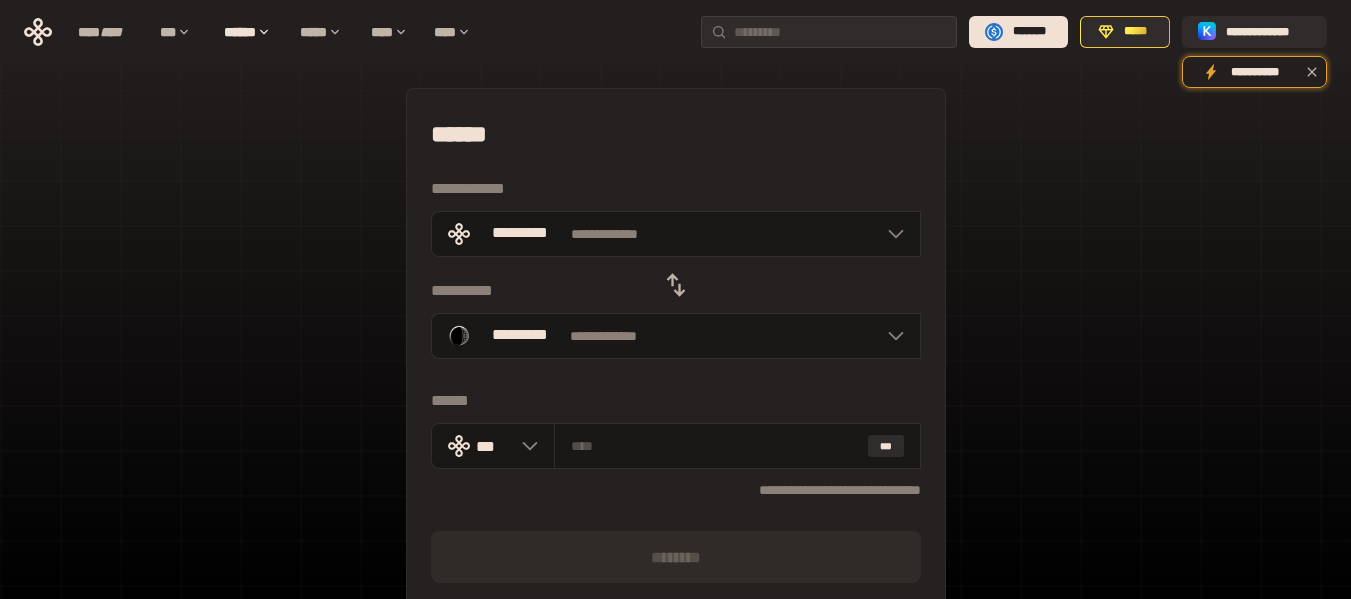 click 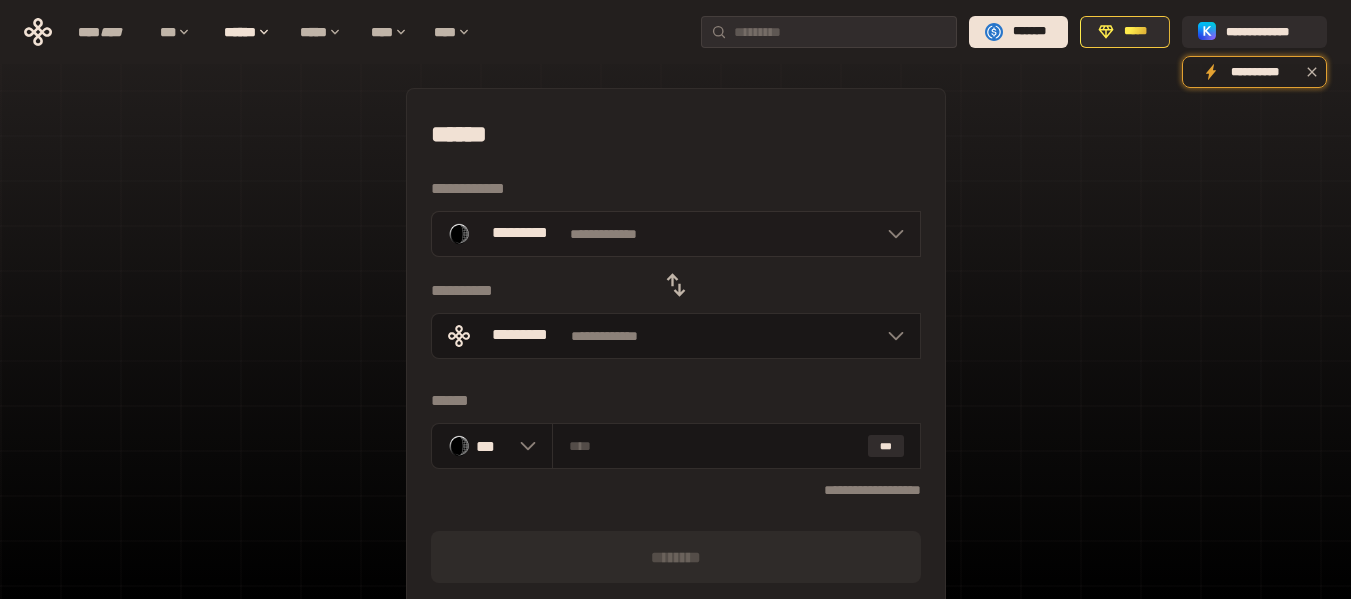 click on "**********" at bounding box center [676, 234] 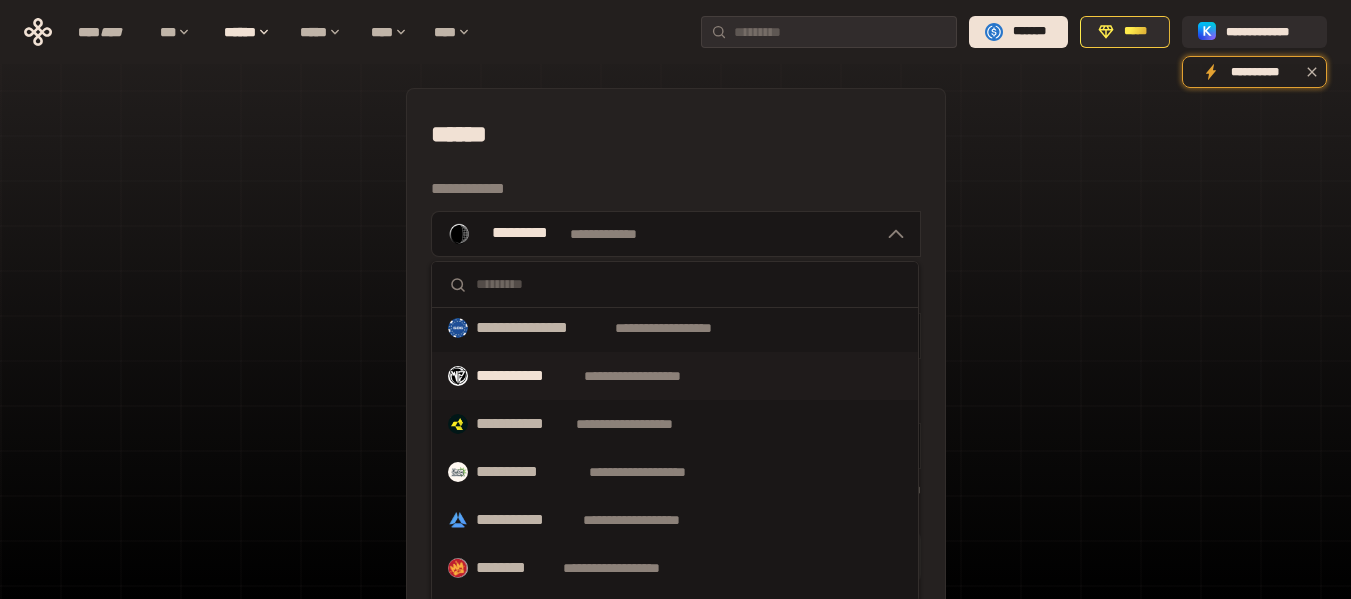 scroll, scrollTop: 200, scrollLeft: 0, axis: vertical 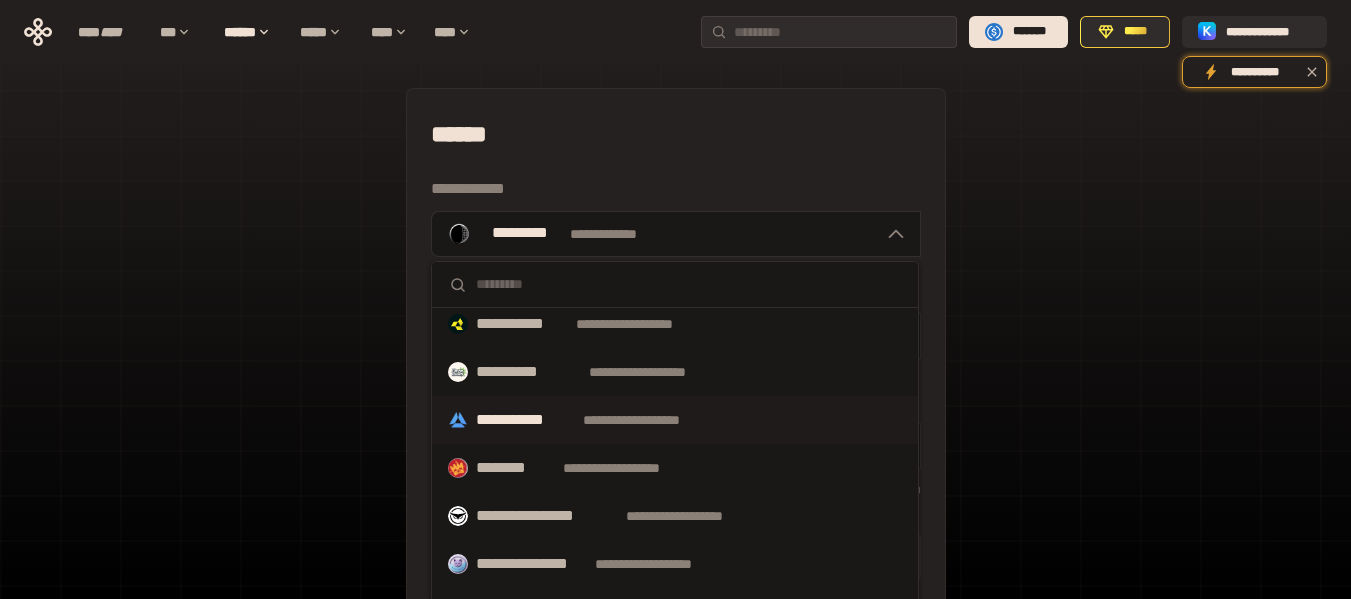 click on "**********" at bounding box center [650, 420] 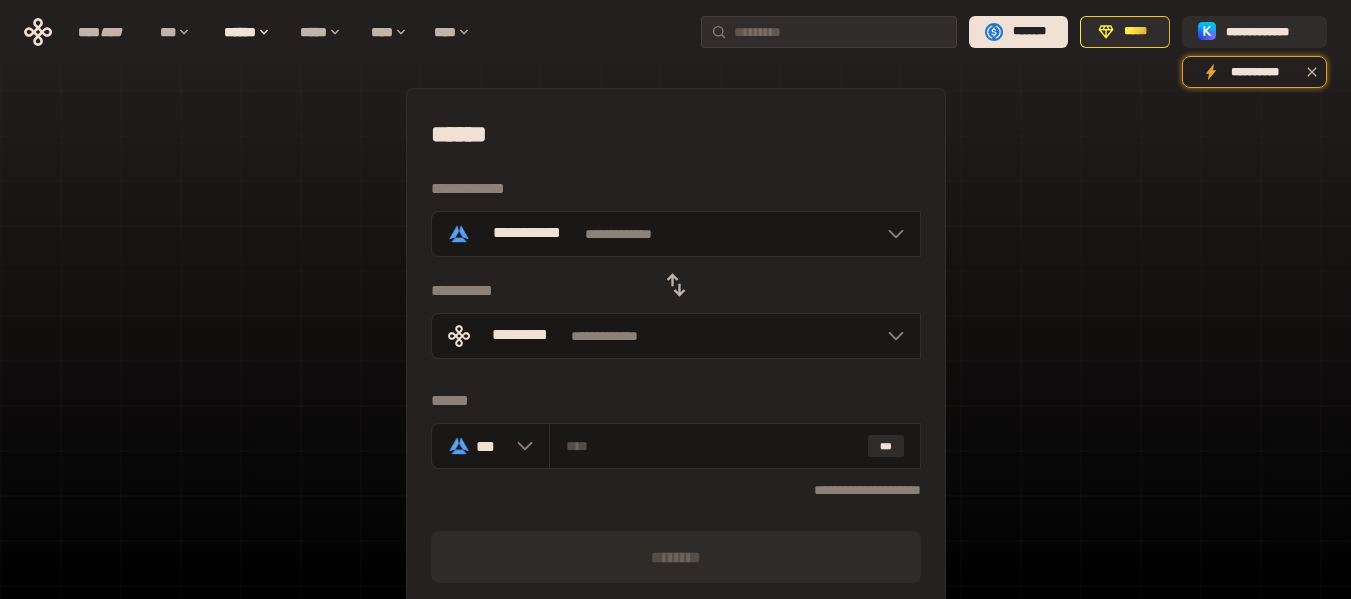 click on "[FIRST] [LAST] [ADDRESS] [CITY], [STATE] [ZIP] [COUNTRY] [PHONE] [EMAIL]" at bounding box center (675, 487) 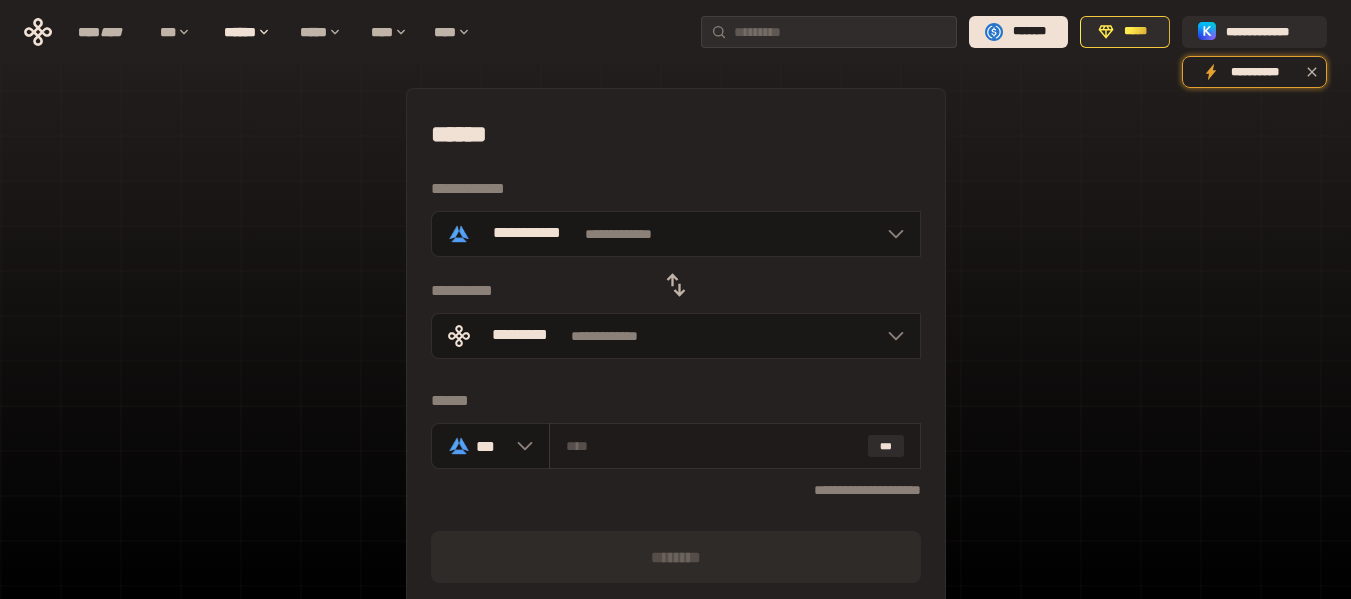 click on "***" at bounding box center (735, 446) 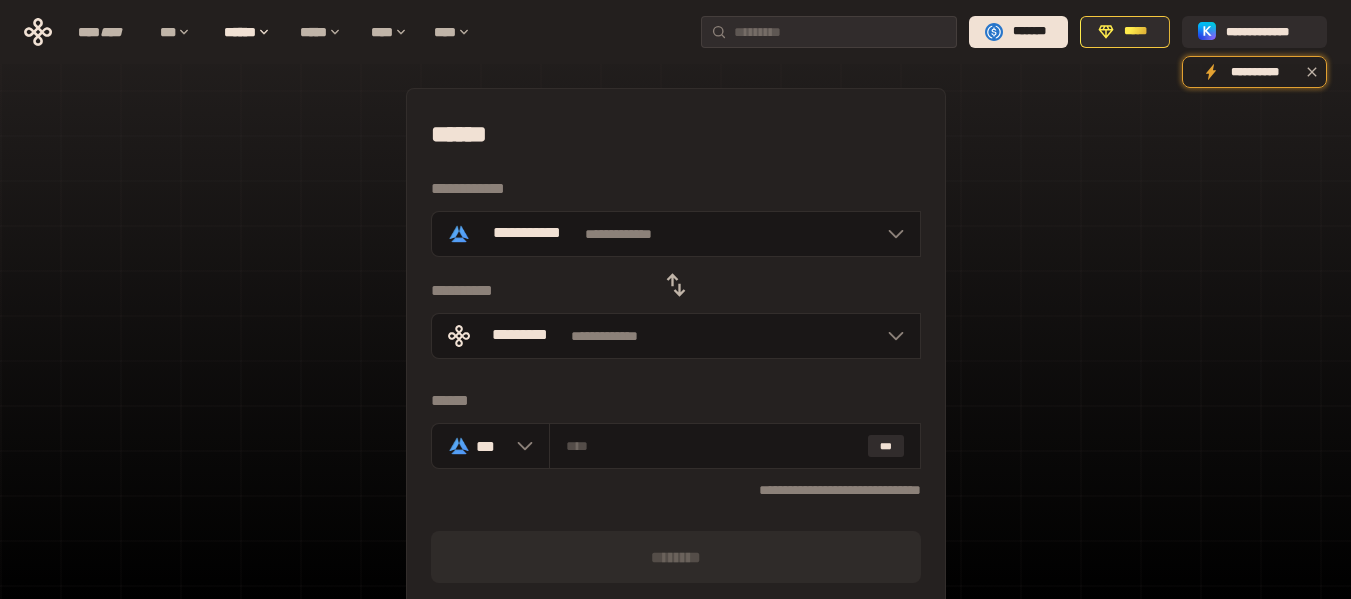 click on "[FIRST] [LAST] [ADDRESS] [CITY], [STATE] [ZIP] [COUNTRY] [PHONE] [EMAIL]" at bounding box center [675, 487] 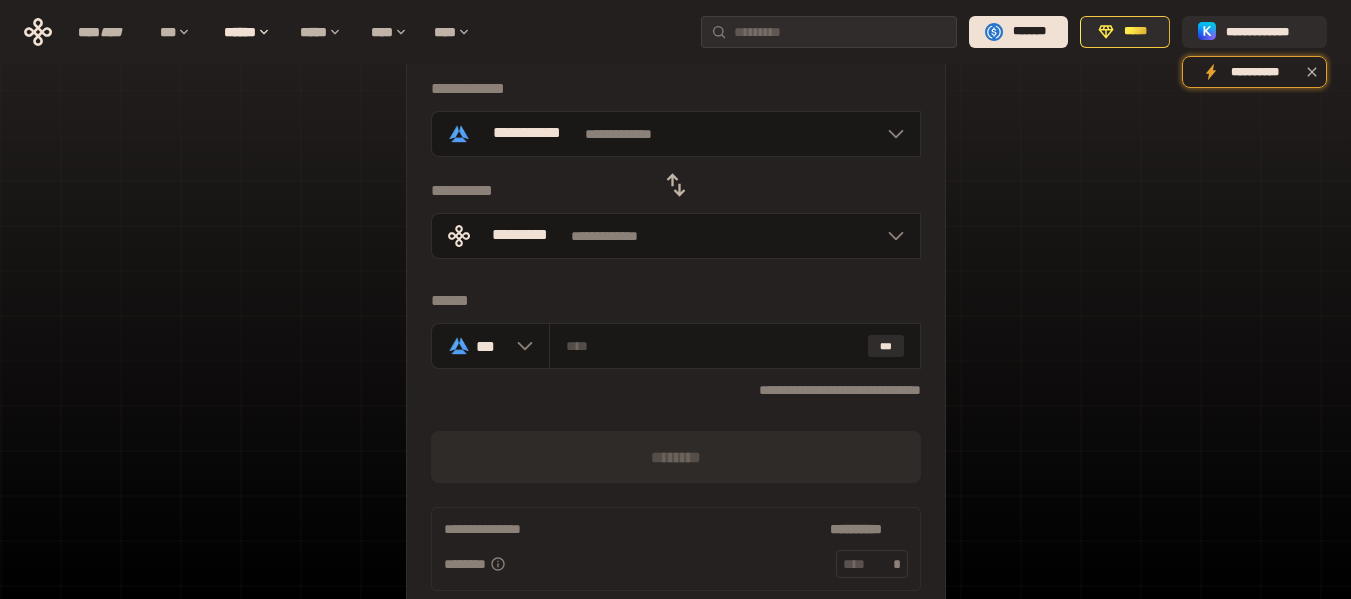 click on "[FIRST] [LAST] [ADDRESS] [CITY], [STATE] [ZIP] [COUNTRY] [PHONE] [EMAIL]" at bounding box center (675, 387) 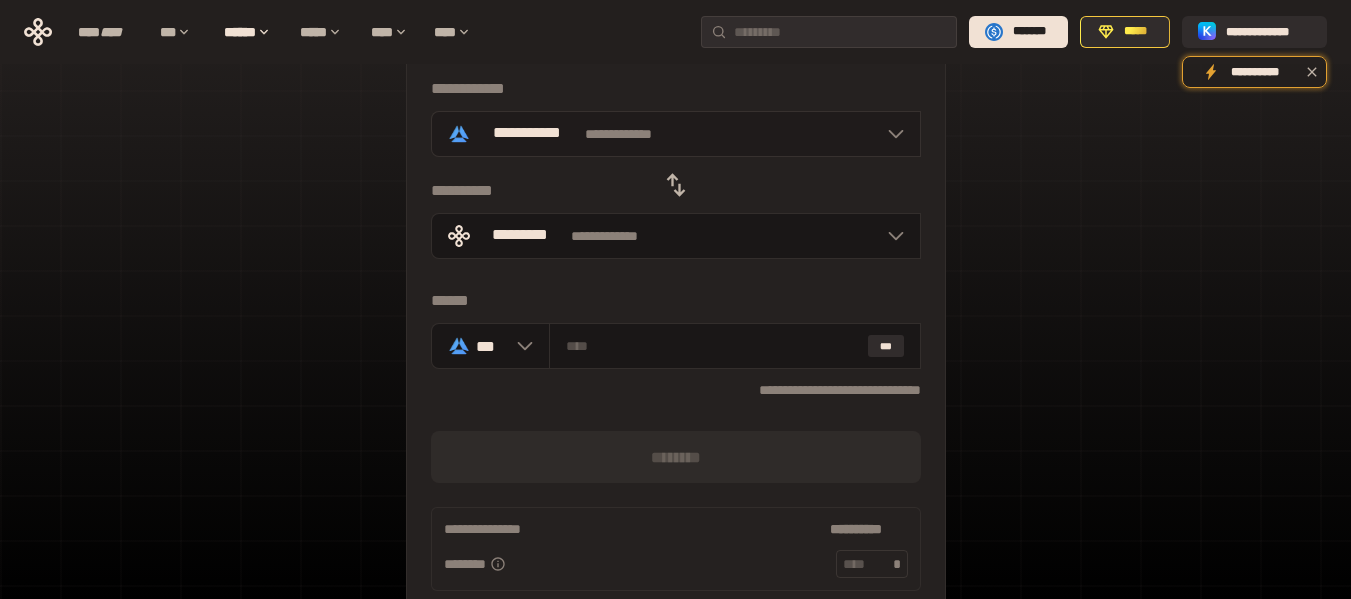 scroll, scrollTop: 0, scrollLeft: 0, axis: both 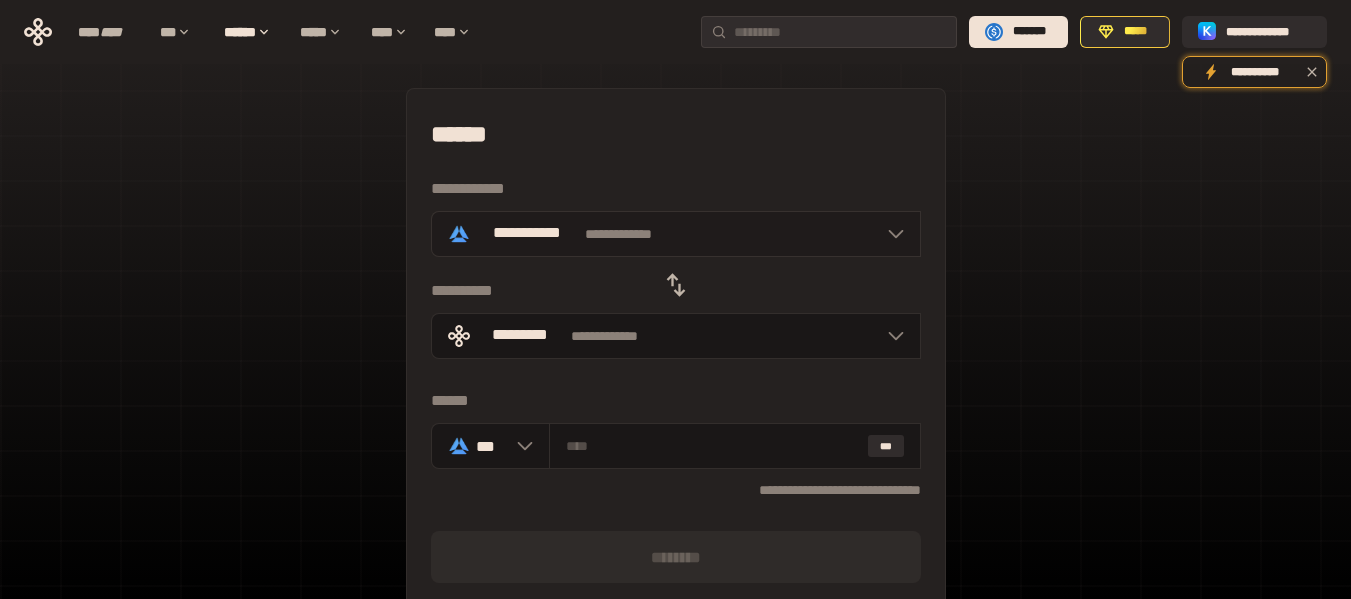click on "**********" at bounding box center [676, 234] 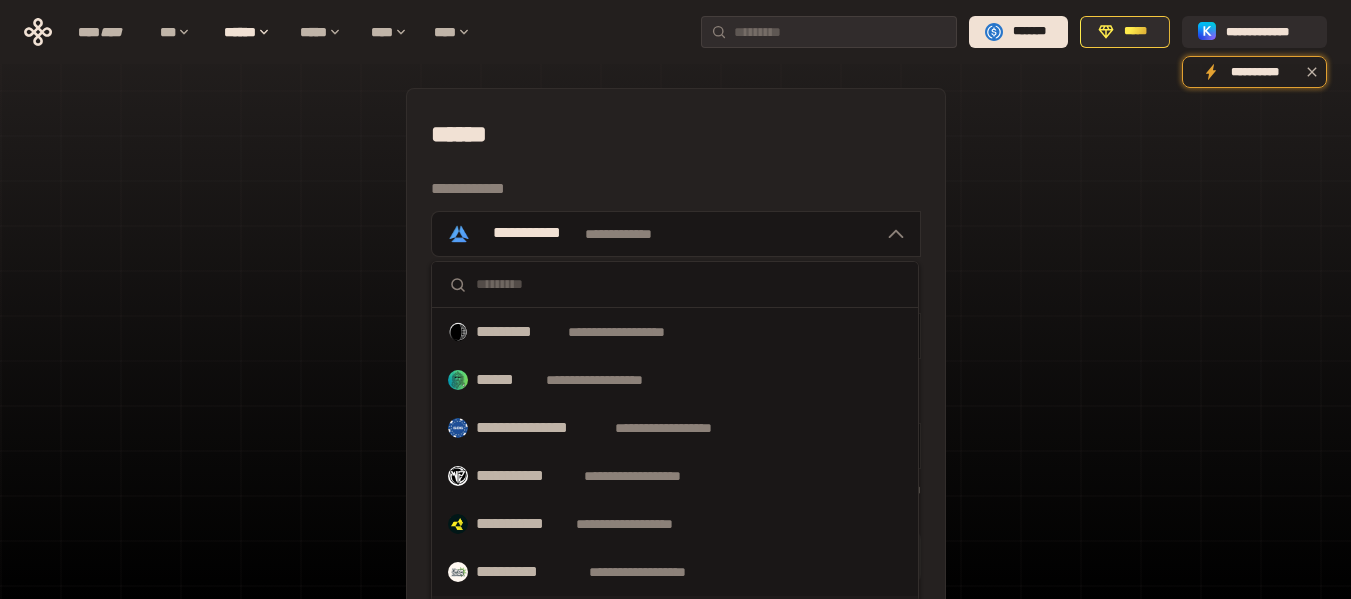 scroll, scrollTop: 200, scrollLeft: 0, axis: vertical 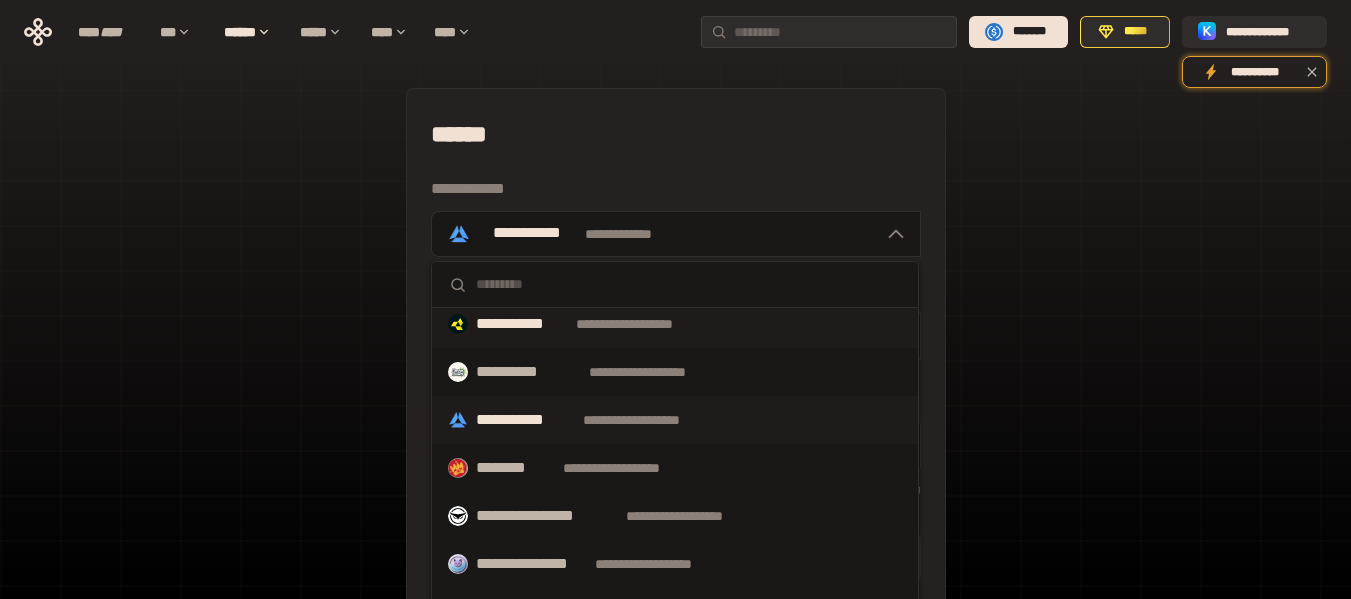 click on "**********" at bounding box center [643, 324] 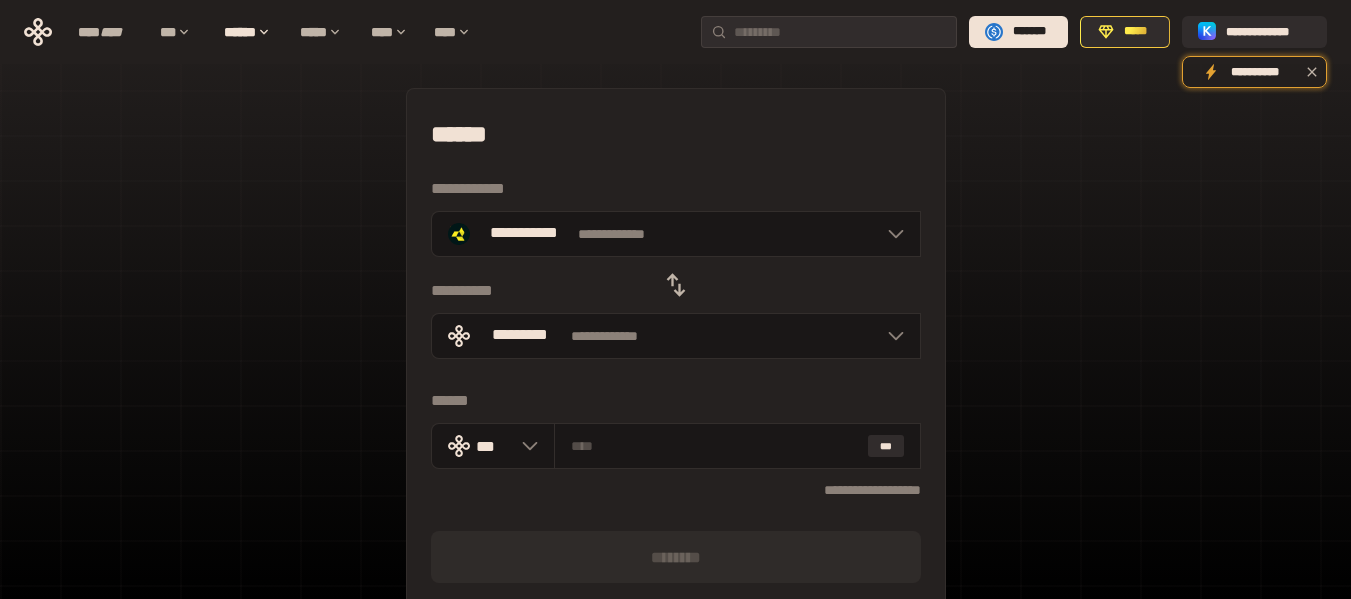 click on "[FIRST] [LAST] [ADDRESS] [CITY], [STATE] [ZIP] [COUNTRY] [PHONE] [EMAIL]" at bounding box center (675, 487) 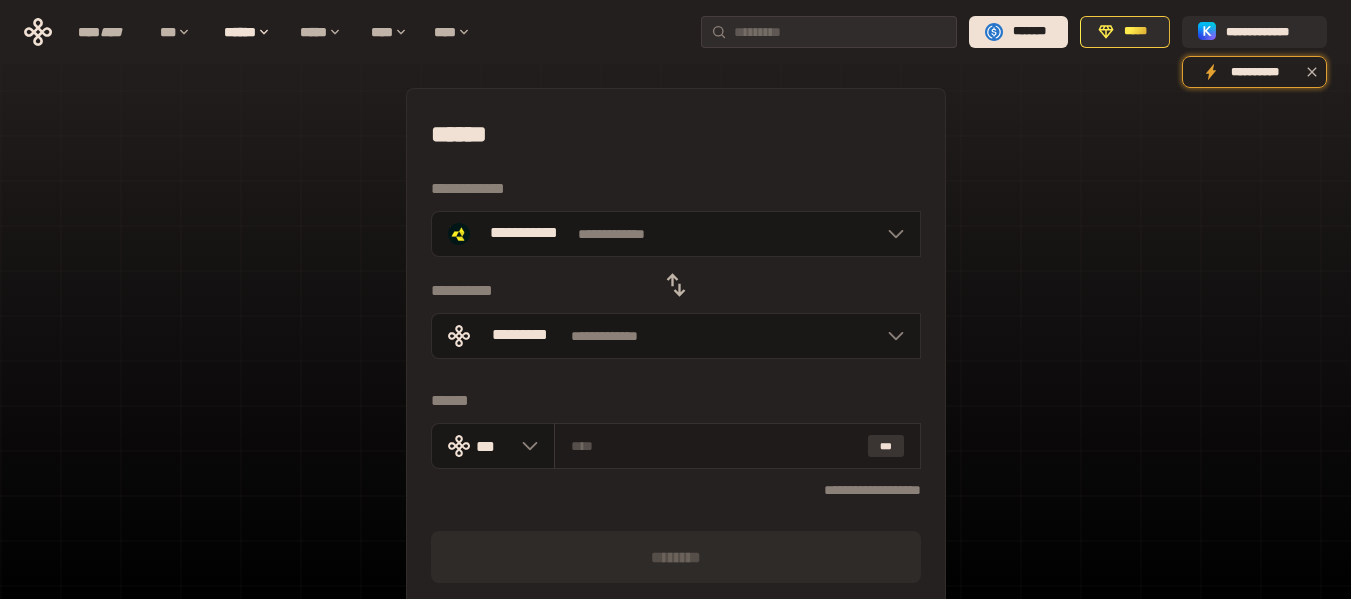 click on "***" at bounding box center (886, 446) 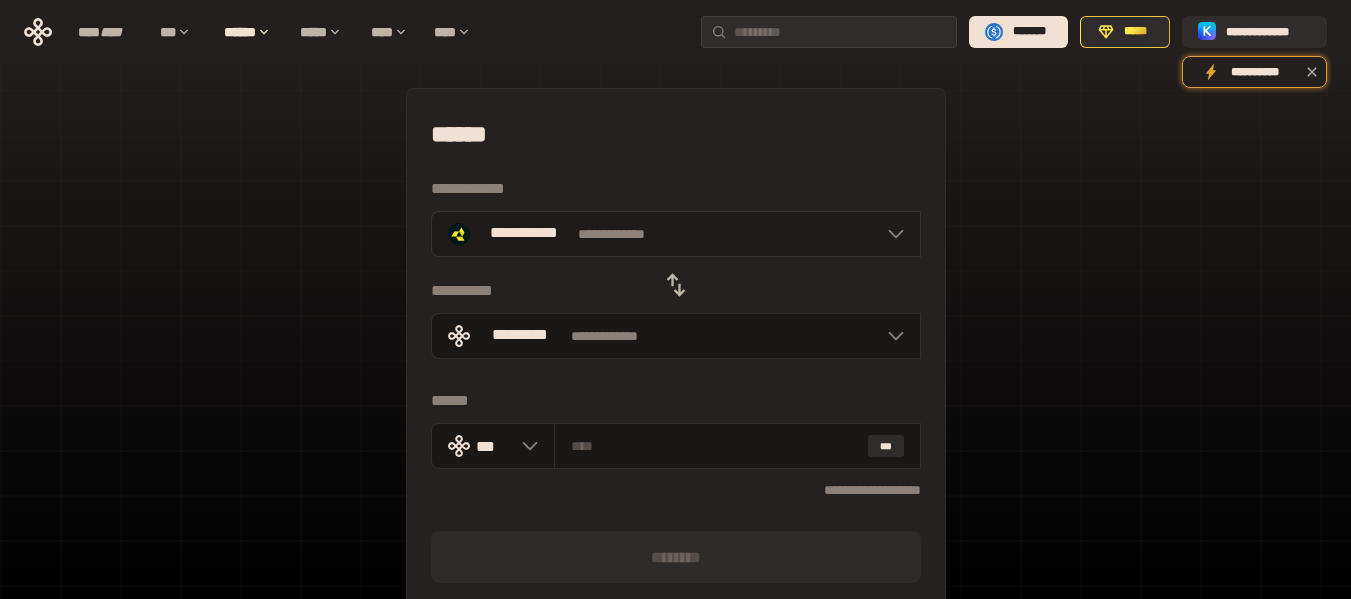 click 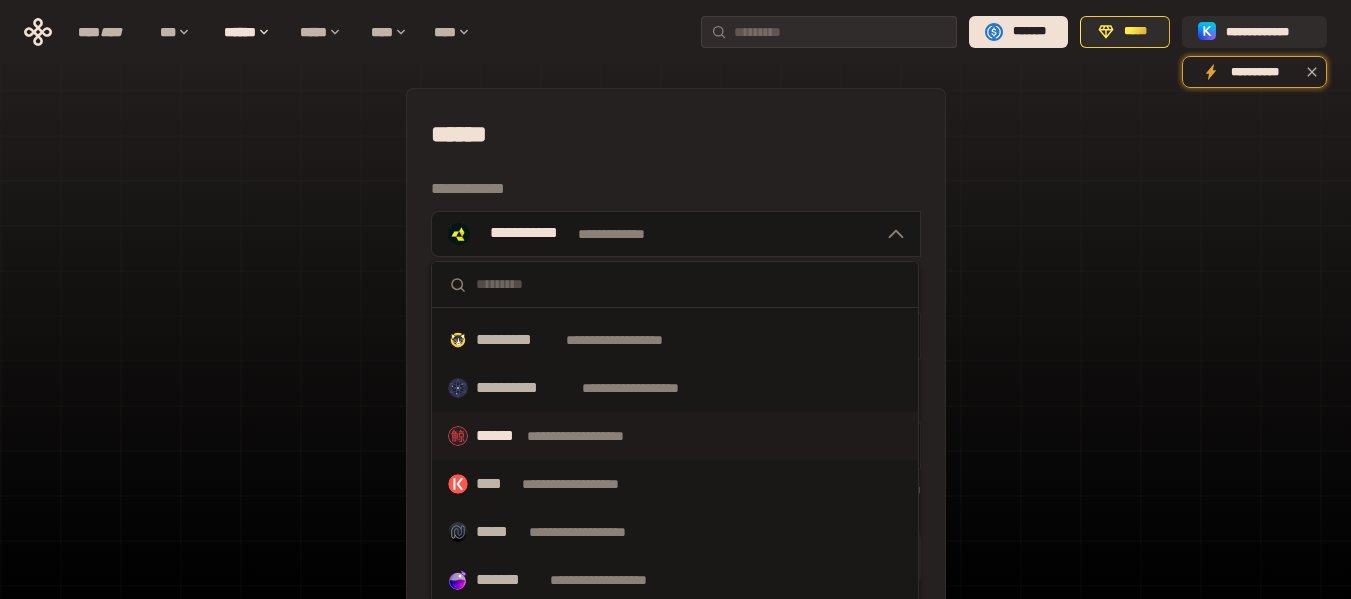 scroll, scrollTop: 1050, scrollLeft: 0, axis: vertical 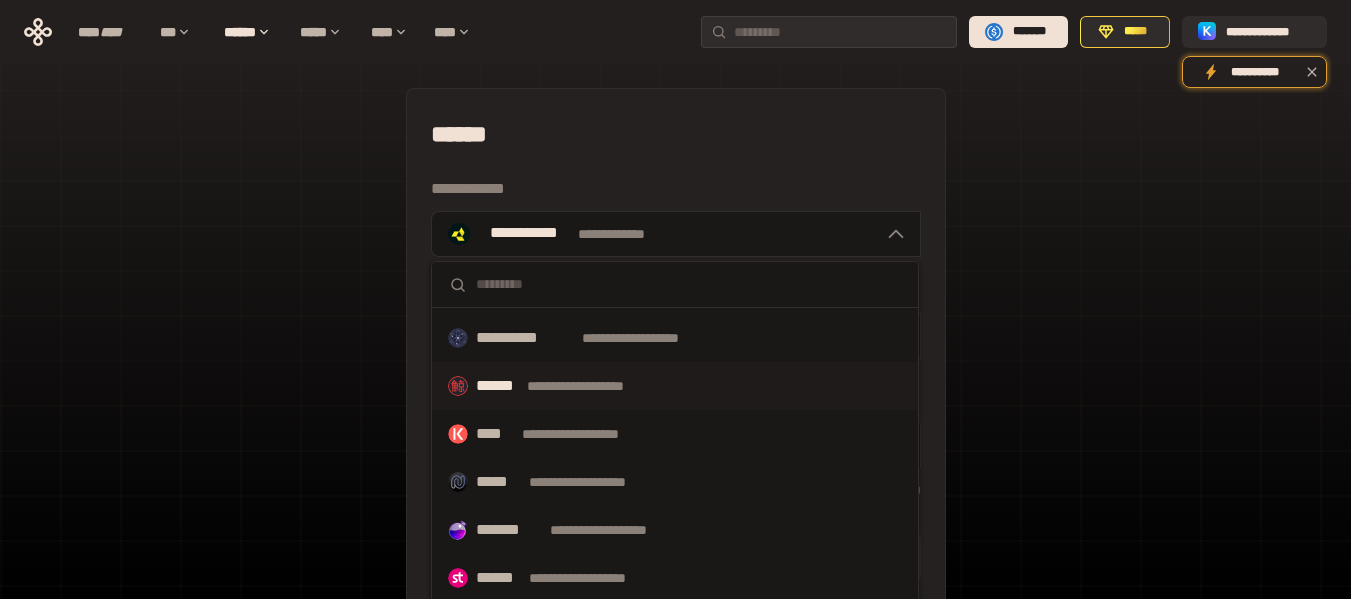 click on "**********" at bounding box center [594, 386] 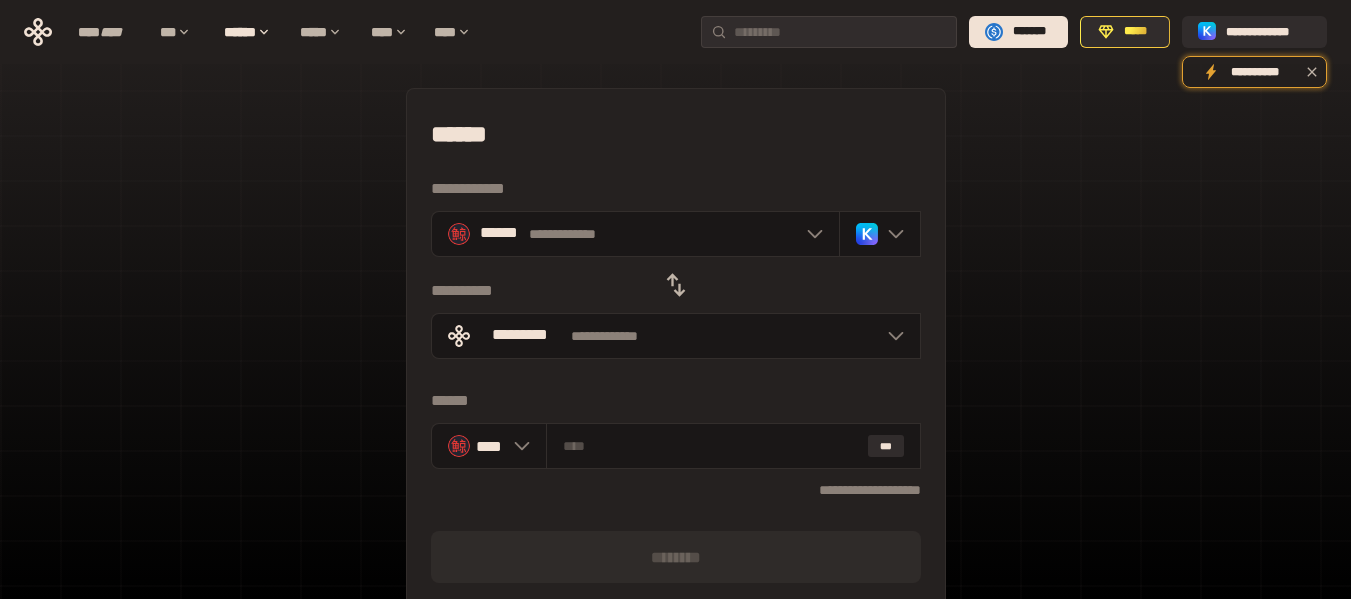 click on "[FIRST] [LAST] [ADDRESS] [CITY], [STATE] [ZIP] [COUNTRY] [PHONE] [EMAIL]" at bounding box center (675, 445) 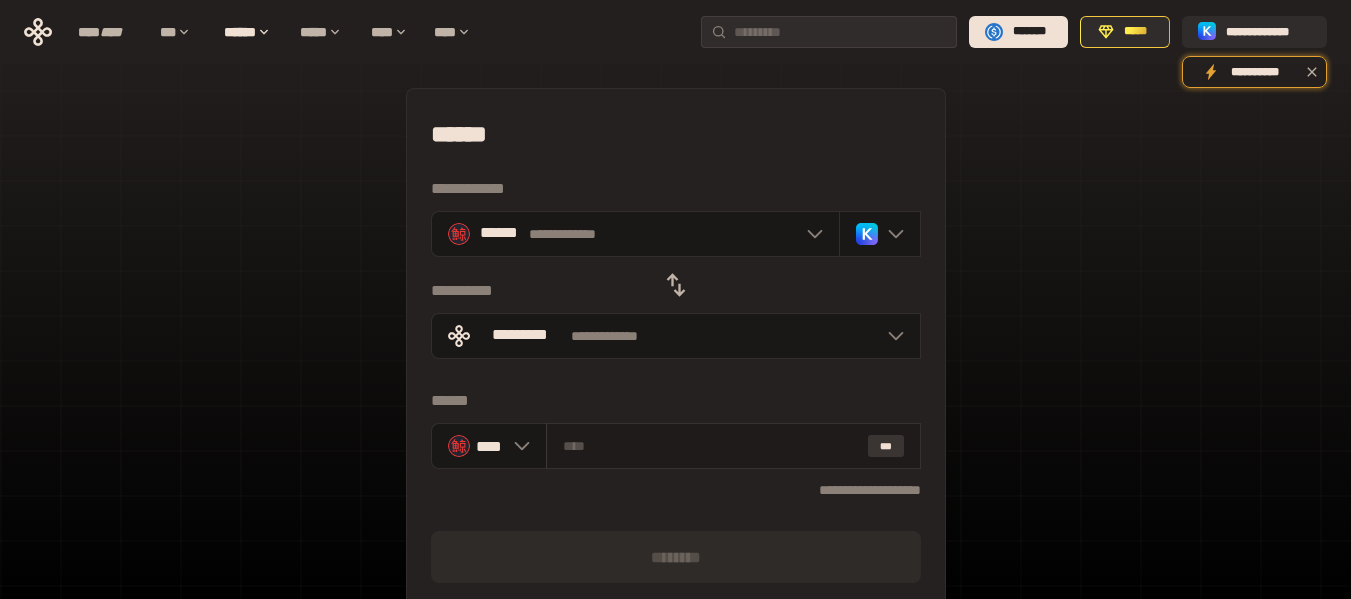 click on "***" at bounding box center [886, 446] 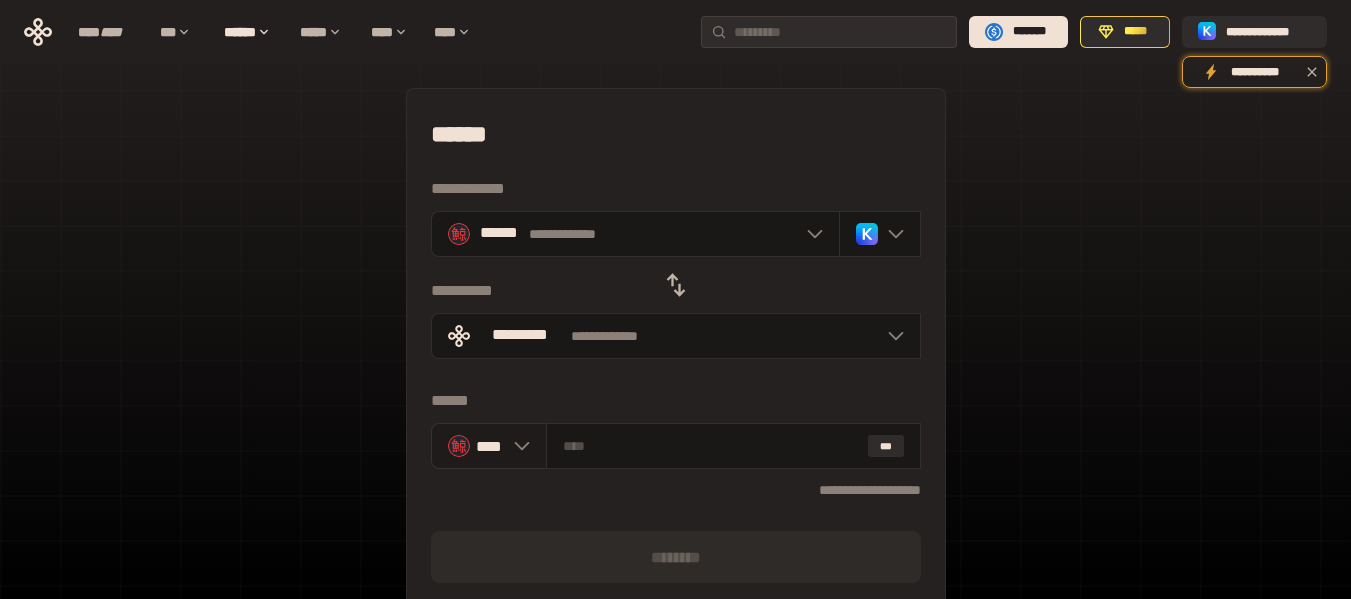 click 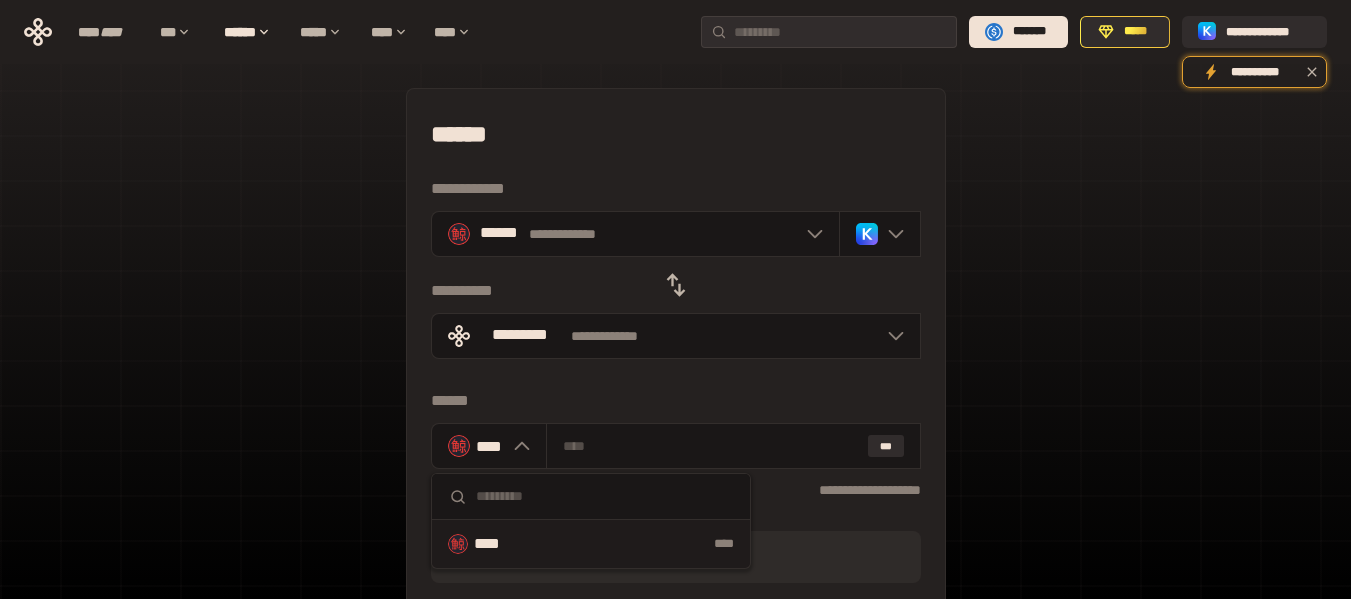 click on "****" at bounding box center (630, 544) 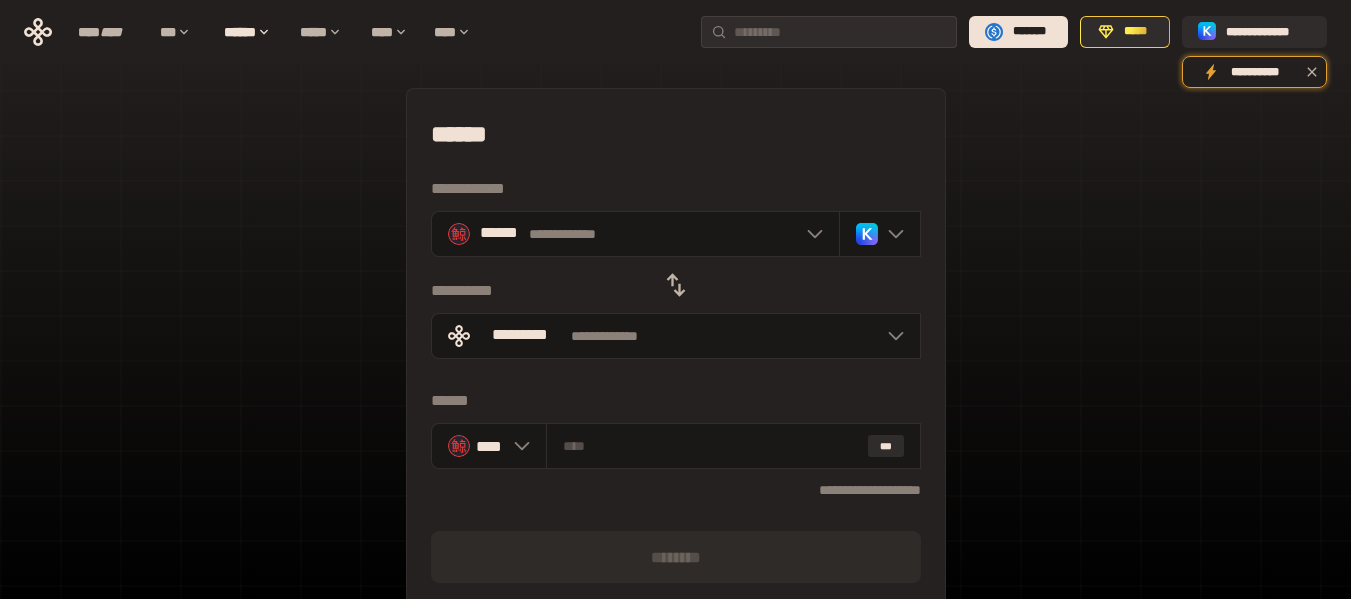 click on "[FIRST] [LAST] [ADDRESS] [CITY], [STATE] [ZIP] [COUNTRY] [PHONE] [EMAIL]" at bounding box center [675, 445] 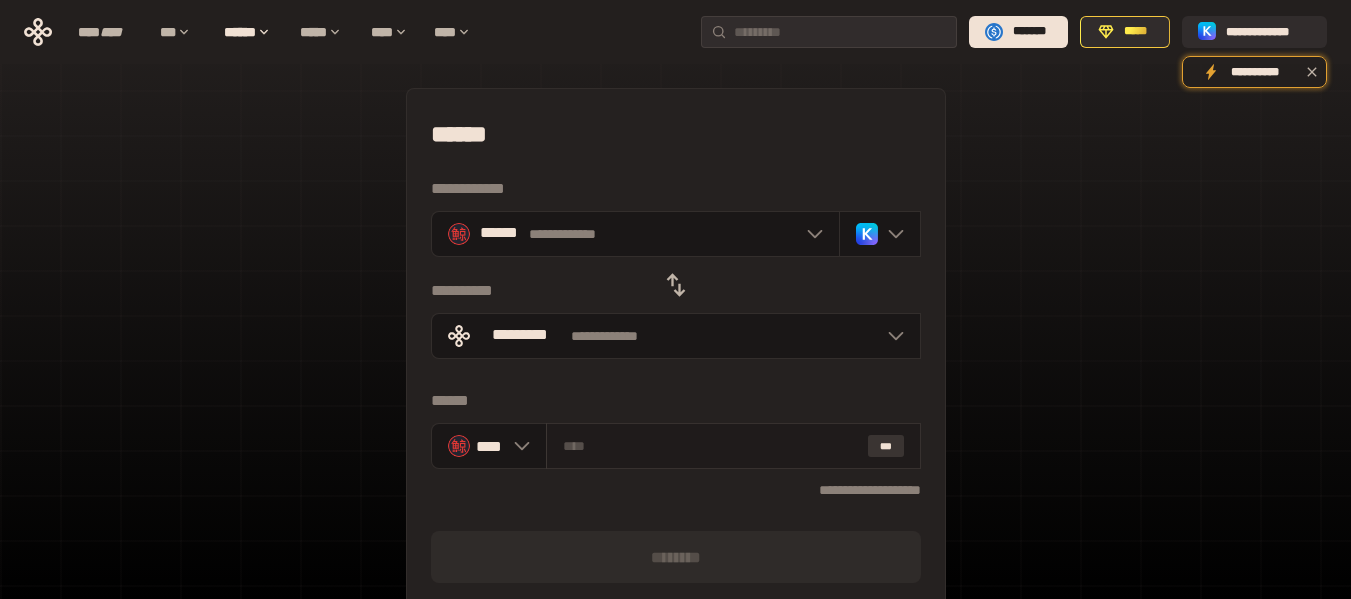 click on "***" at bounding box center [886, 446] 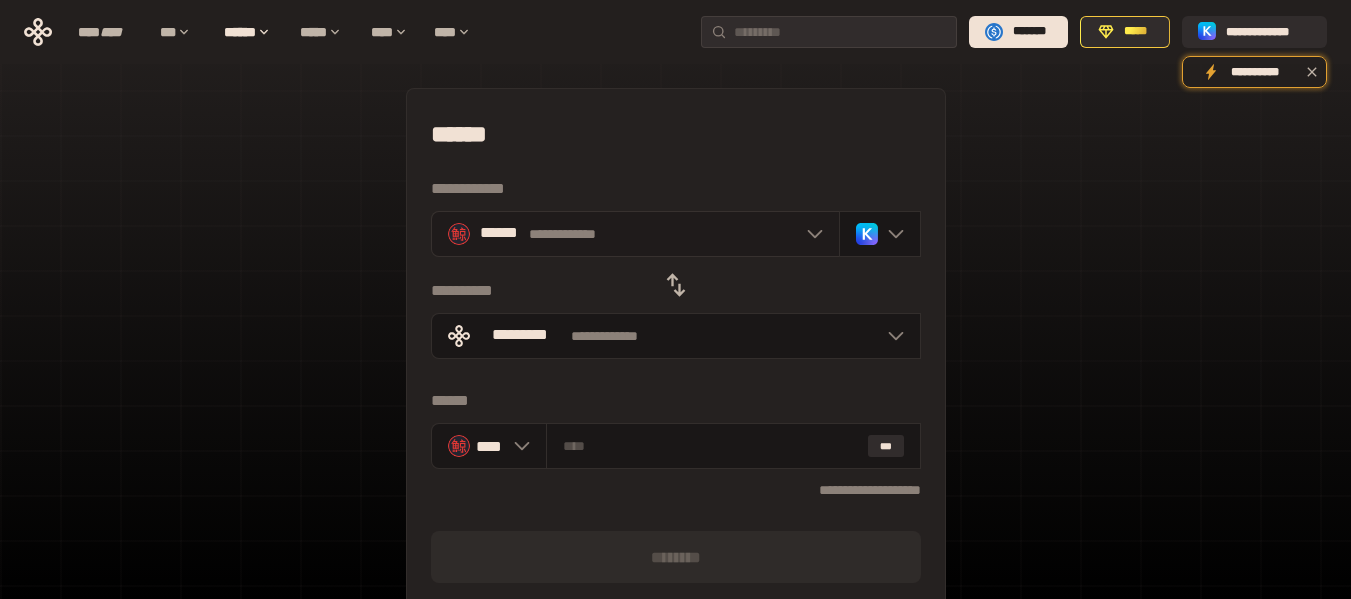 click on "**********" at bounding box center [635, 234] 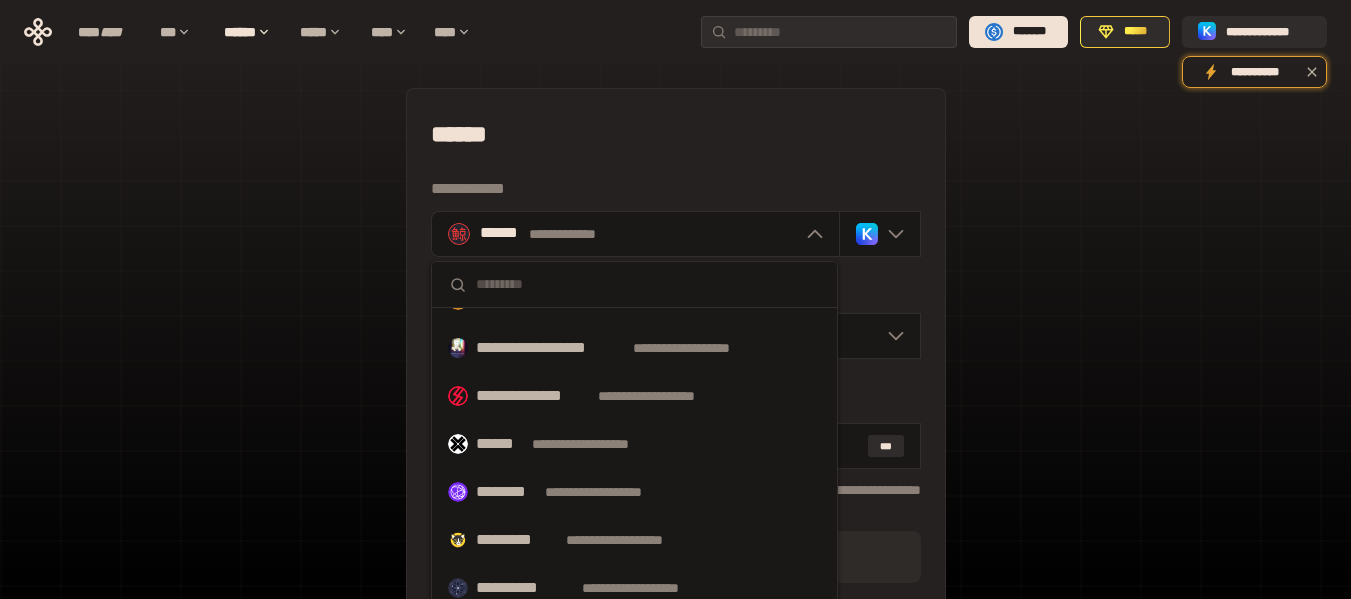 scroll, scrollTop: 1050, scrollLeft: 0, axis: vertical 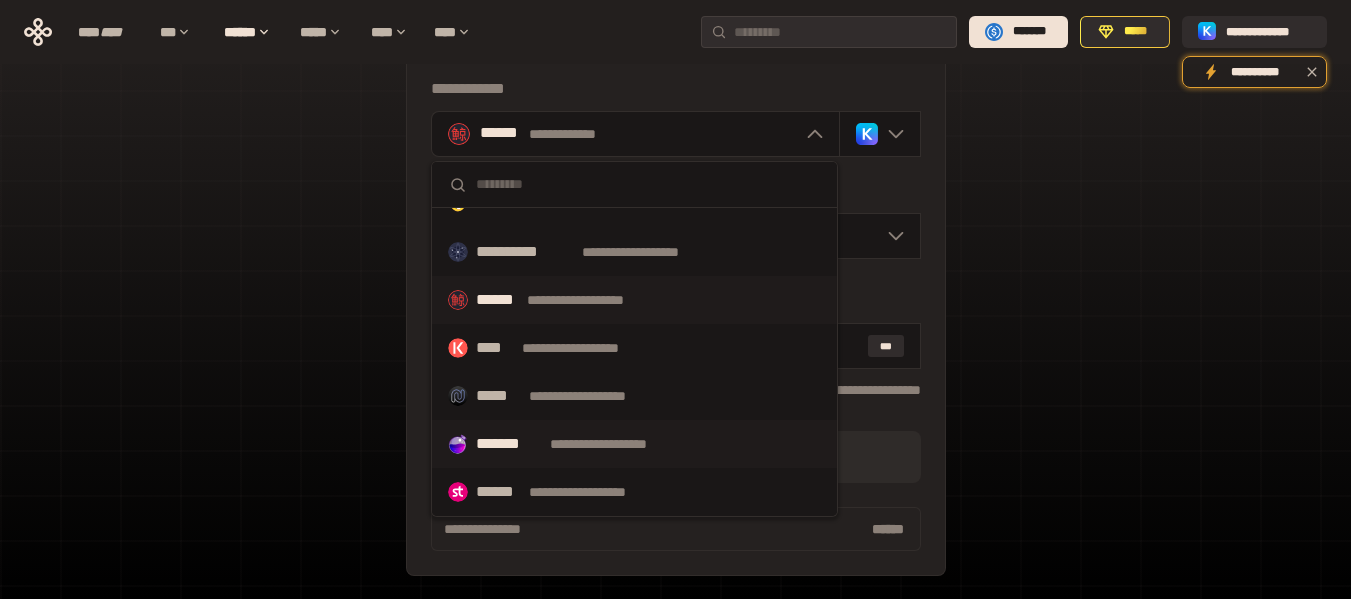 click on "*******" at bounding box center (509, 444) 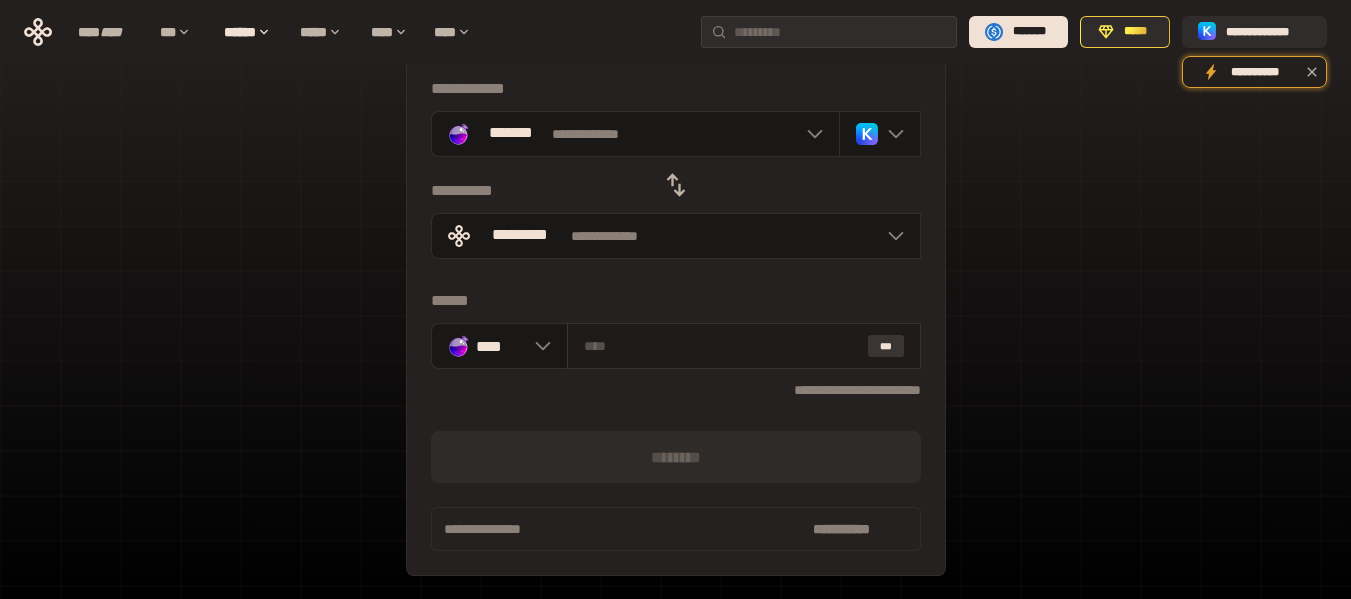 click on "***" at bounding box center (886, 346) 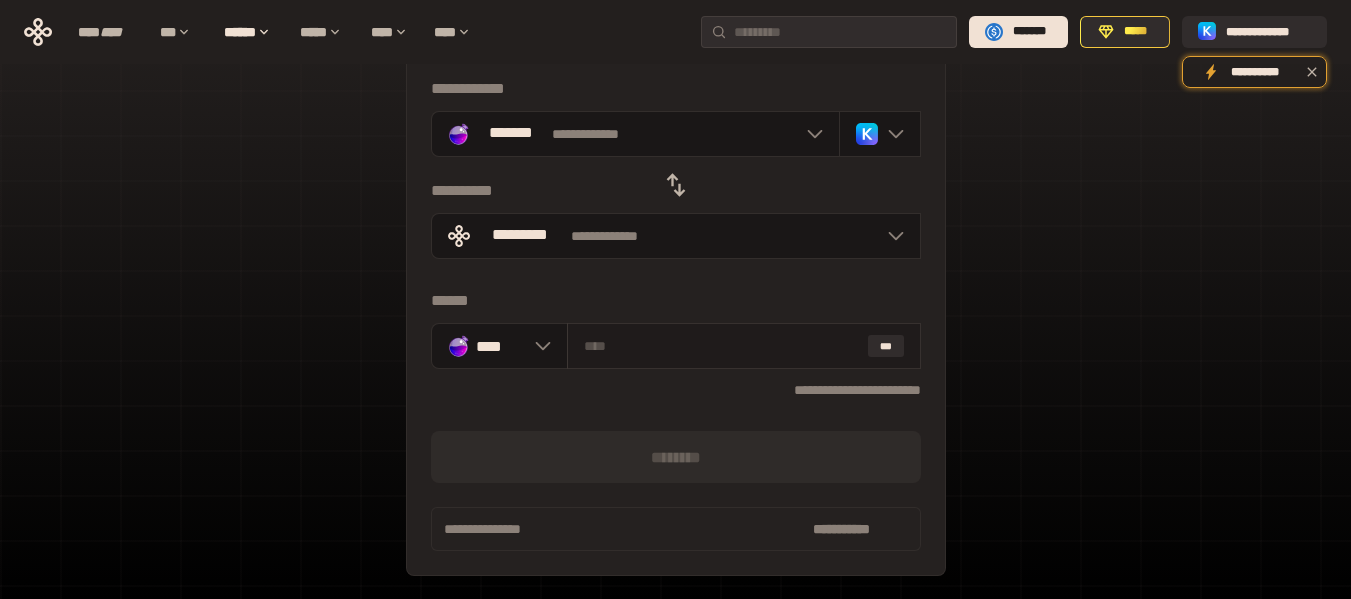 type on "*********" 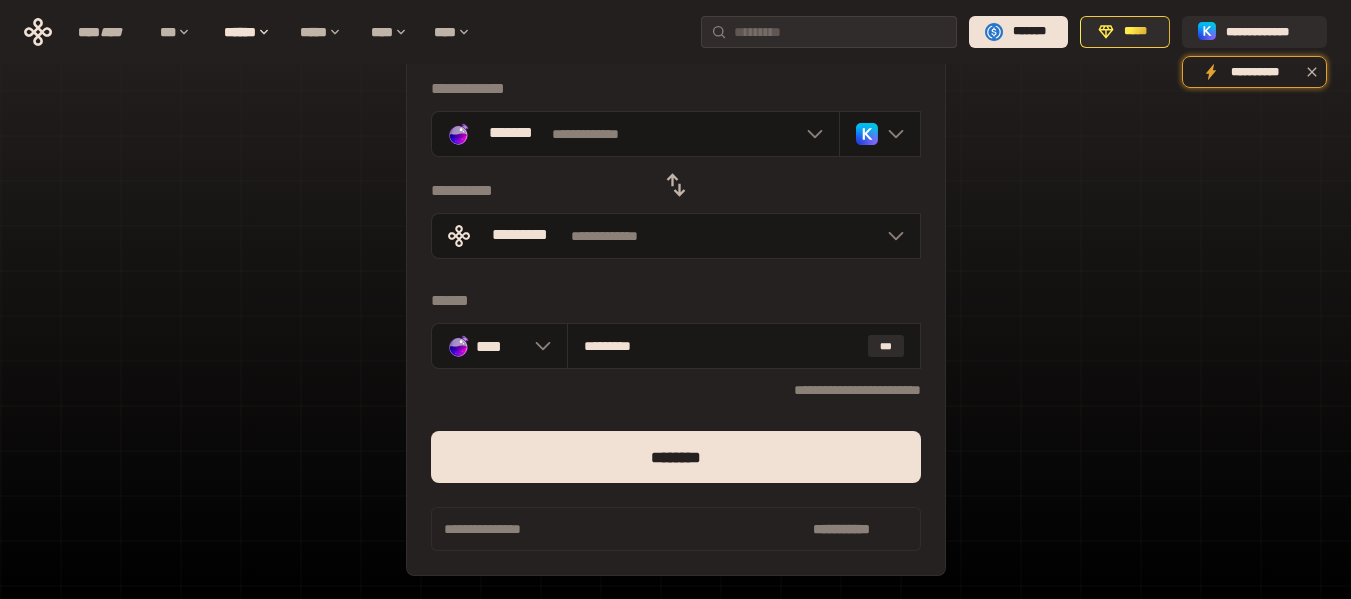 click on "[FIRST] [LAST] [ADDRESS] [CITY], [STATE] [ZIP] [COUNTRY] [PHONE] [EMAIL]" at bounding box center (675, 345) 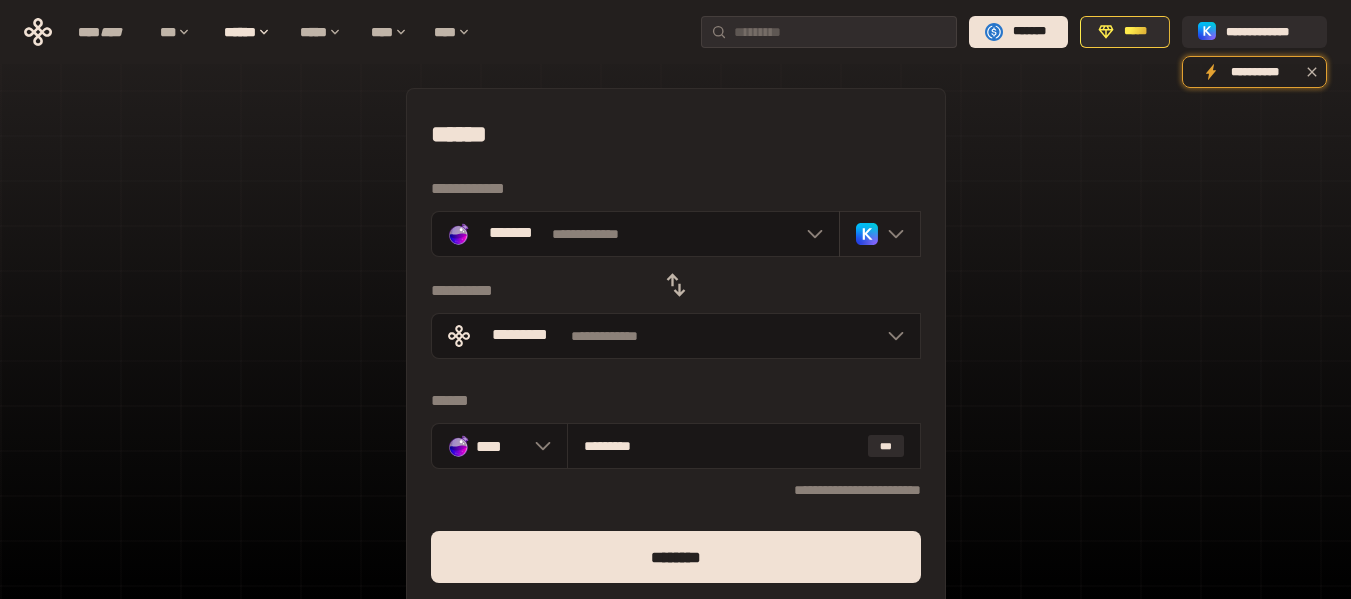 scroll, scrollTop: 100, scrollLeft: 0, axis: vertical 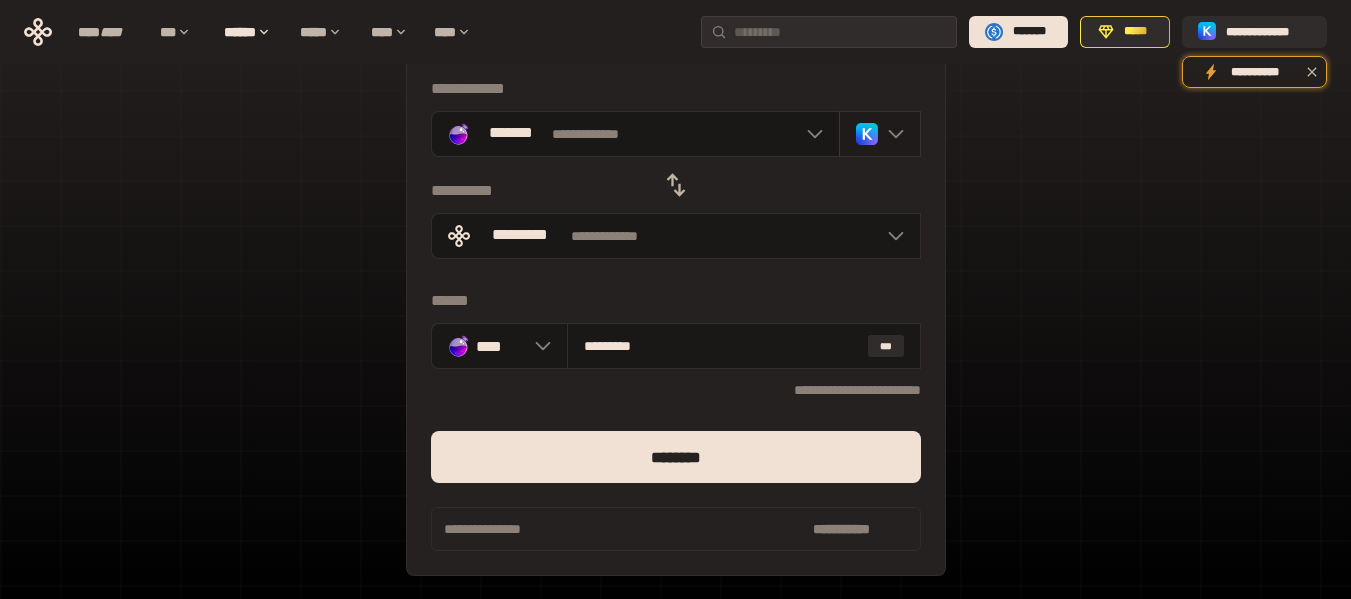 click at bounding box center [880, 134] 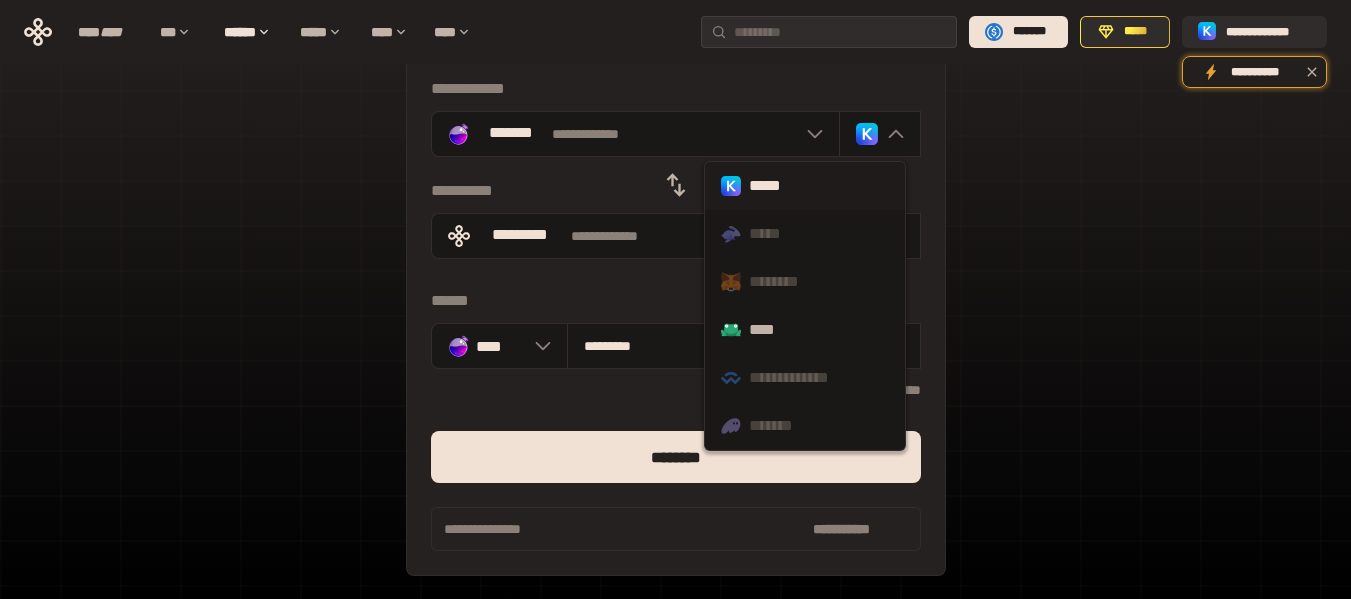 click on "[FIRST] [LAST] [ADDRESS]   [CITY]
.st0{fill:url(#SVGID_1_);}
.st1{fill-rule:evenodd;clip-rule:evenodd;fill:url(#SVGID_00000161597173617360504640000012432366591255278478_);}
.st2{fill-rule:evenodd;clip-rule:evenodd;fill:url(#SVGID_00000021803777515098205300000017382971856690286485_);}
.st3{fill:url(#SVGID_00000031192219548086493050000012287181694732331425_);}
[STATE]   [ZIP]   [COUNTRY] [PHONE] [EMAIL]" at bounding box center [675, 345] 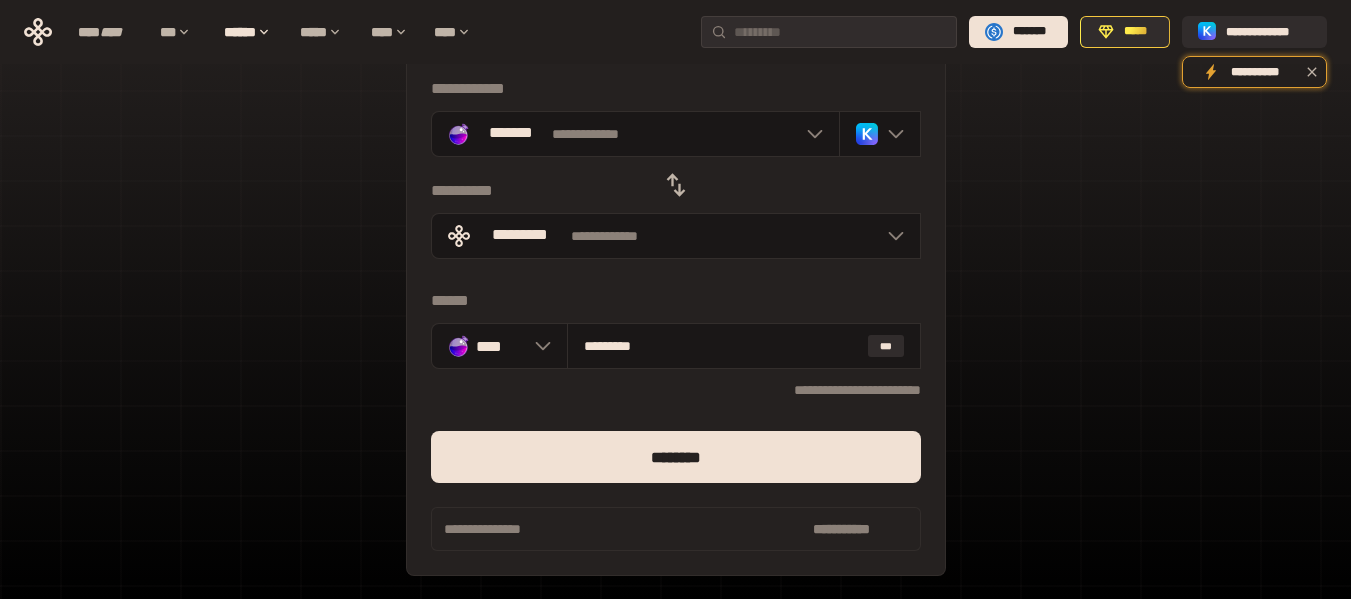 click on "[FIRST] [LAST] [ADDRESS] [CITY], [STATE] [ZIP] [COUNTRY] [PHONE] [EMAIL]" at bounding box center [675, 345] 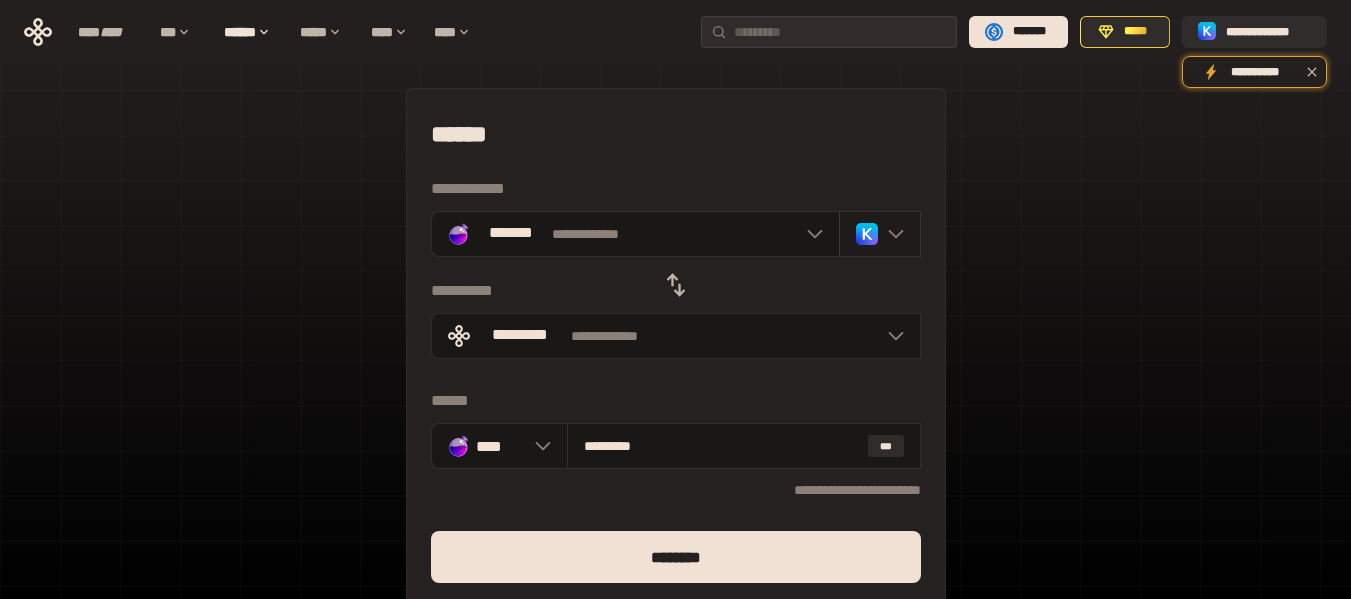click 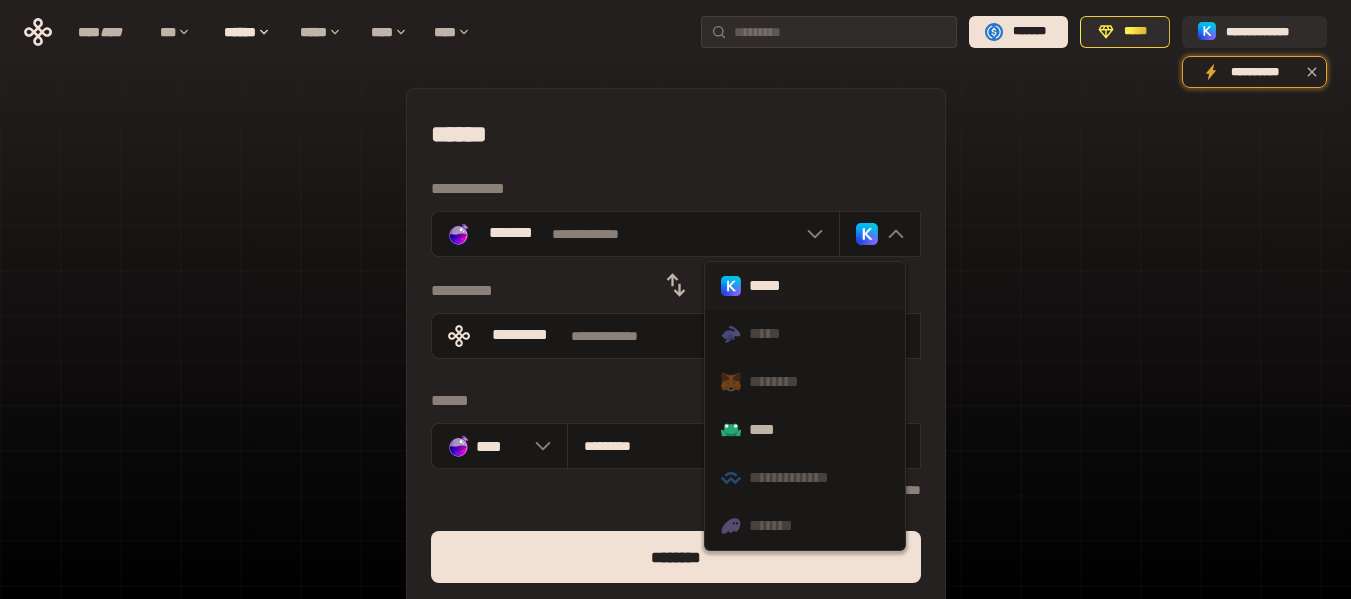 click on "[FIRST] [LAST] [ADDRESS]   [CITY]
.st0{fill:url(#SVGID_1_);}
.st1{fill-rule:evenodd;clip-rule:evenodd;fill:url(#SVGID_00000161597173617360504640000012432366591255278478_);}
.st2{fill-rule:evenodd;clip-rule:evenodd;fill:url(#SVGID_00000021803777515098205300000017382971856690286485_);}
.st3{fill:url(#SVGID_00000031192219548086493050000012287181694732331425_);}
[STATE]   [ZIP]   [COUNTRY] [PHONE] [EMAIL]" at bounding box center [675, 445] 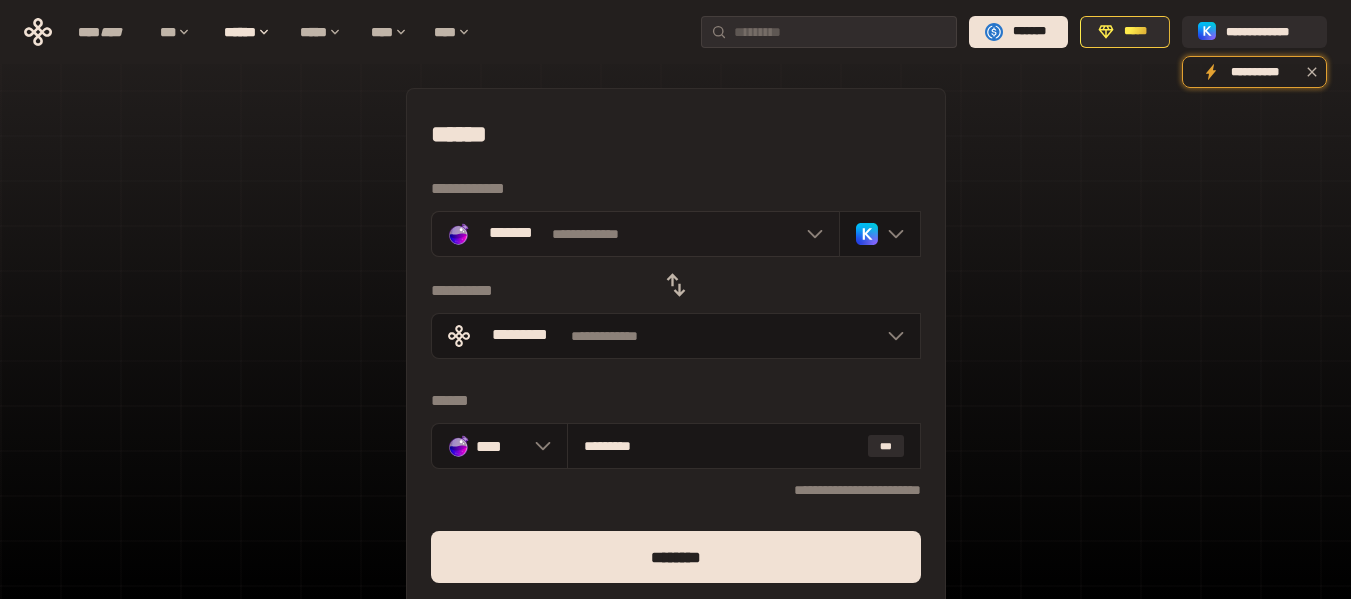 click 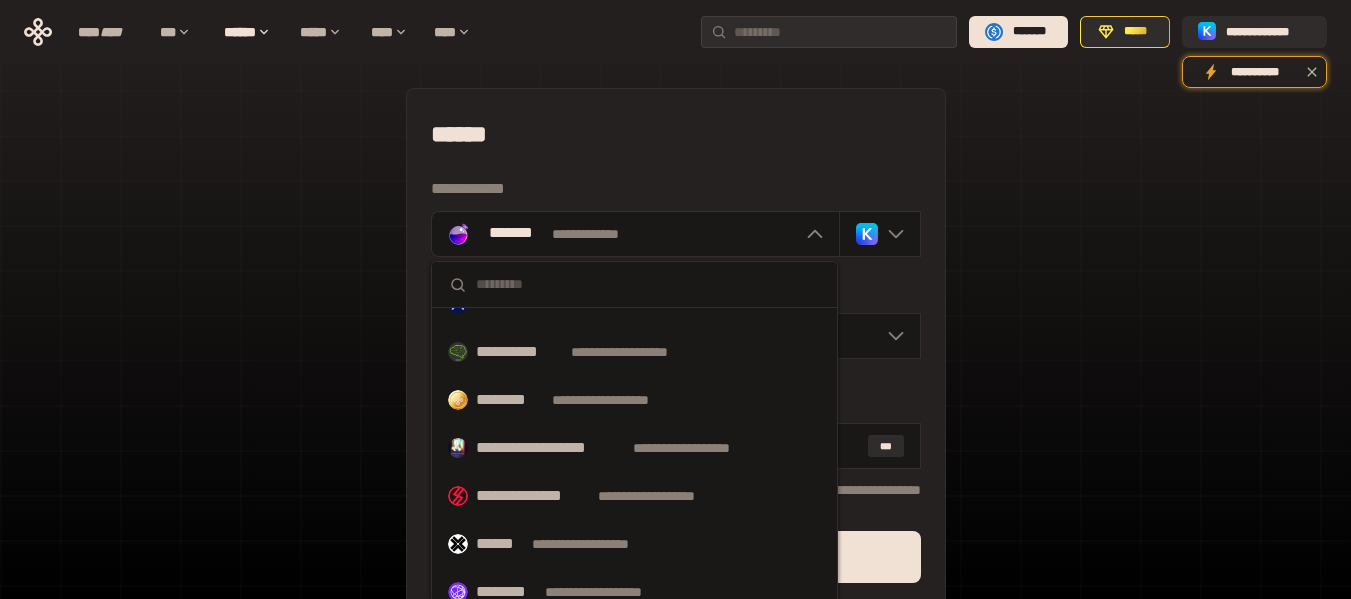 scroll, scrollTop: 600, scrollLeft: 0, axis: vertical 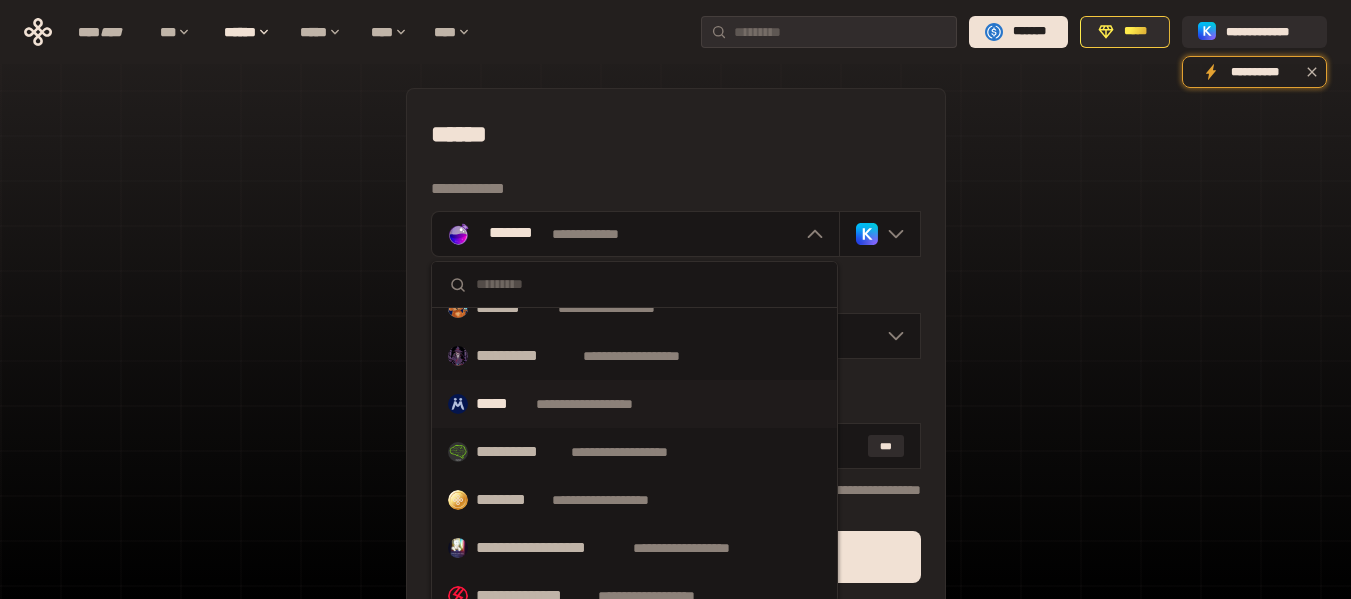 click on "**********" at bounding box center (603, 404) 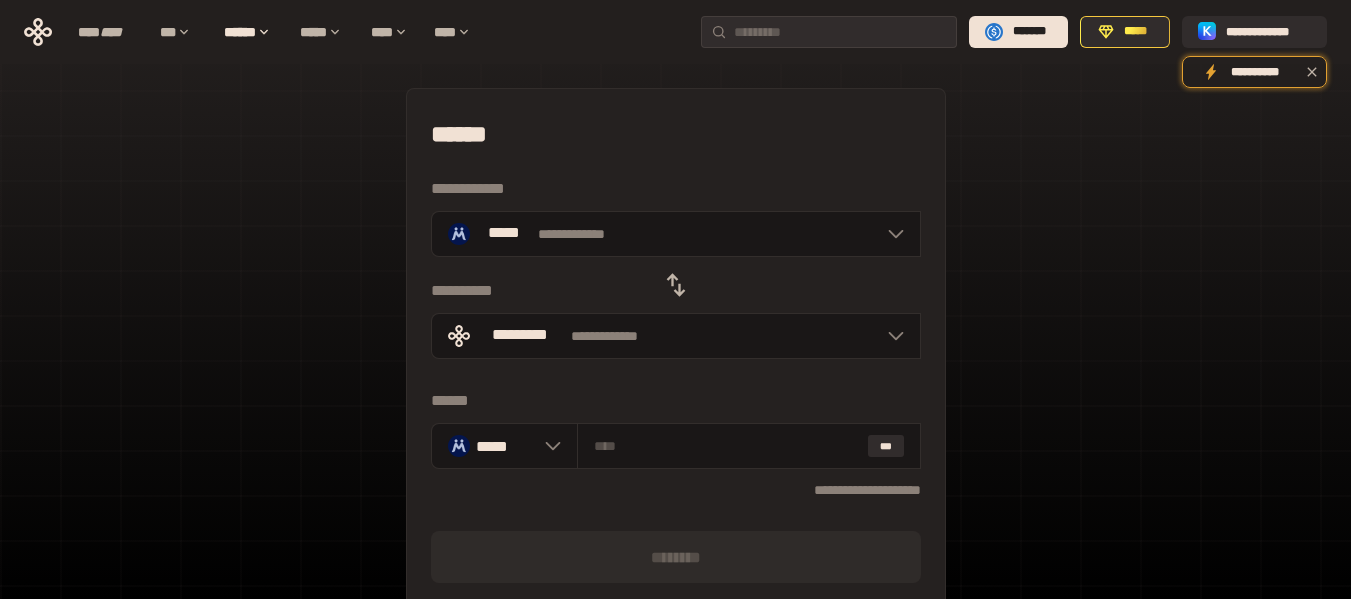 click on "[FIRST] [LAST] [ADDRESS] [CITY], [STATE] [ZIP] [COUNTRY] [PHONE] [EMAIL]" at bounding box center (675, 487) 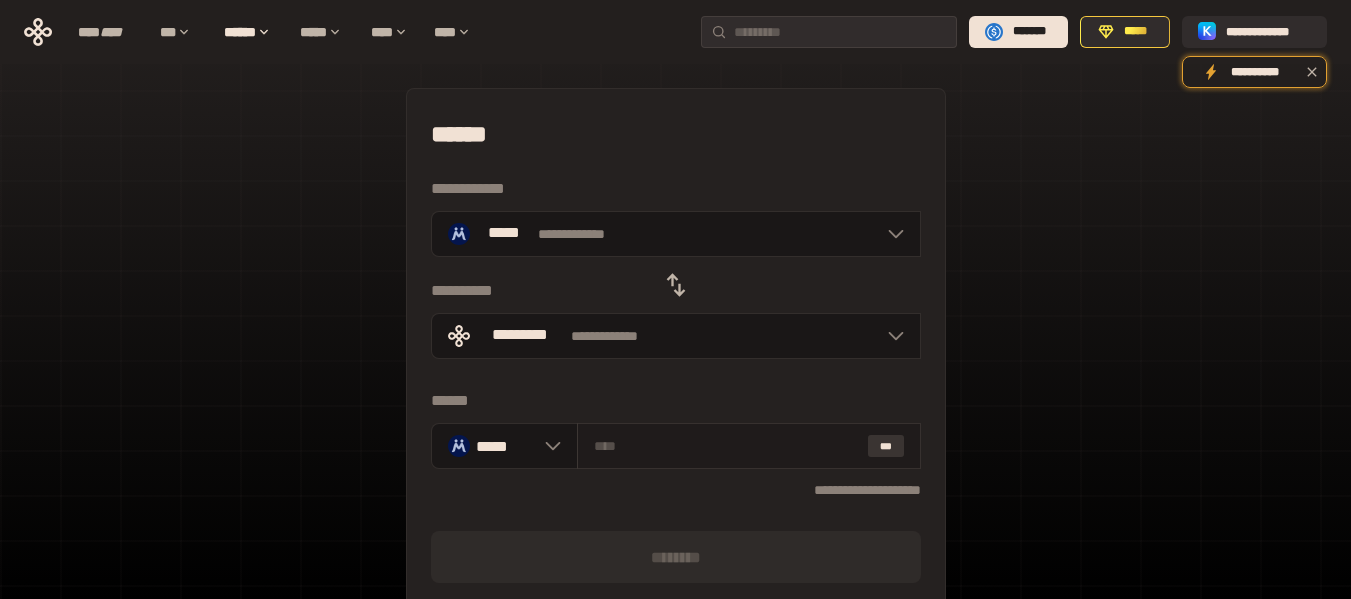 click on "***" at bounding box center [886, 446] 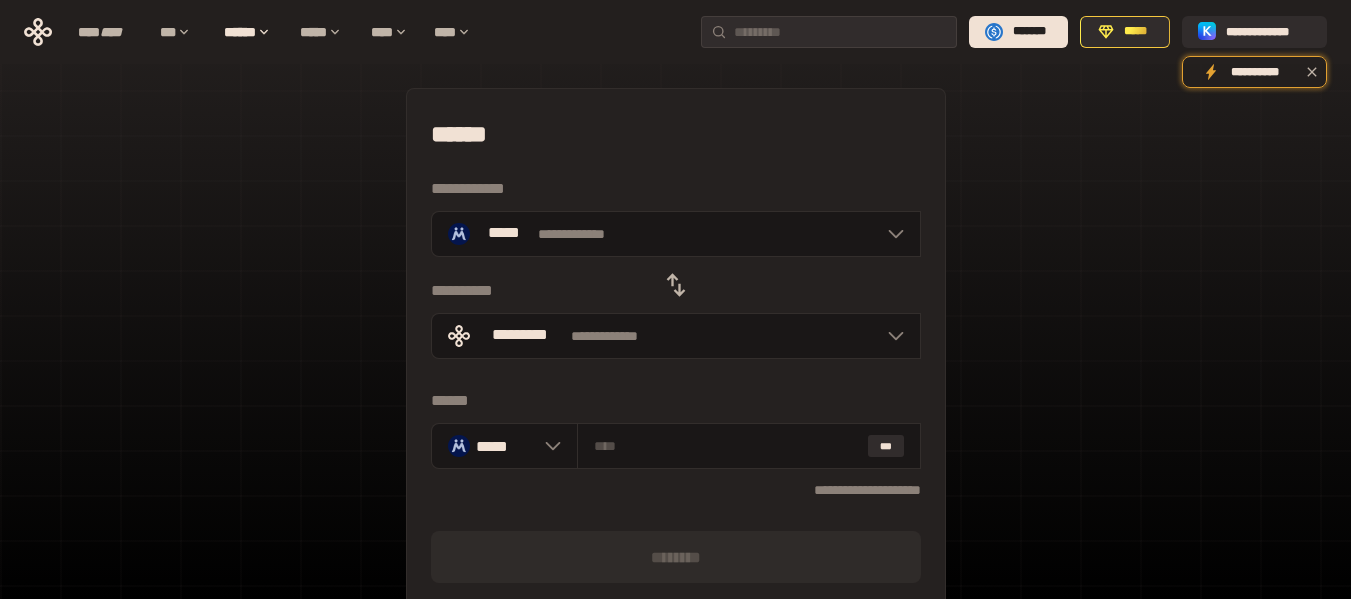 click on "[FIRST] [LAST] [ADDRESS] [CITY], [STATE] [ZIP] [COUNTRY] [PHONE] [EMAIL]" at bounding box center (675, 487) 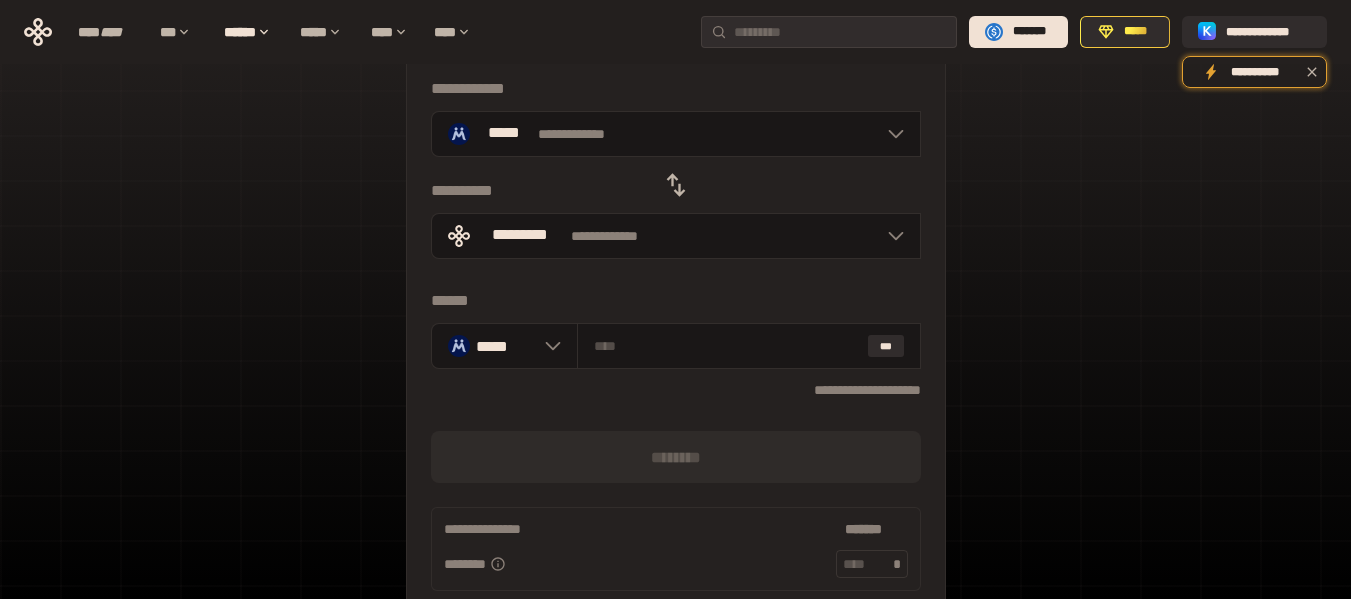 click on "[FIRST] [LAST] [ADDRESS] [CITY], [STATE] [ZIP] [COUNTRY] [PHONE] [EMAIL]" at bounding box center (675, 387) 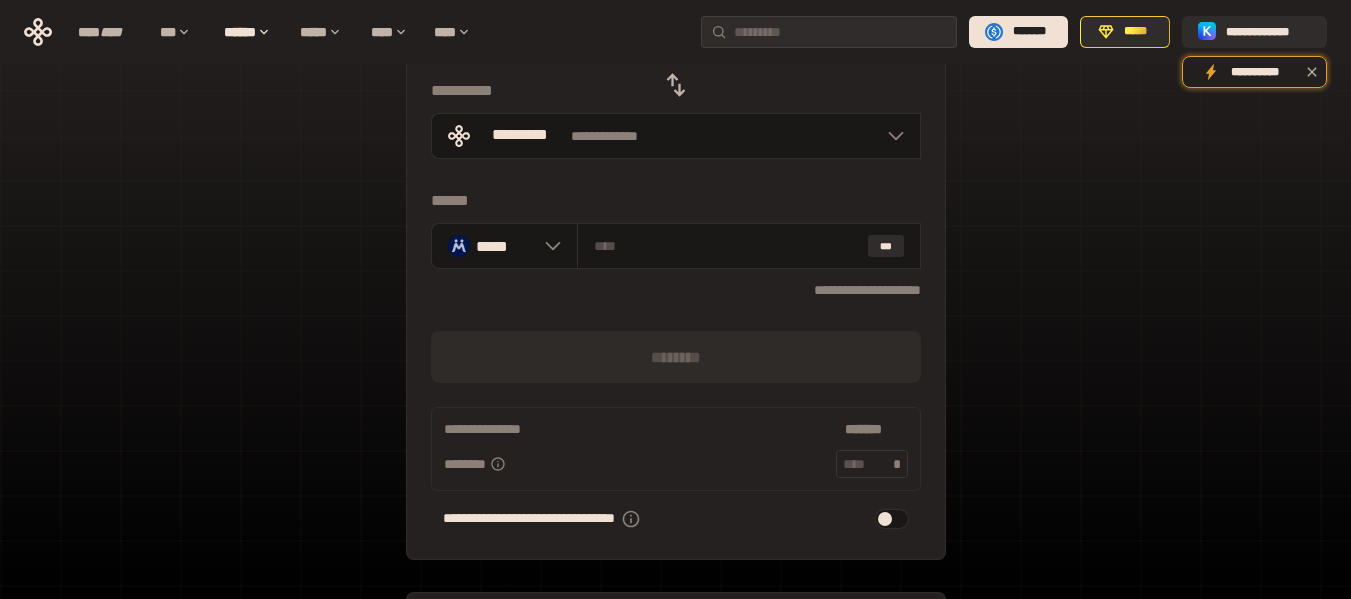 click at bounding box center (892, 519) 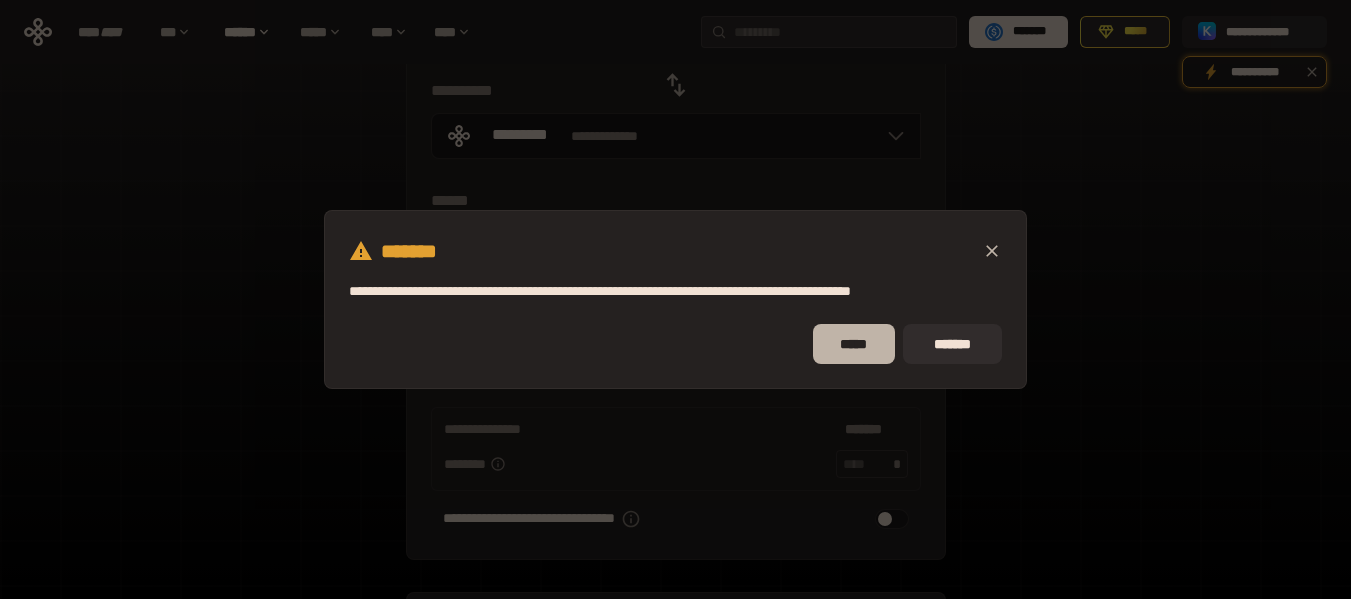 click on "*****" at bounding box center (854, 344) 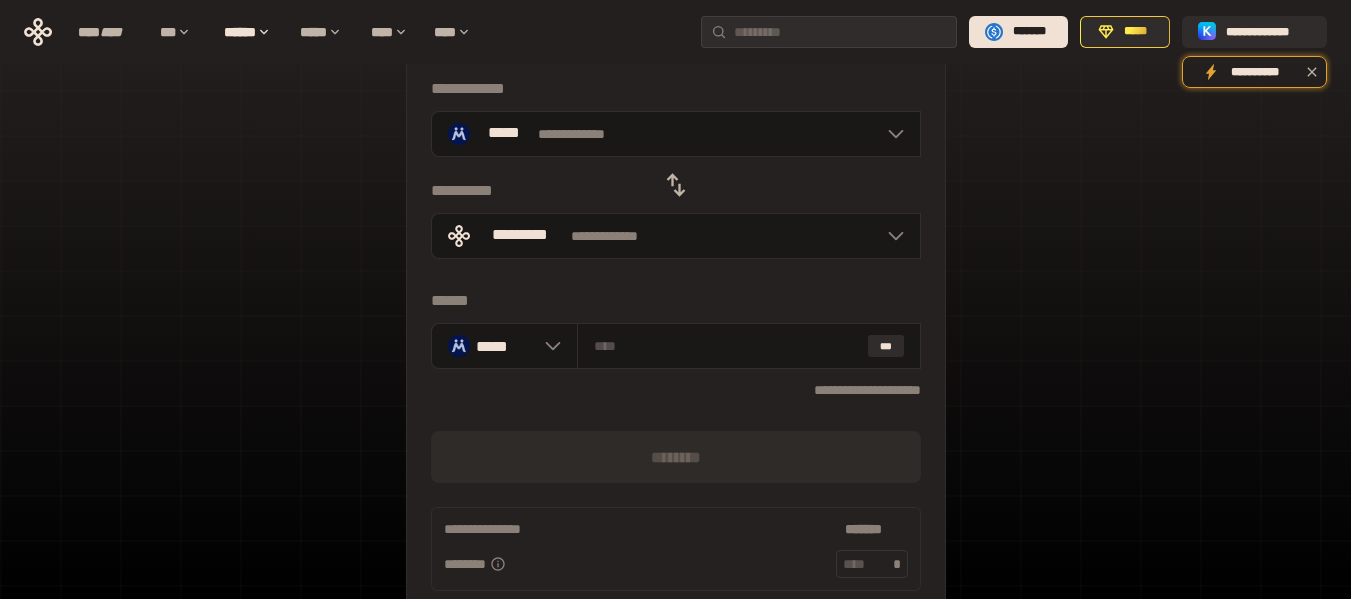 scroll, scrollTop: 0, scrollLeft: 0, axis: both 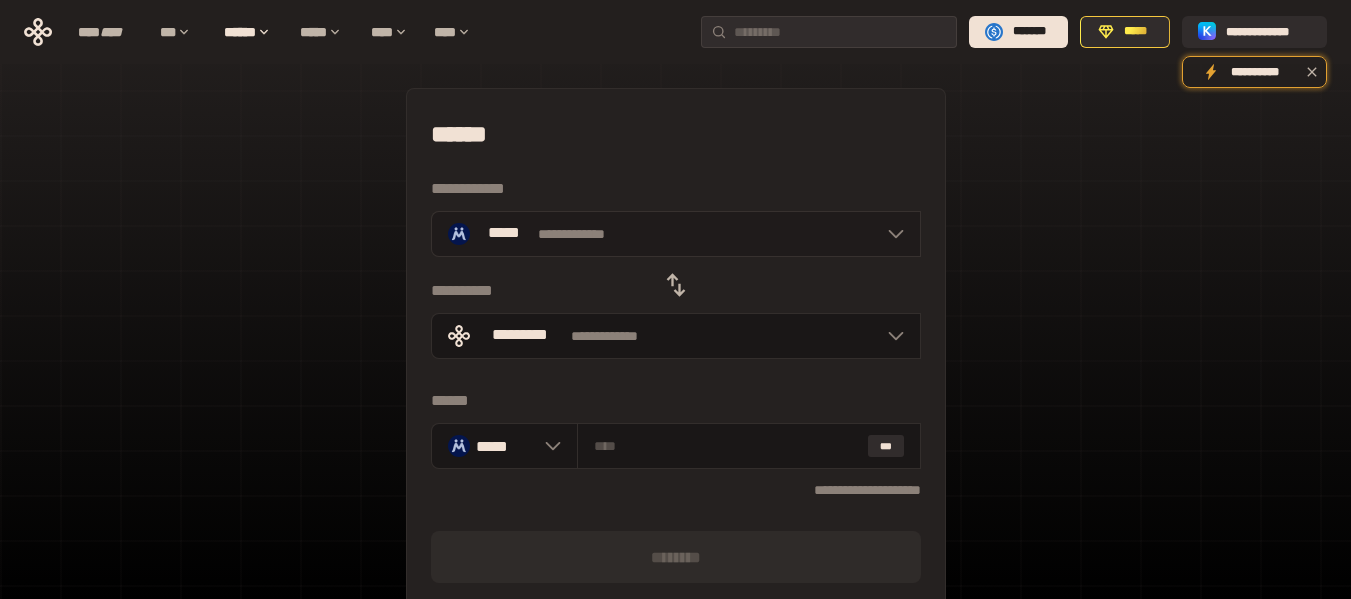 click on "**********" at bounding box center [676, 234] 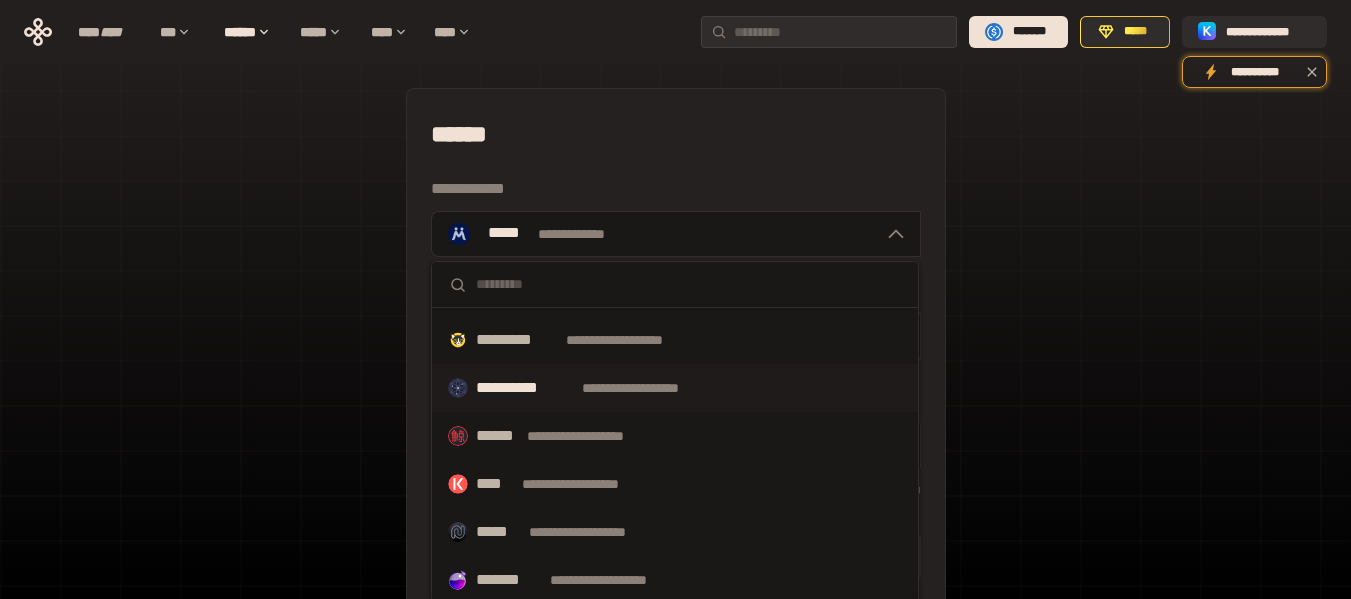 scroll, scrollTop: 1050, scrollLeft: 0, axis: vertical 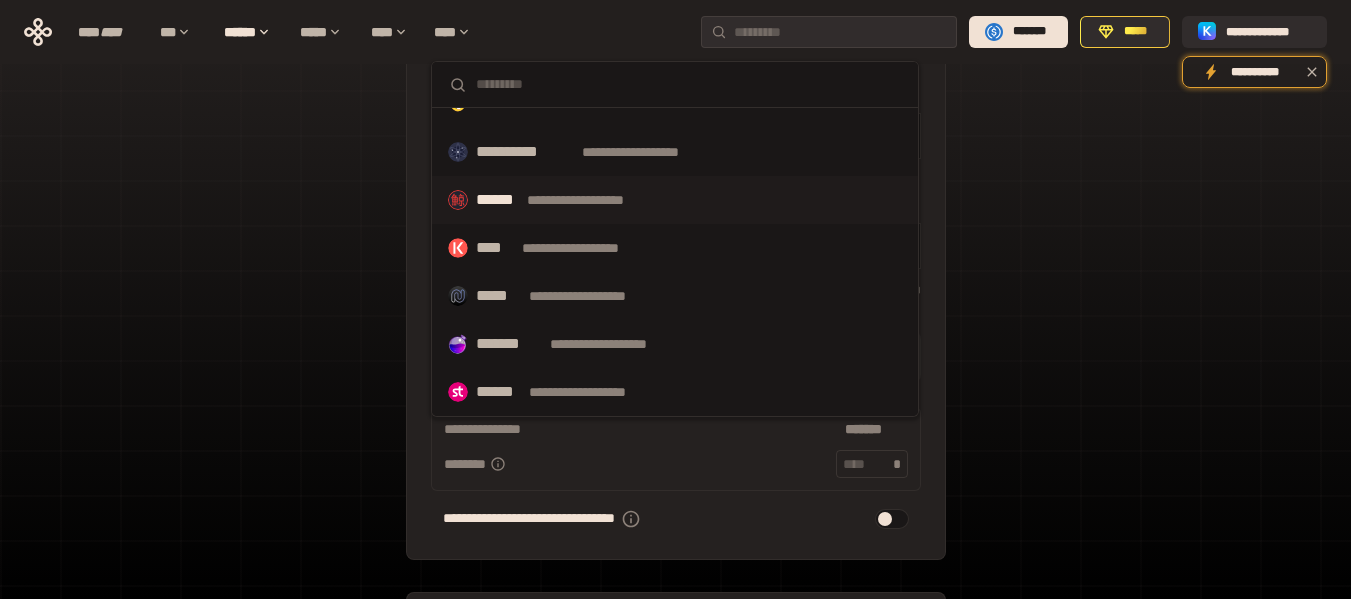 click on "**********" at bounding box center [675, 200] 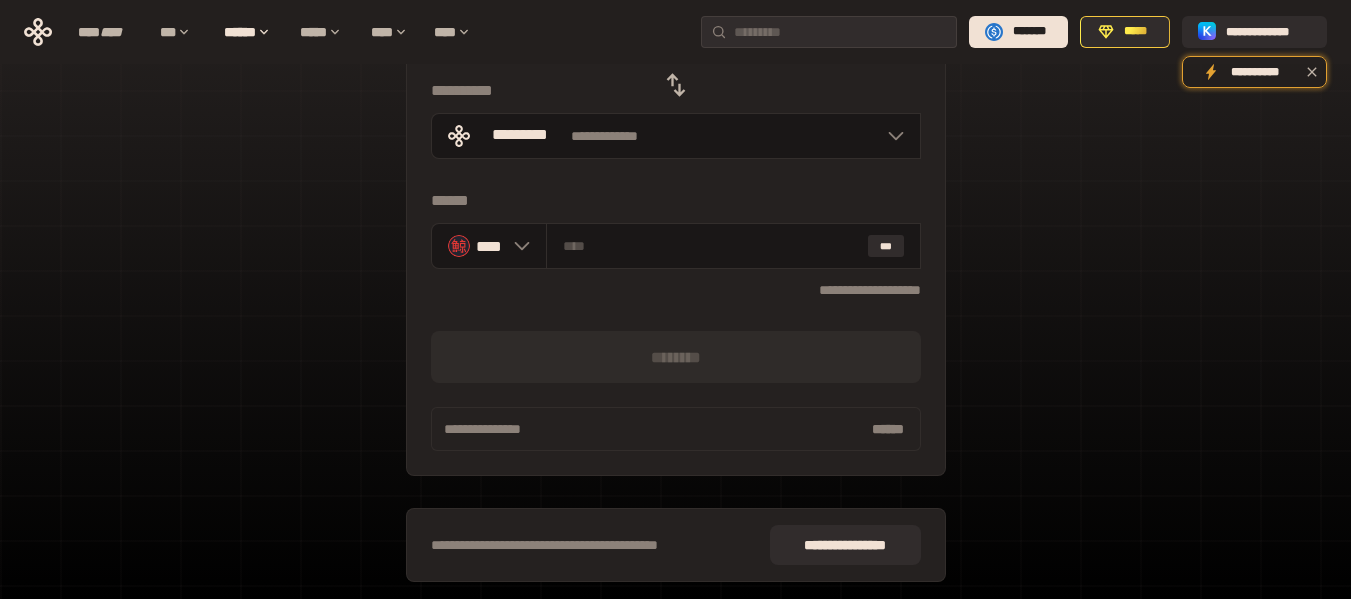 click on "[FIRST] [LAST] [ADDRESS] [CITY], [STATE] [ZIP] [COUNTRY] [PHONE] [EMAIL]" at bounding box center (675, 245) 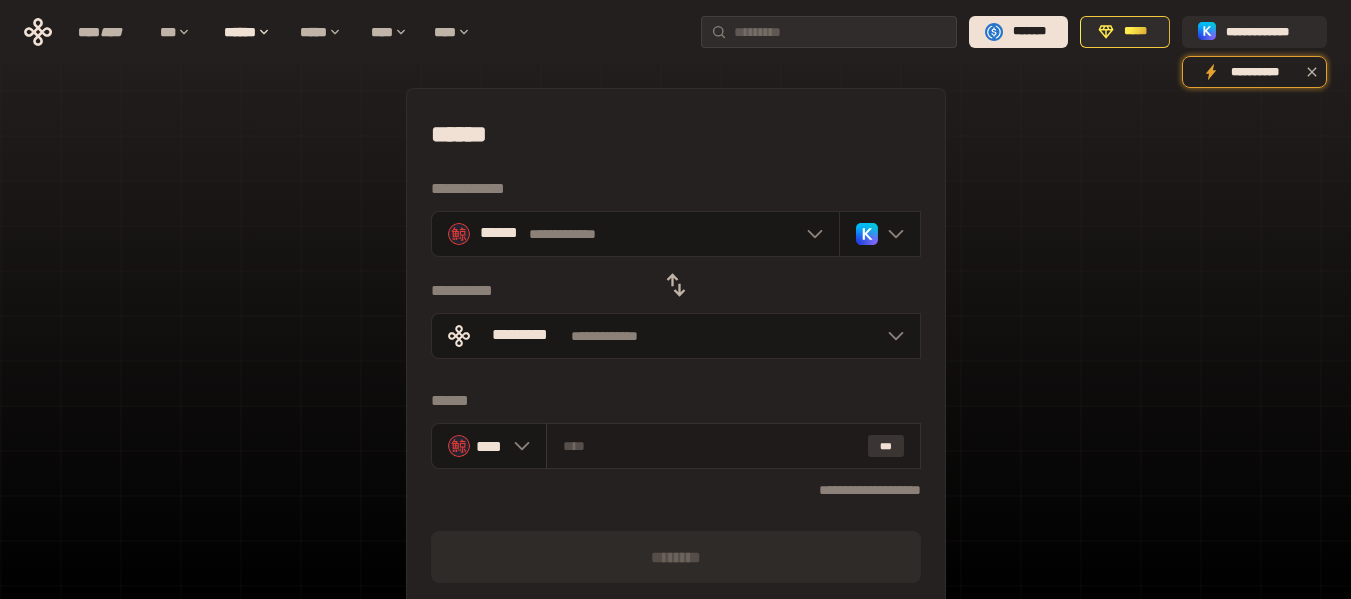 click on "***" at bounding box center (886, 446) 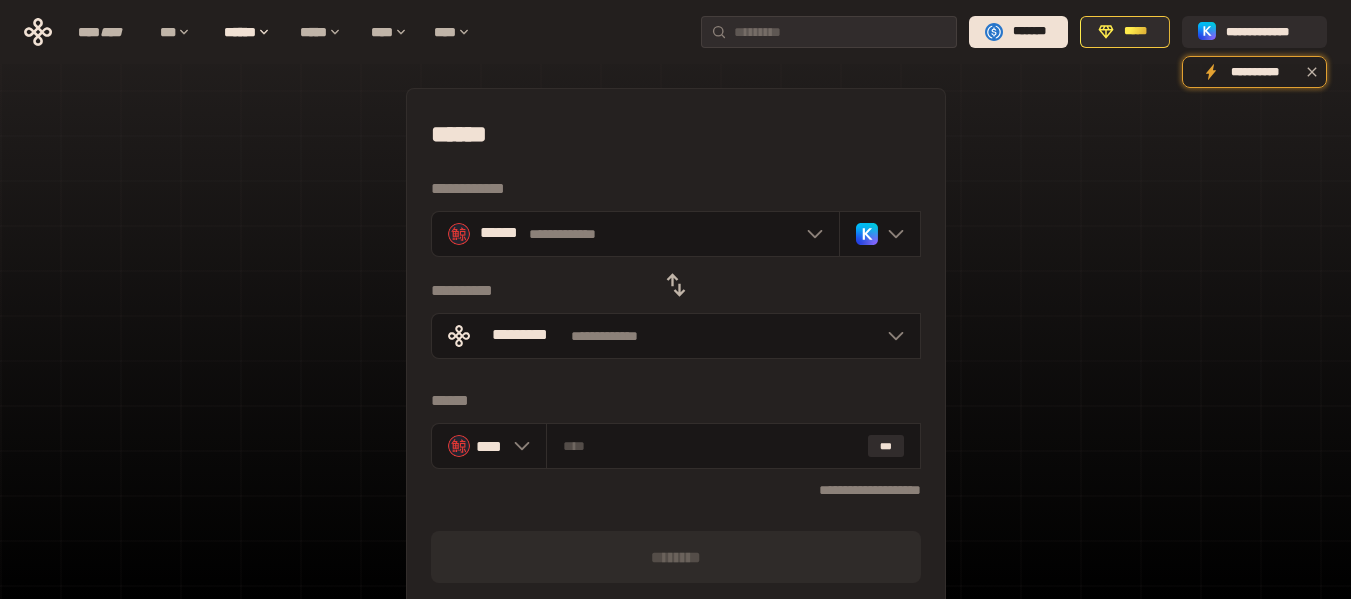 click on "[FIRST] [LAST] [ADDRESS] [CITY], [STATE] [ZIP] [COUNTRY] [PHONE] [EMAIL]" at bounding box center [675, 445] 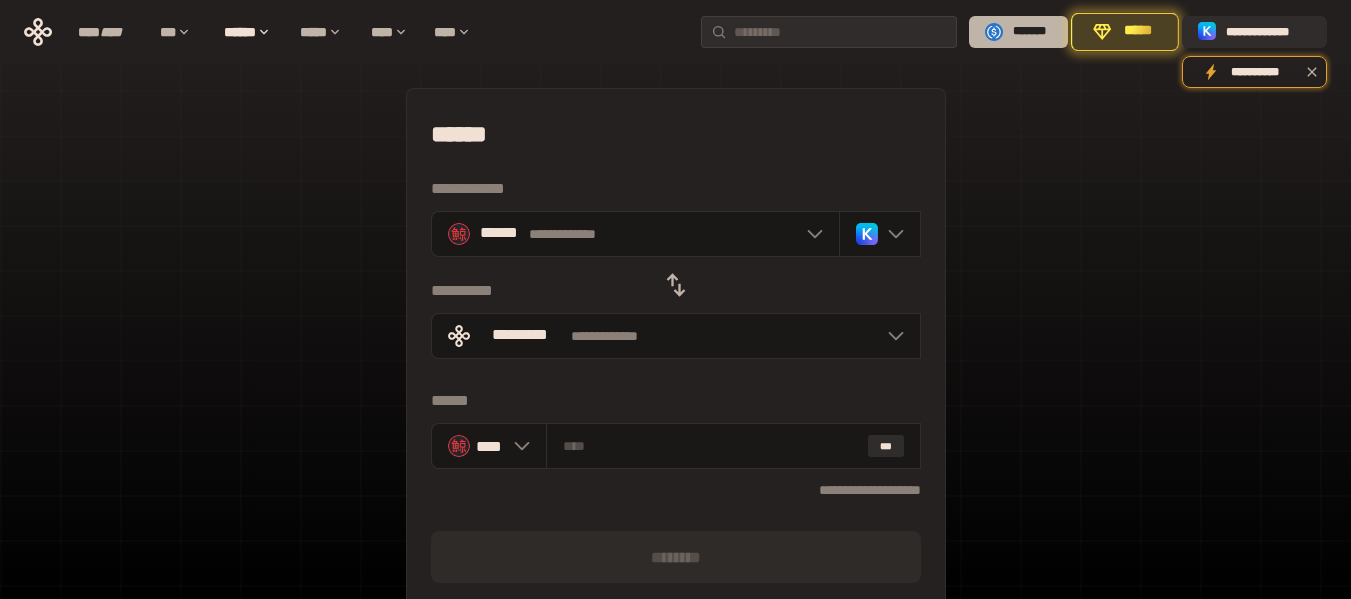 click 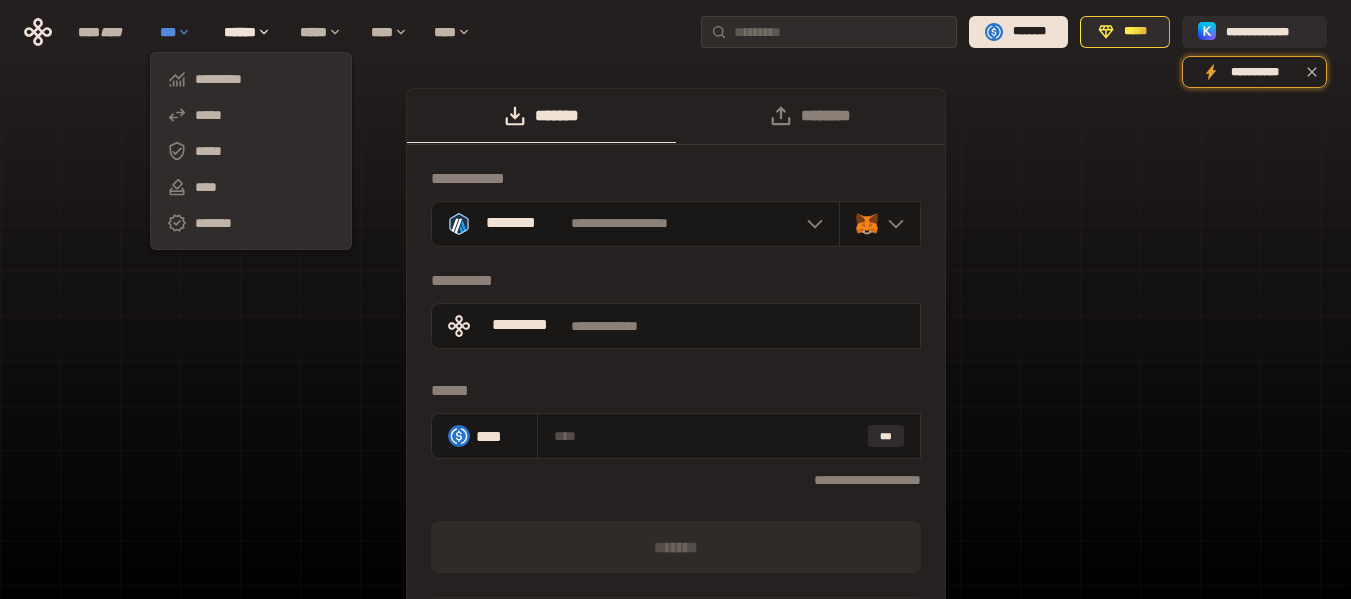 click on "***" at bounding box center (182, 32) 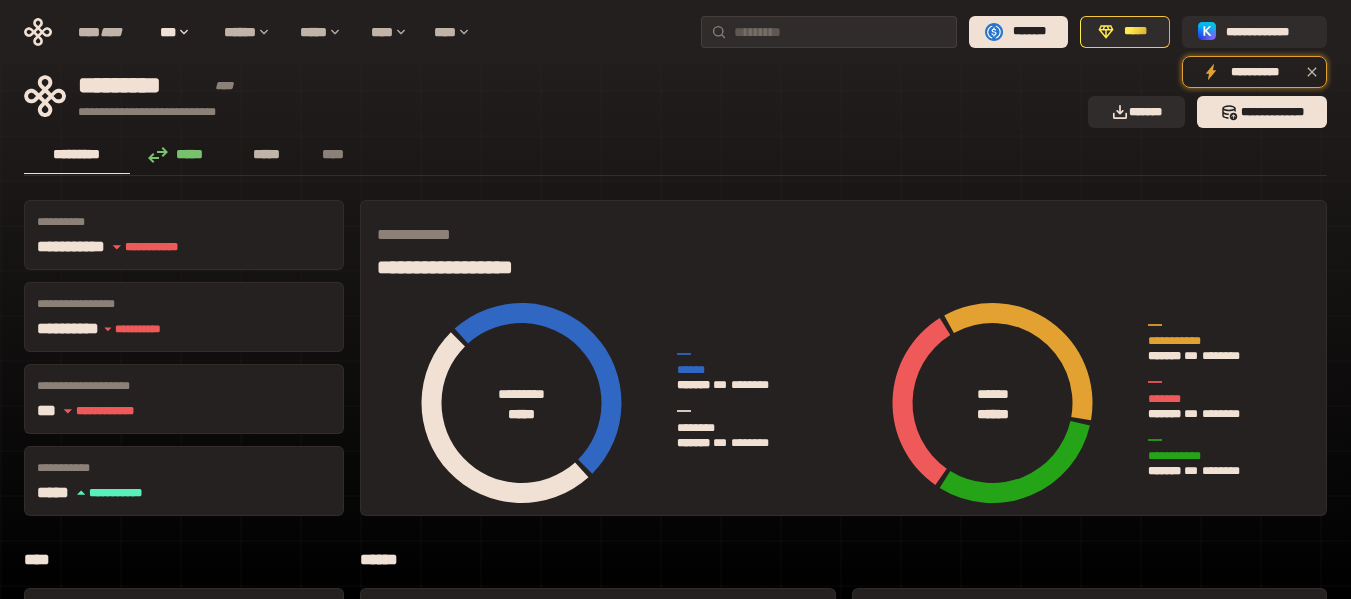 click on "*****" at bounding box center (267, 154) 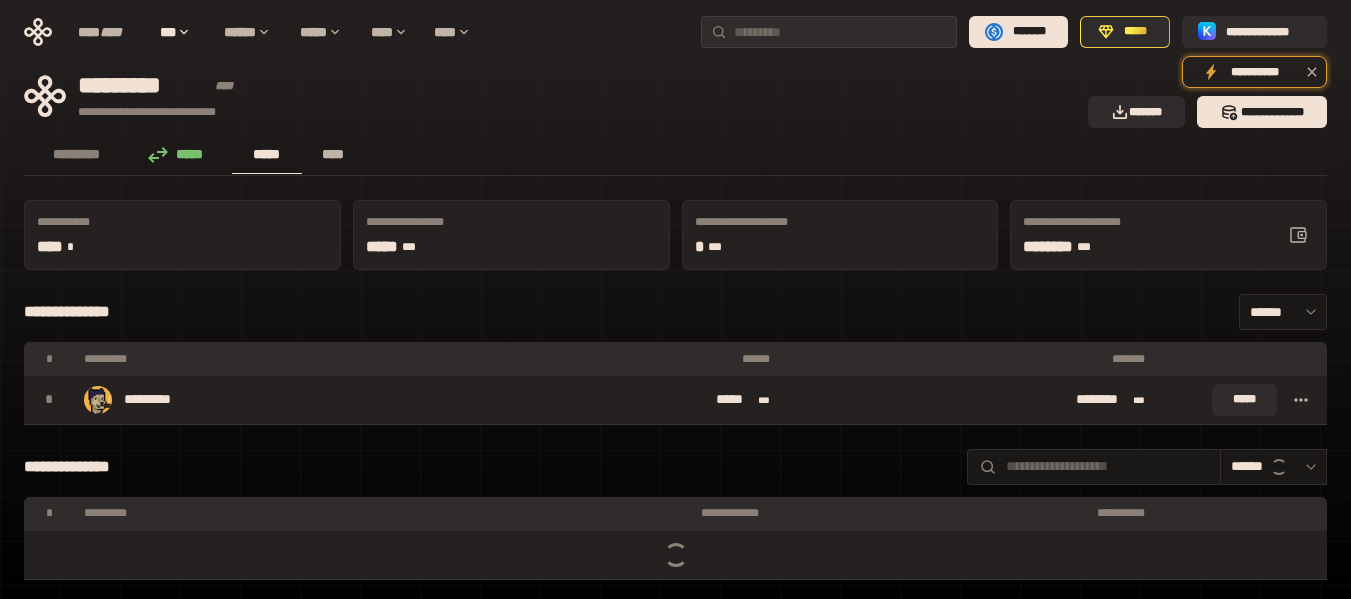 click on "****" at bounding box center [333, 155] 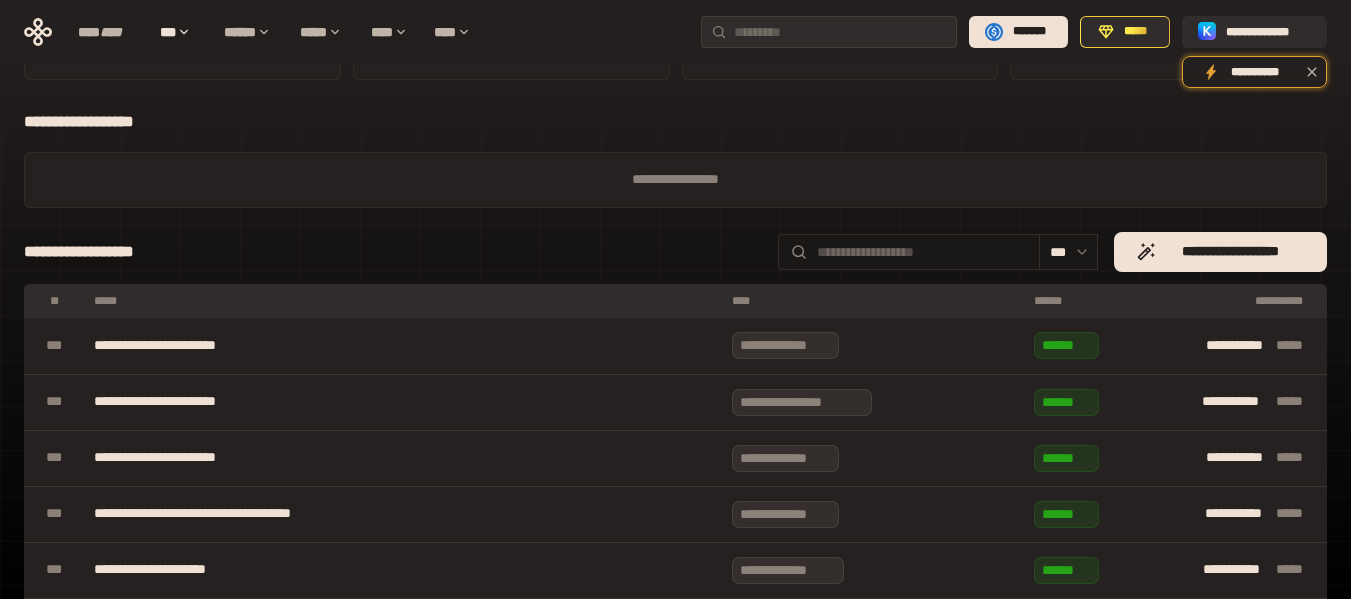 scroll, scrollTop: 0, scrollLeft: 0, axis: both 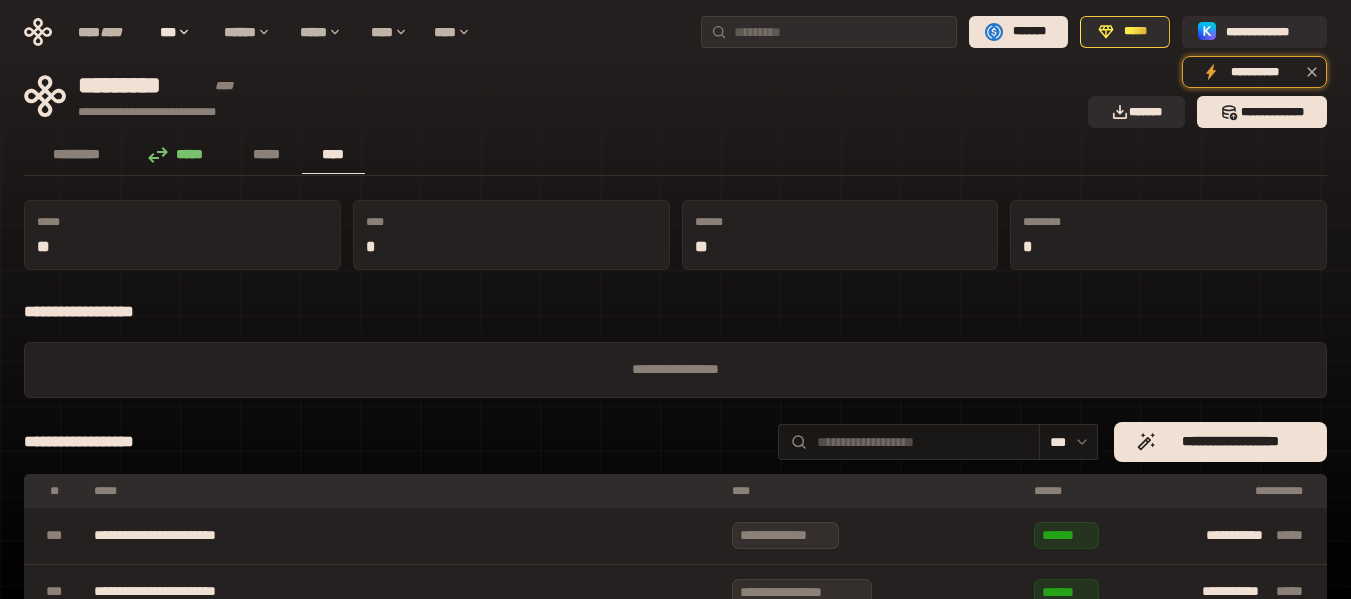 click on "*****" at bounding box center [181, 154] 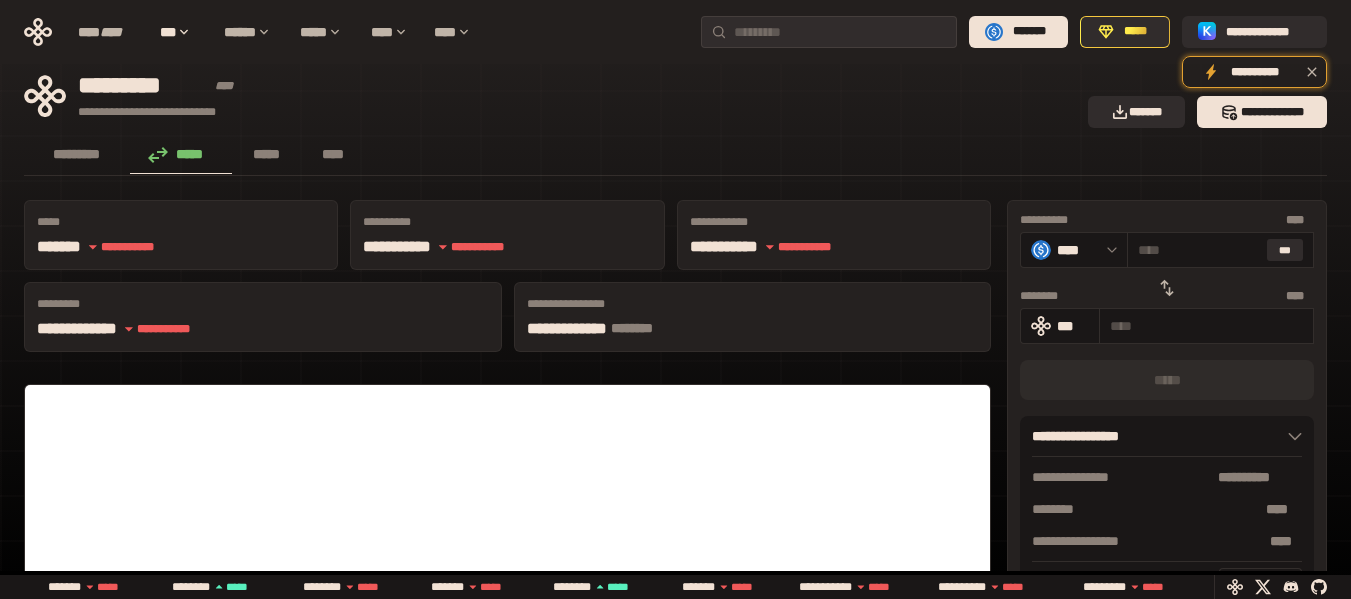 click on "**********" at bounding box center [550, 96] 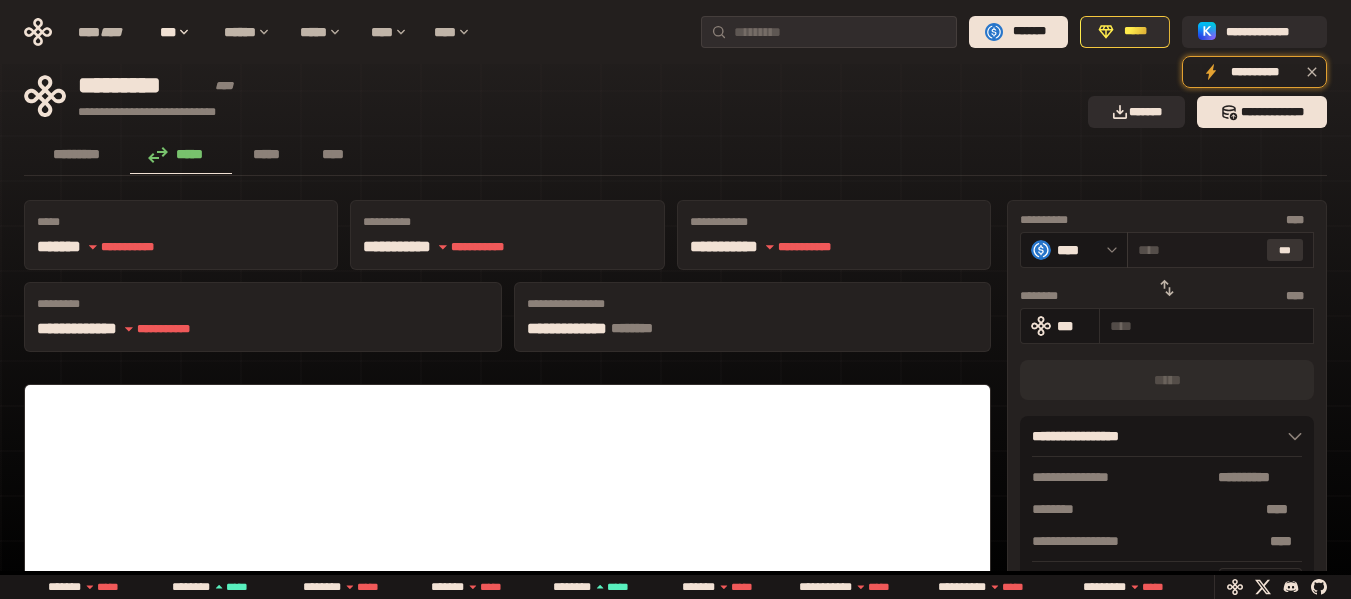 click on "***" at bounding box center (1285, 250) 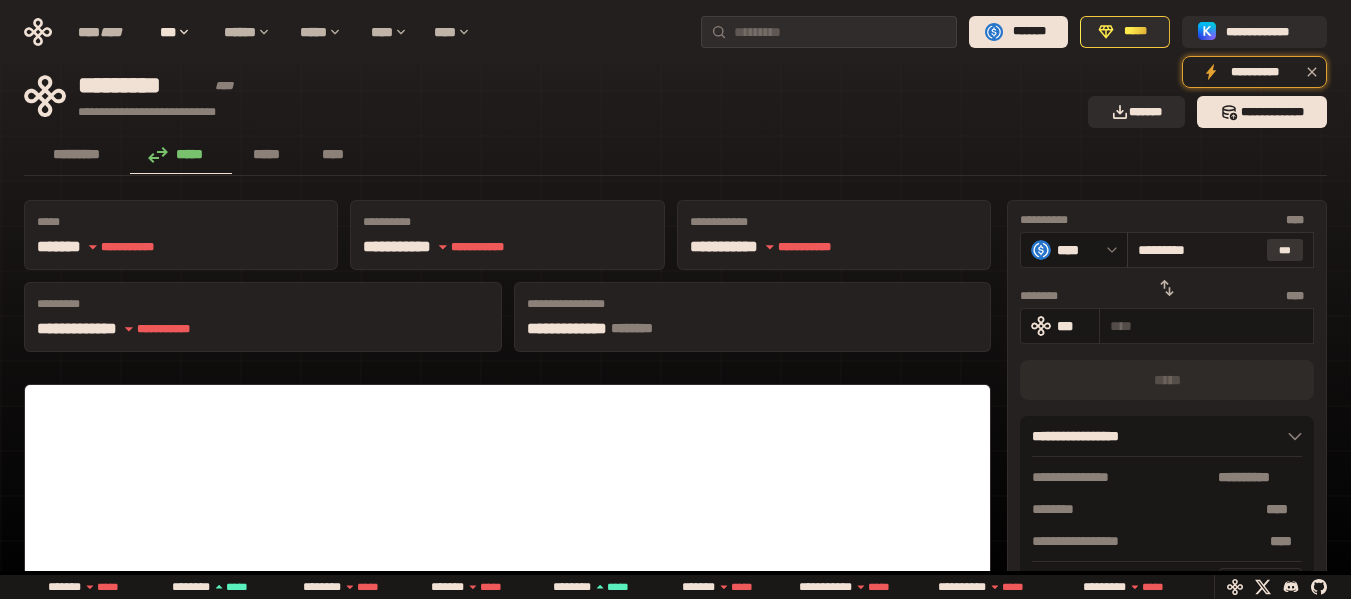 type on "**********" 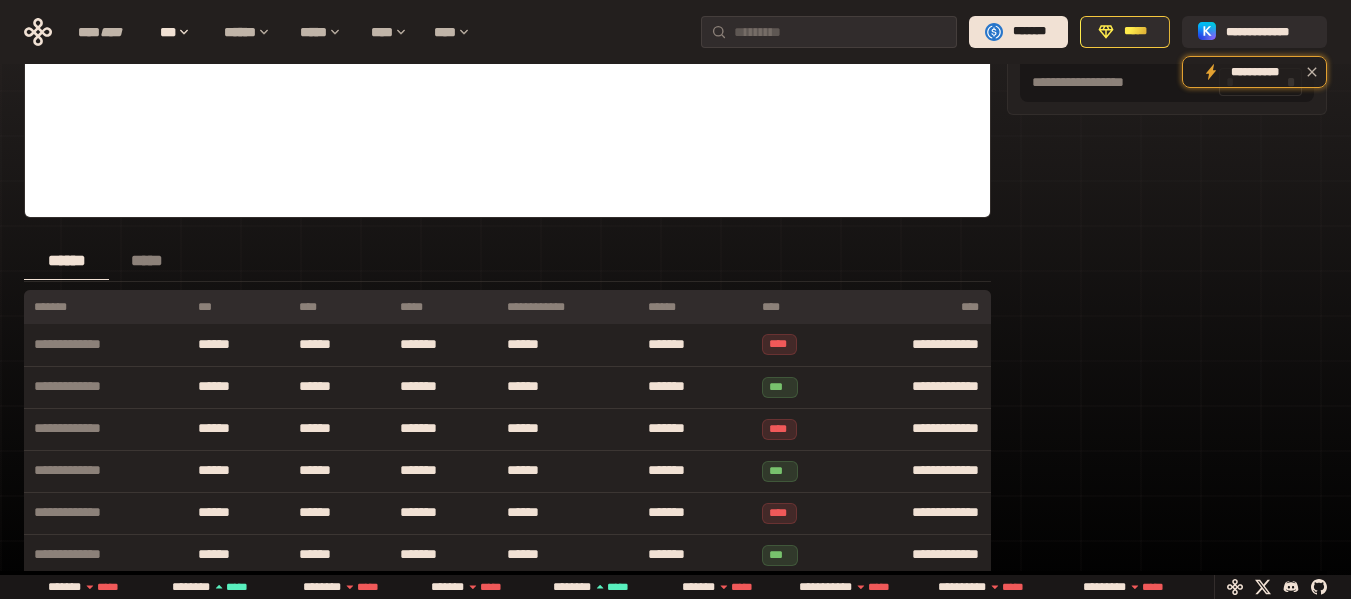 scroll, scrollTop: 600, scrollLeft: 0, axis: vertical 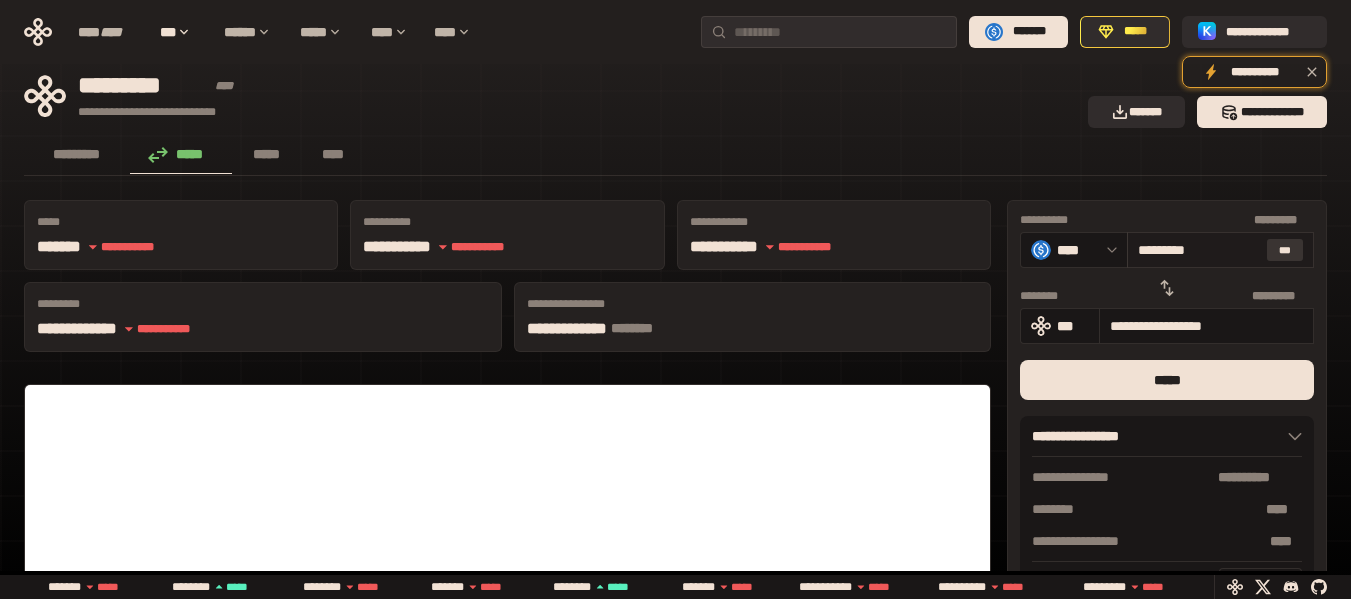 click on "***" at bounding box center (1285, 250) 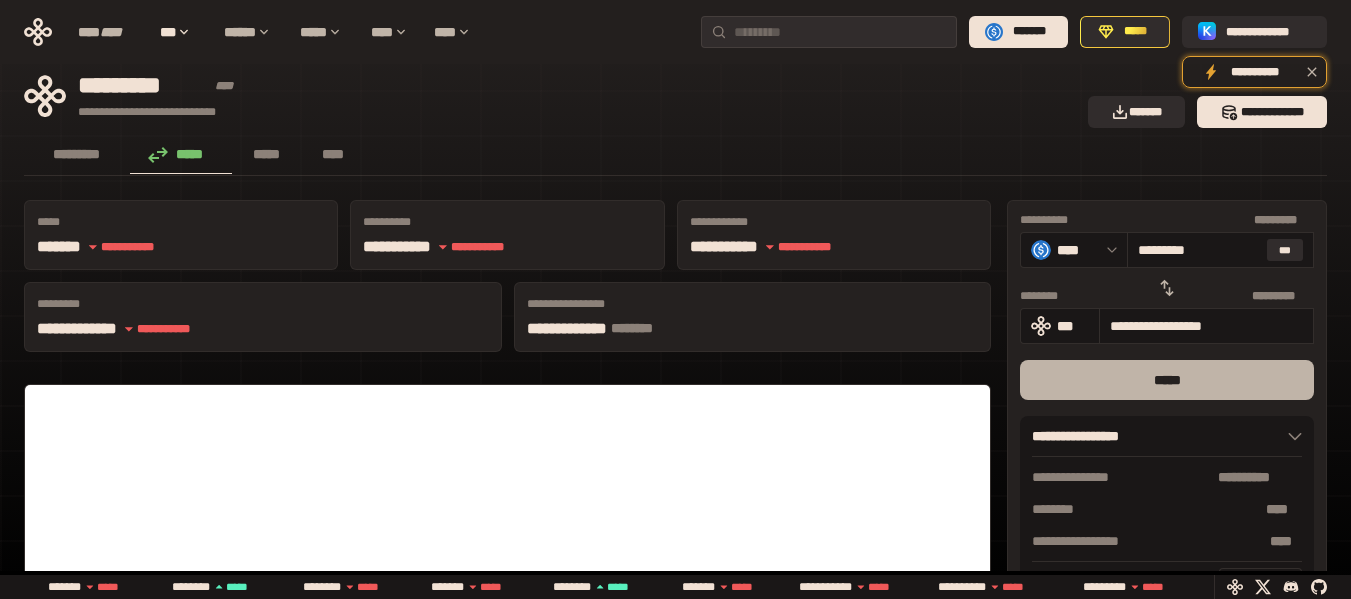 click on "*****" at bounding box center (1167, 380) 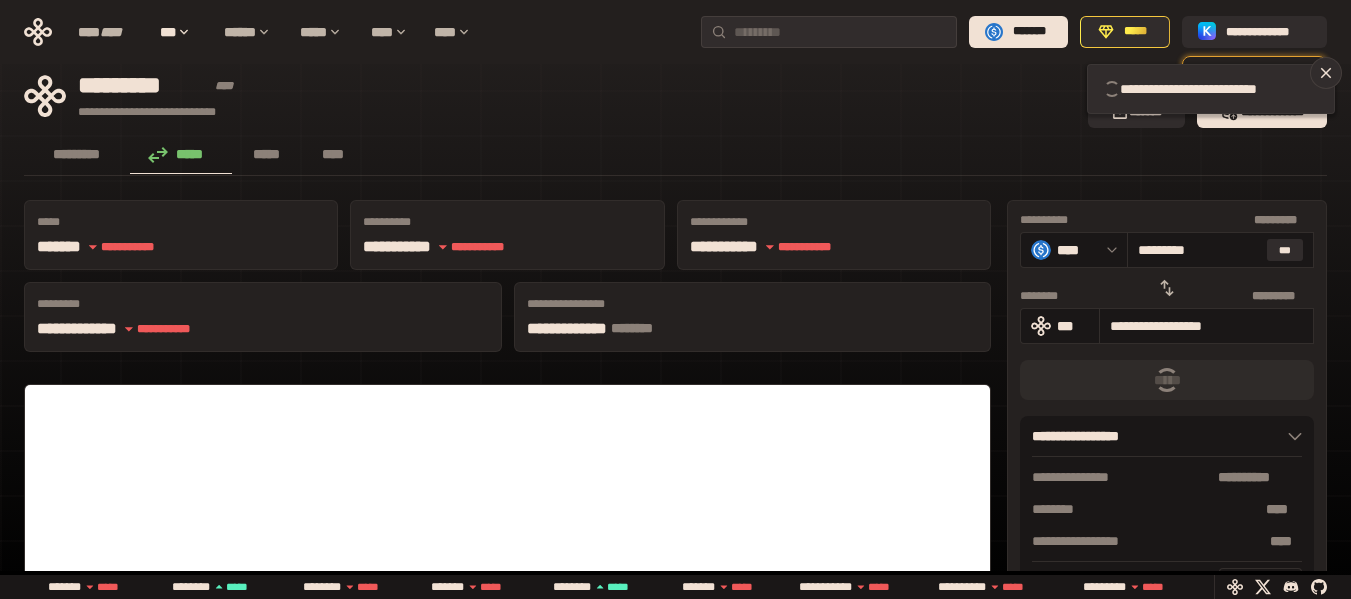 click on "**********" at bounding box center [550, 96] 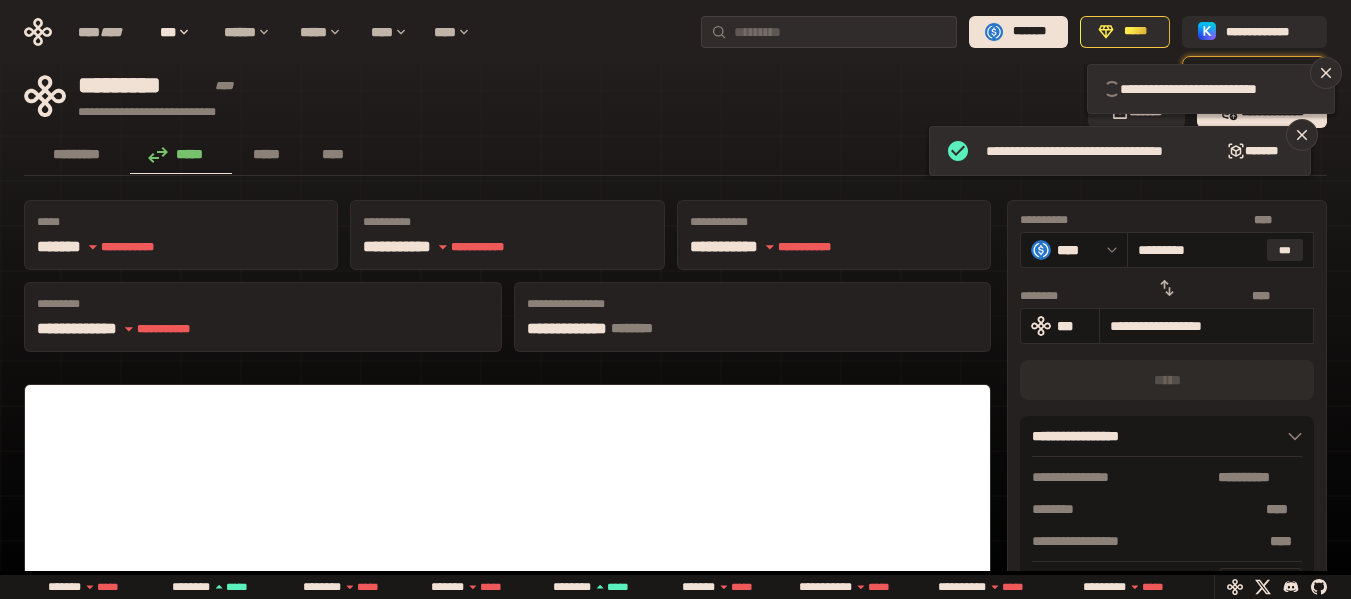 type 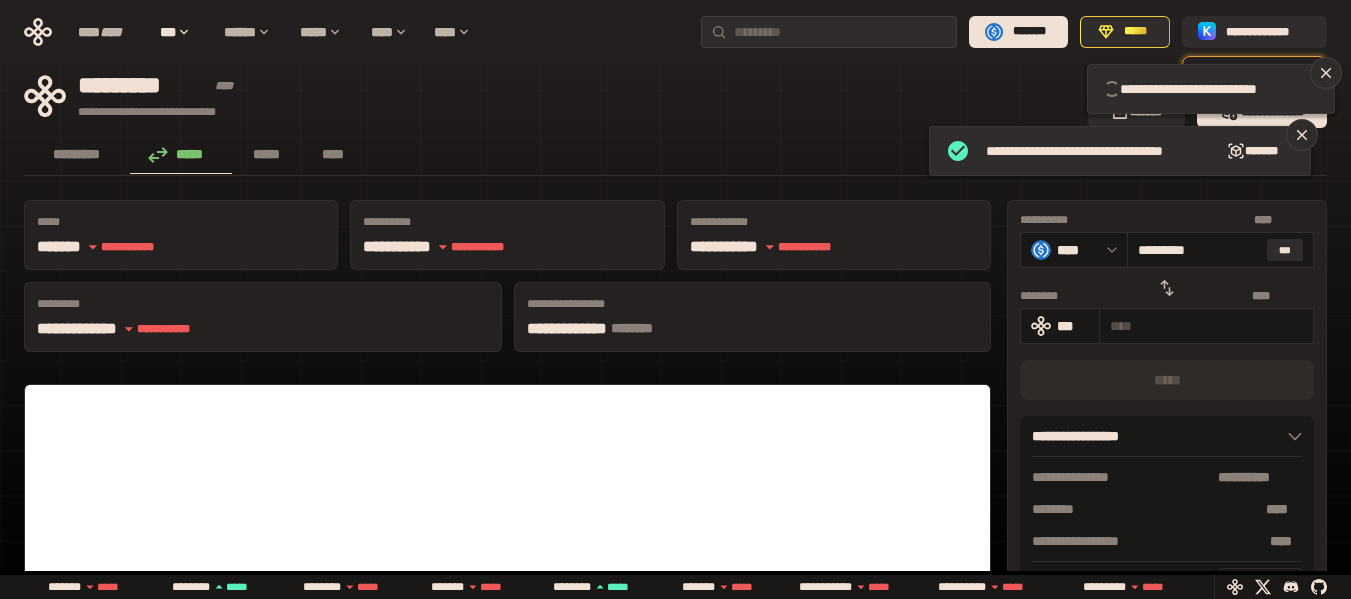 type 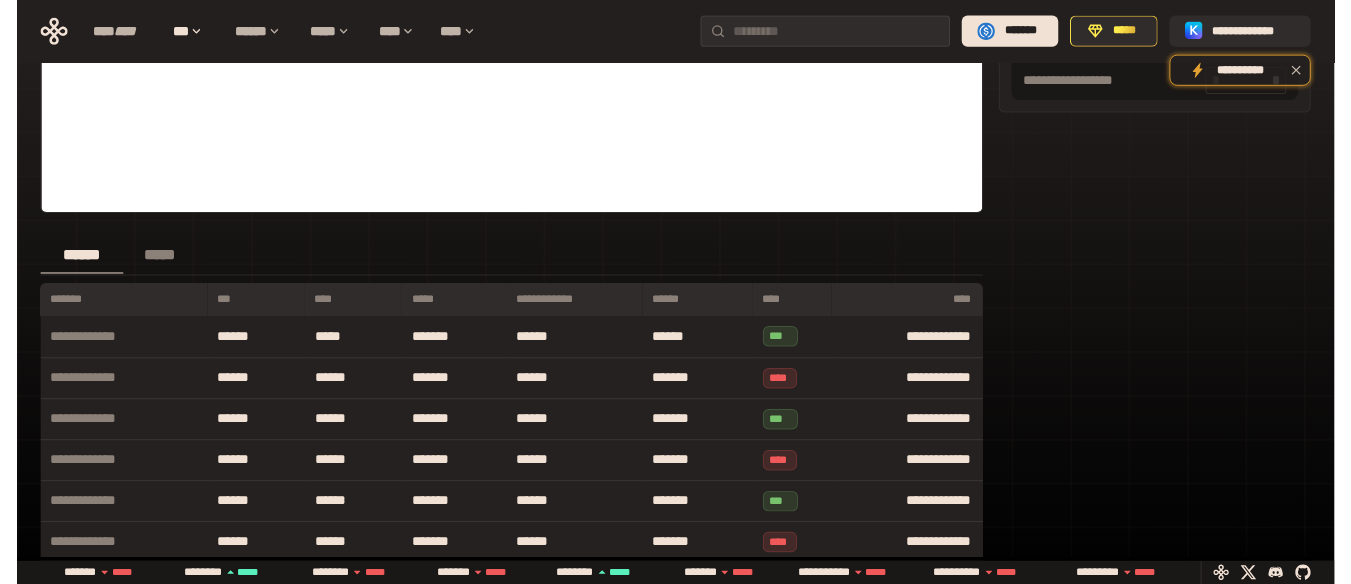 scroll, scrollTop: 0, scrollLeft: 0, axis: both 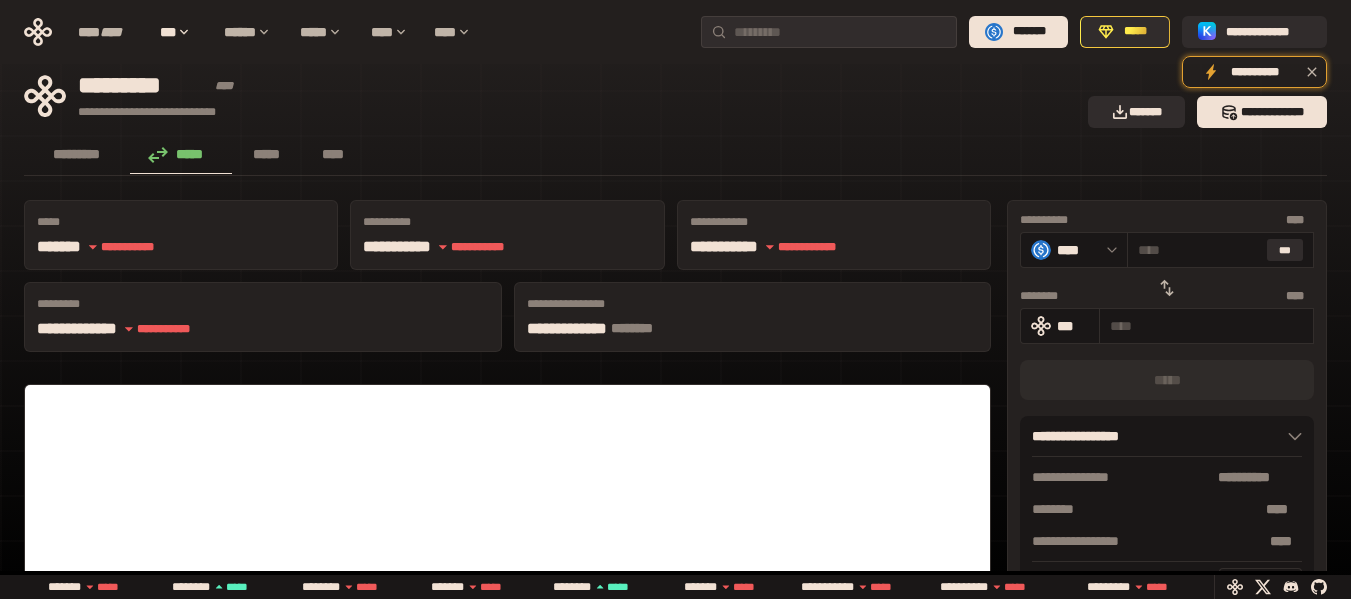 click on "********* ***** ***** ****" at bounding box center (675, 156) 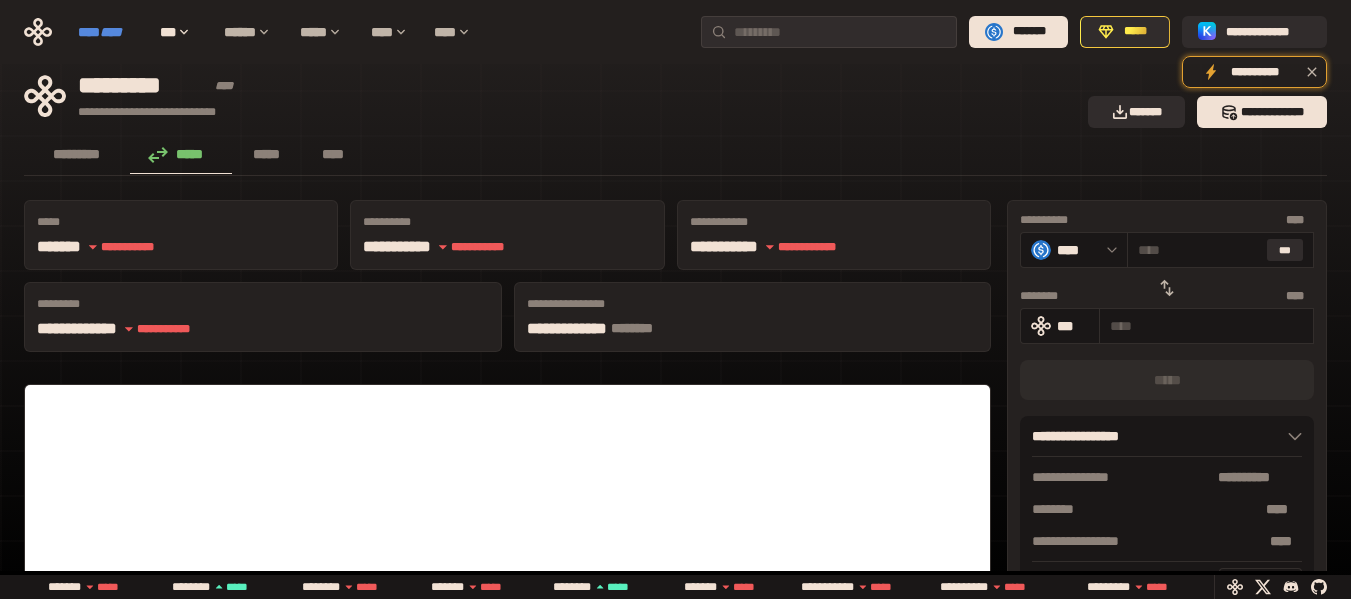click on "**** ****" at bounding box center [109, 32] 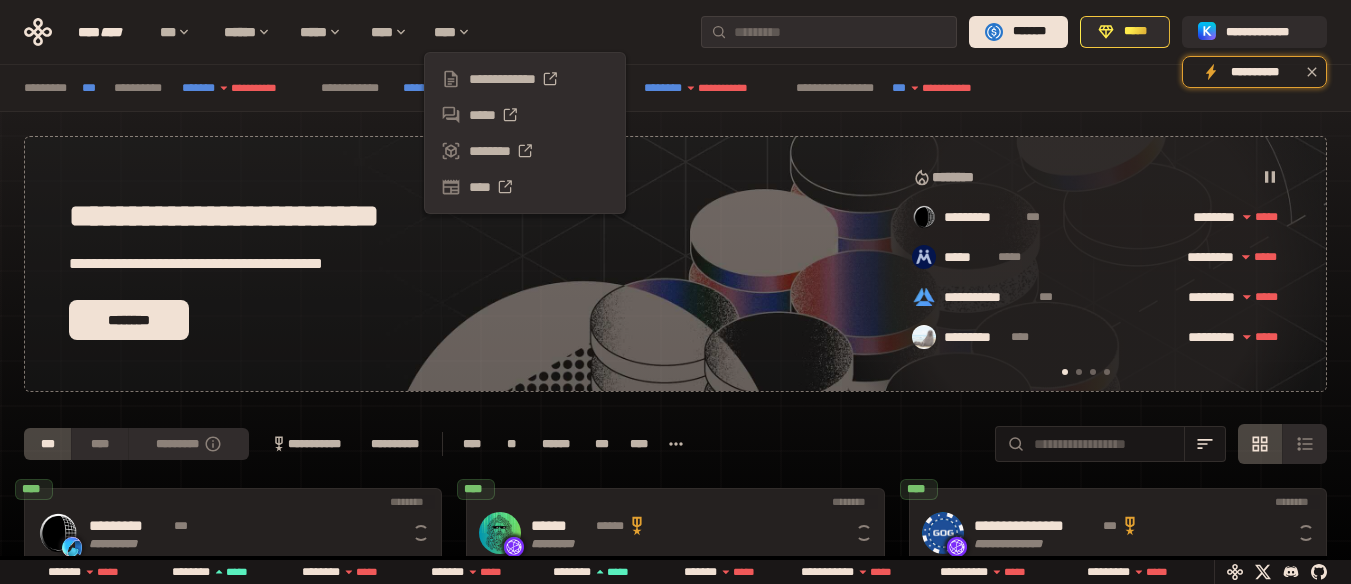 scroll, scrollTop: 0, scrollLeft: 16, axis: horizontal 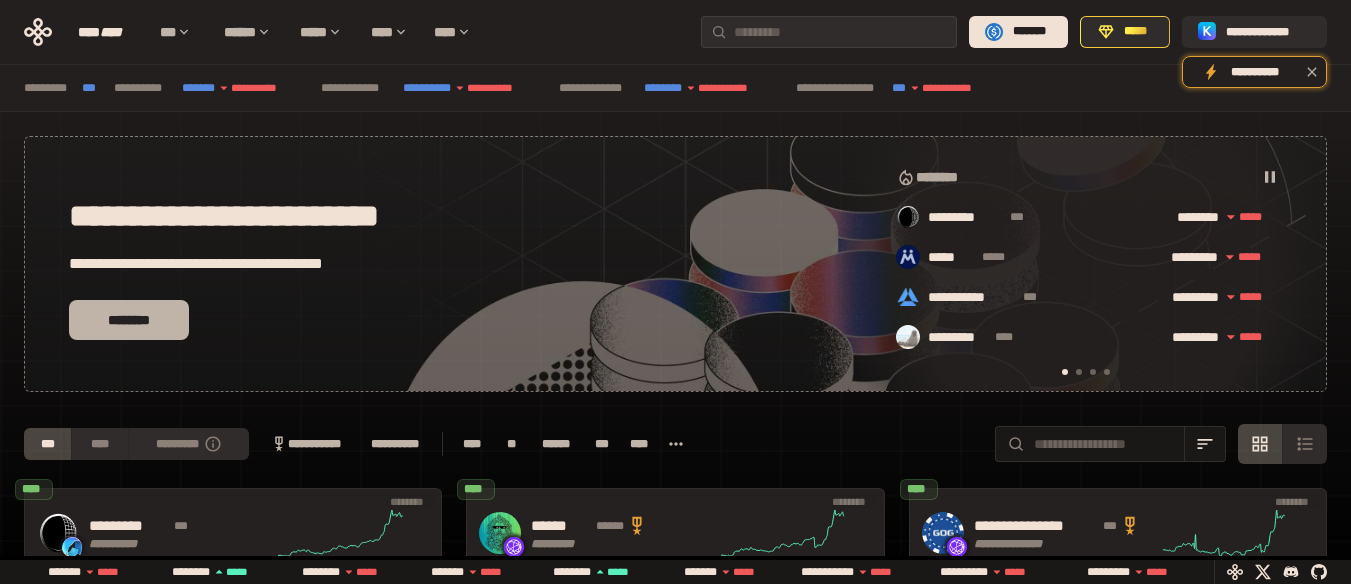 click on "********" at bounding box center [129, 320] 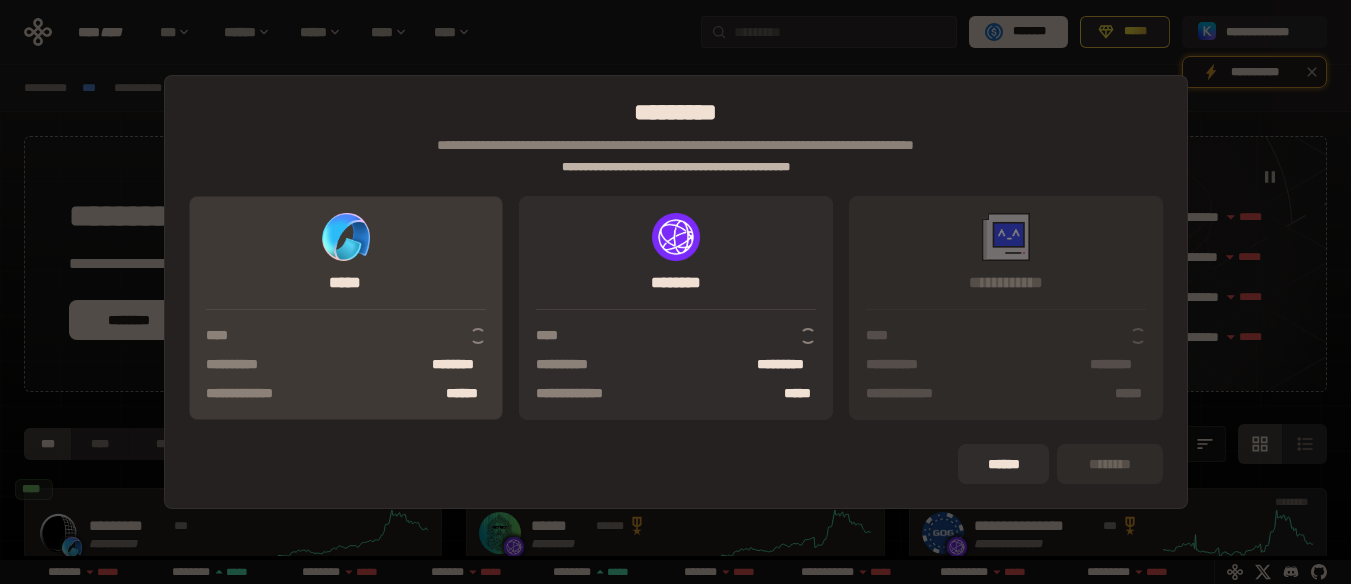 scroll, scrollTop: 0, scrollLeft: 436, axis: horizontal 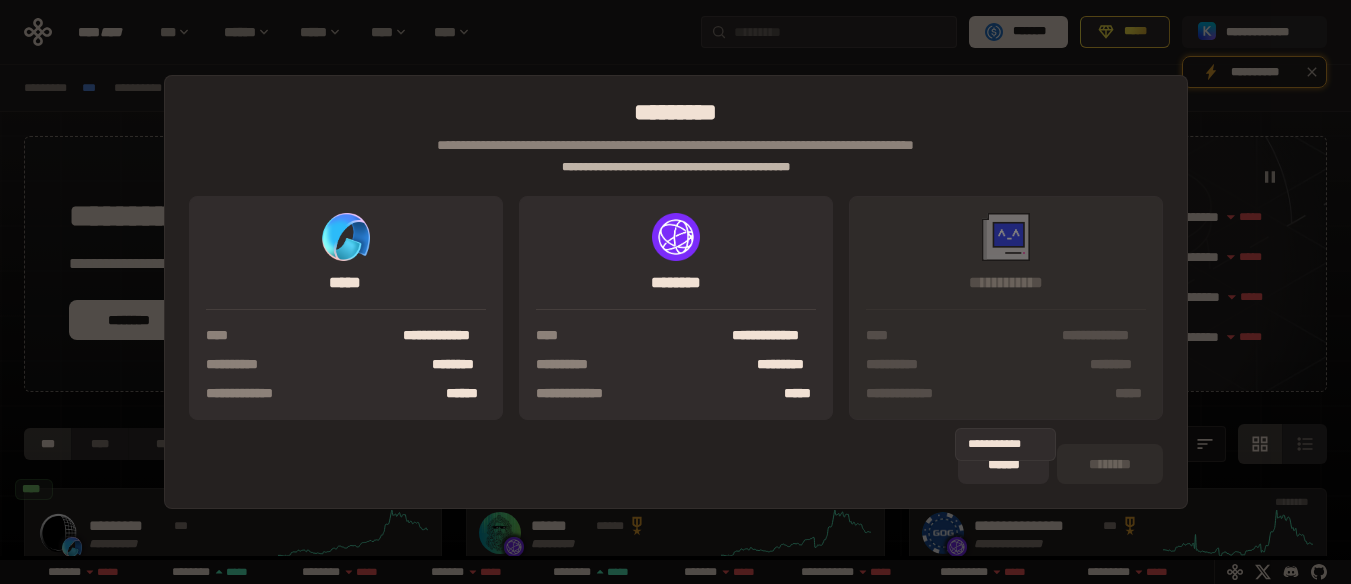 click on "**********" at bounding box center [1006, 308] 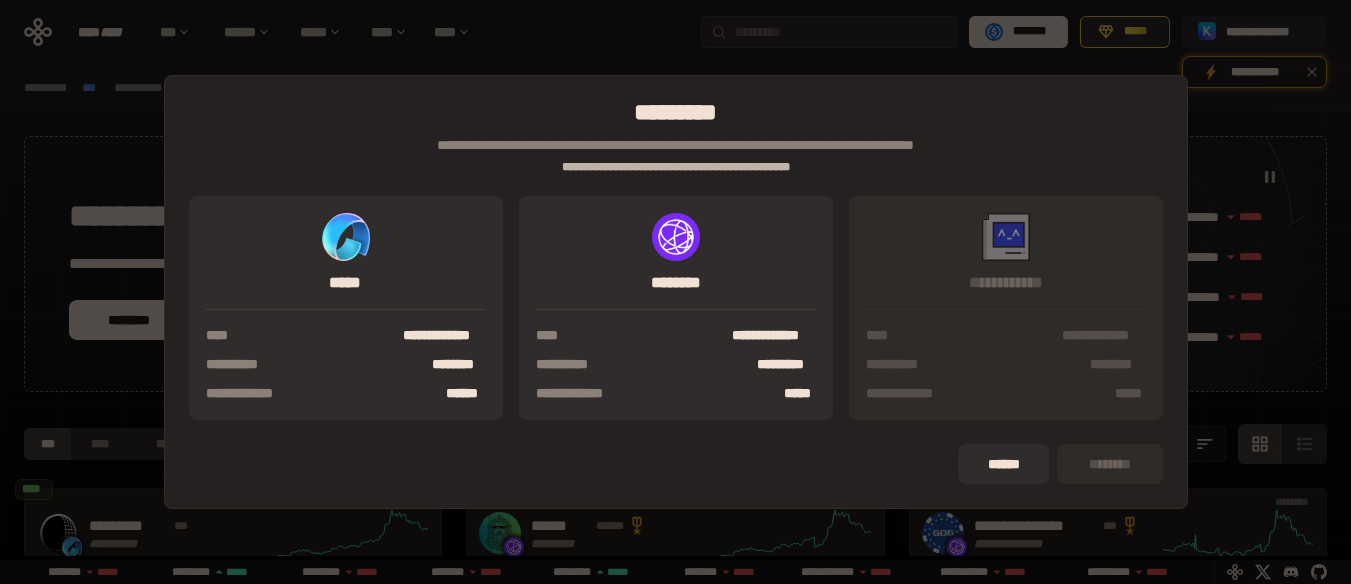 scroll, scrollTop: 0, scrollLeft: 856, axis: horizontal 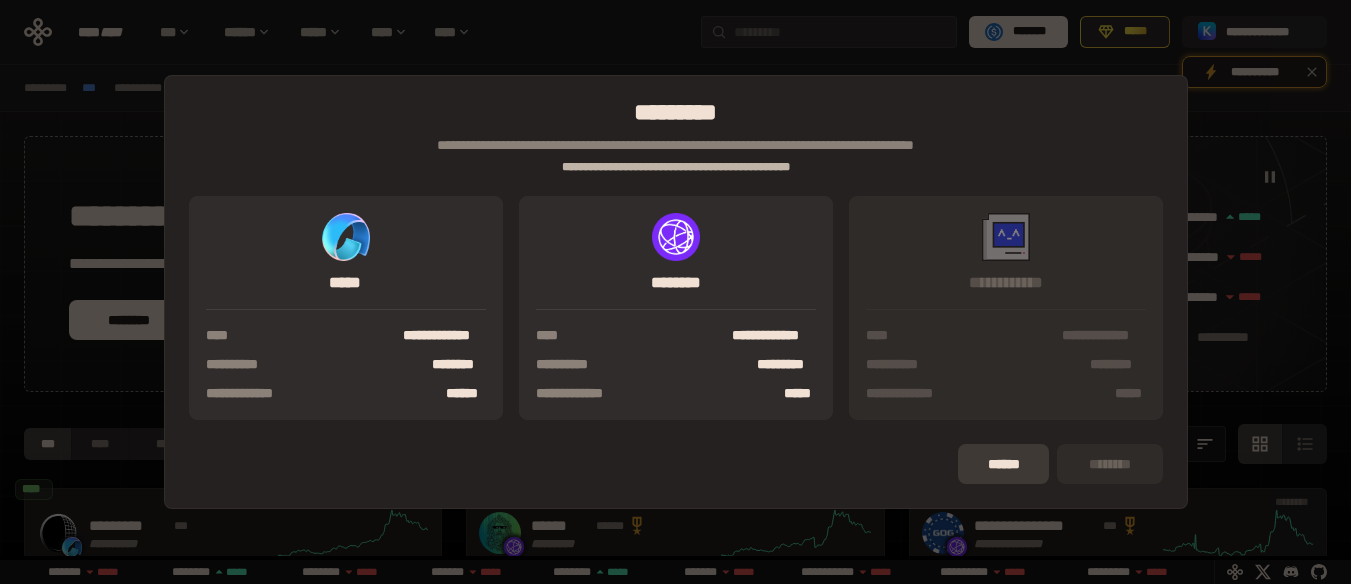 click on "******" at bounding box center (1003, 464) 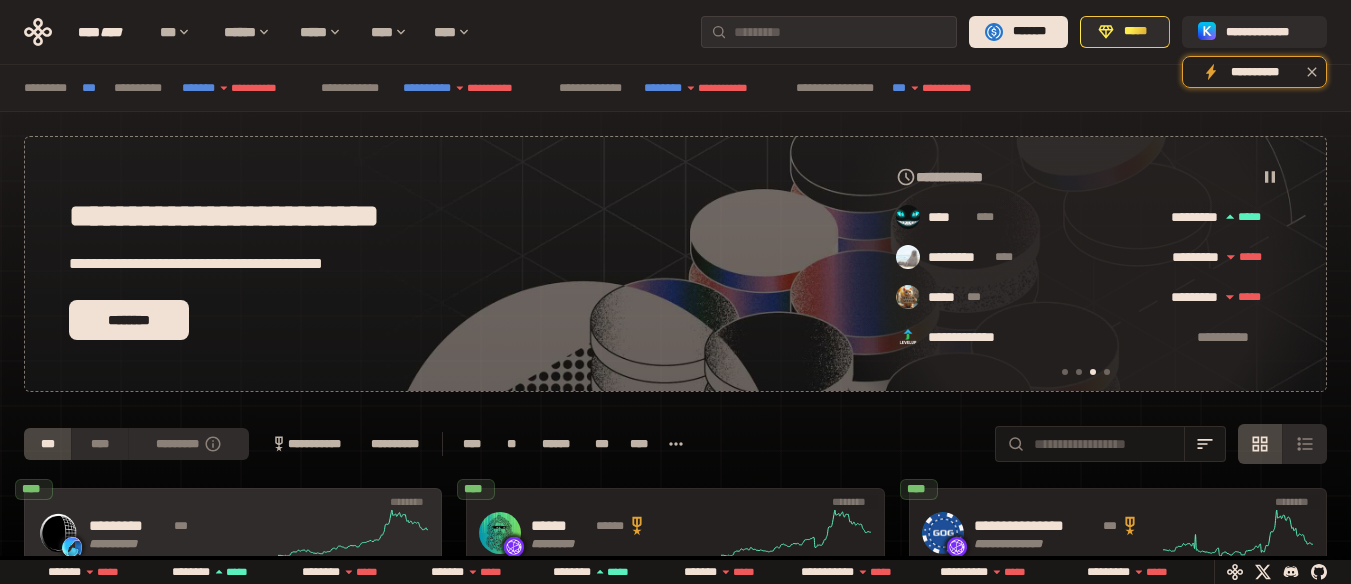 scroll, scrollTop: 200, scrollLeft: 0, axis: vertical 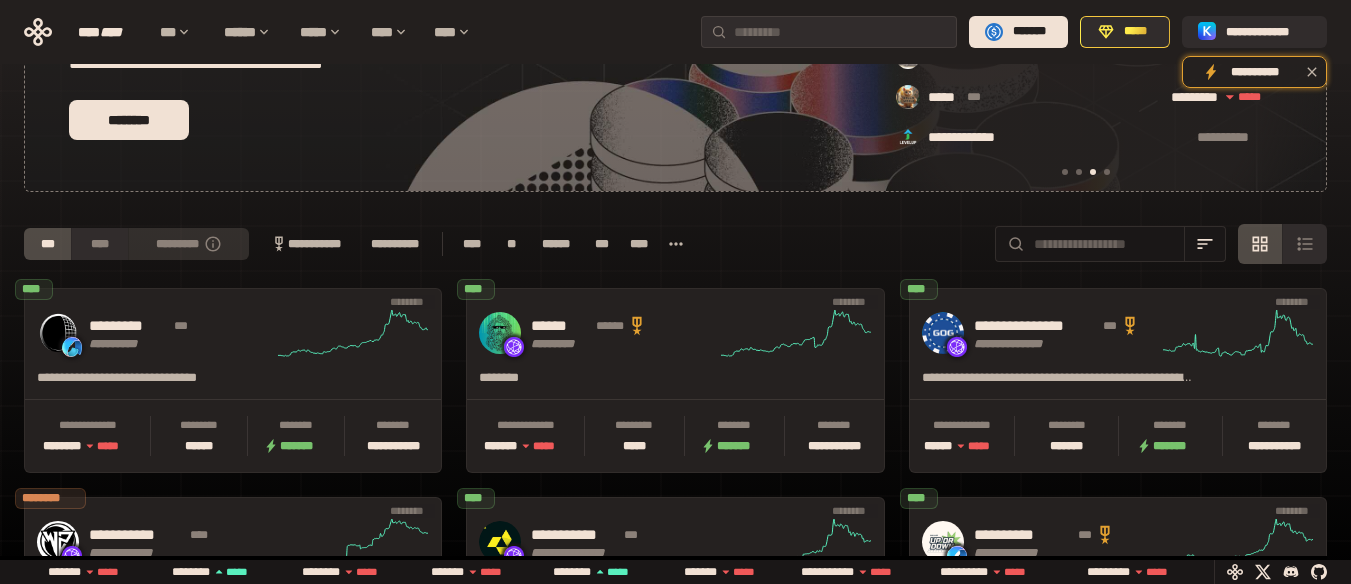 click on "*********" at bounding box center (188, 244) 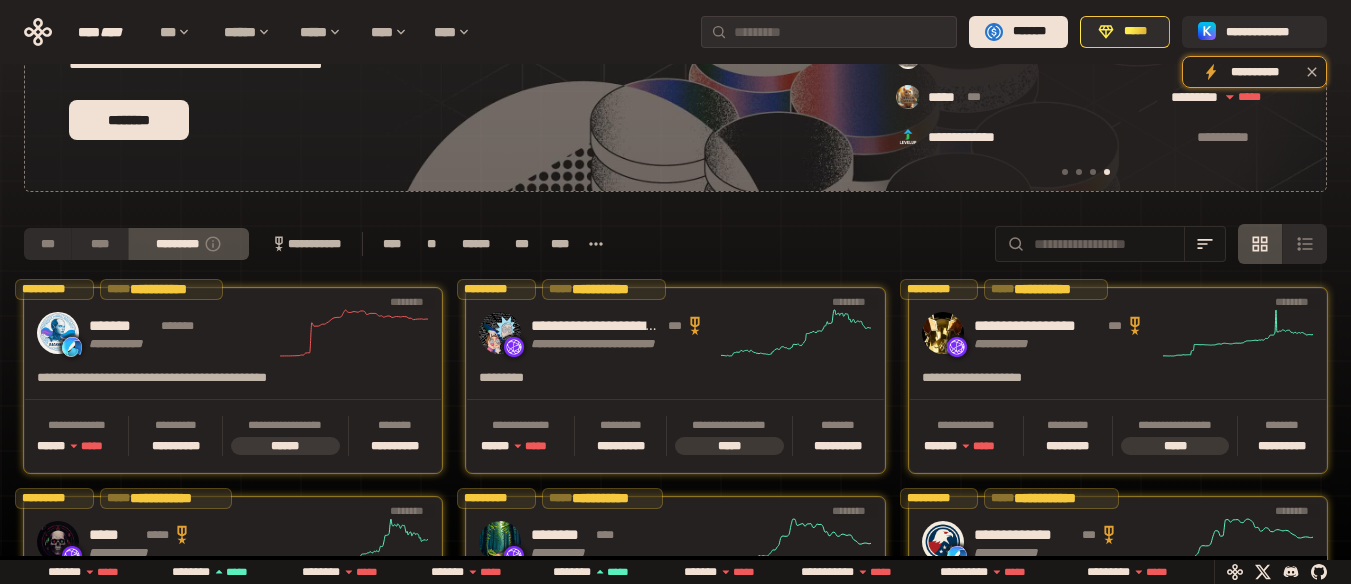 scroll, scrollTop: 0, scrollLeft: 1276, axis: horizontal 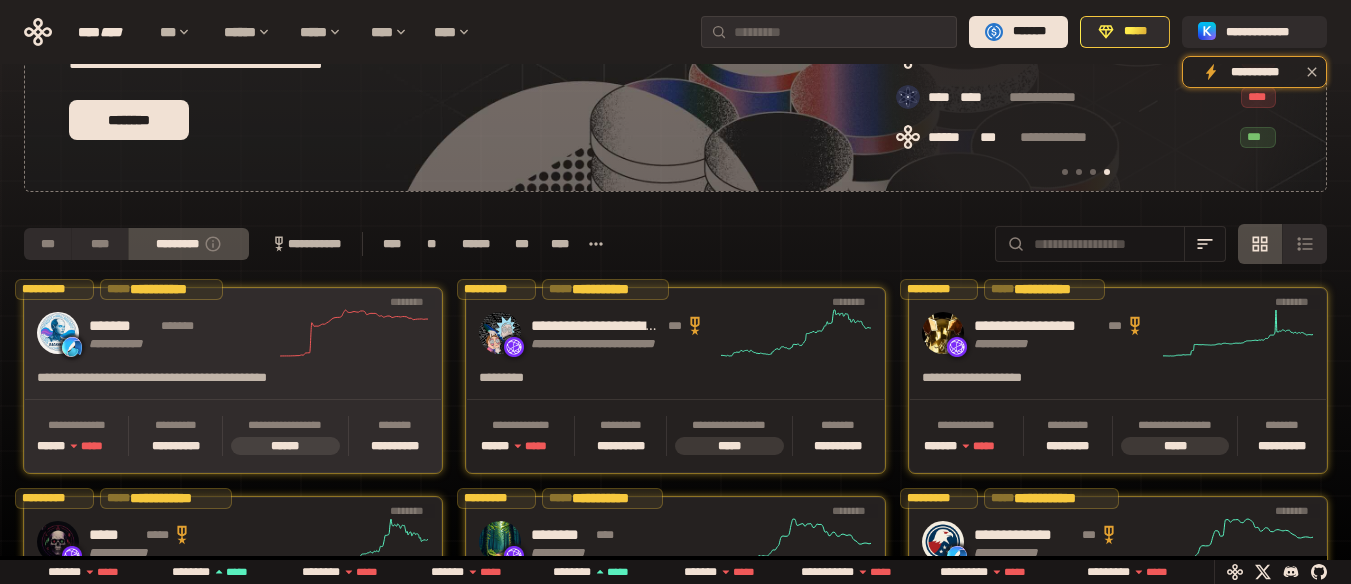 click on "[FIRST] [LAST]   [ADDRESS]   [CITY] [STATE] [ZIP] [COUNTRY] [PHONE] [EMAIL]" at bounding box center (233, 380) 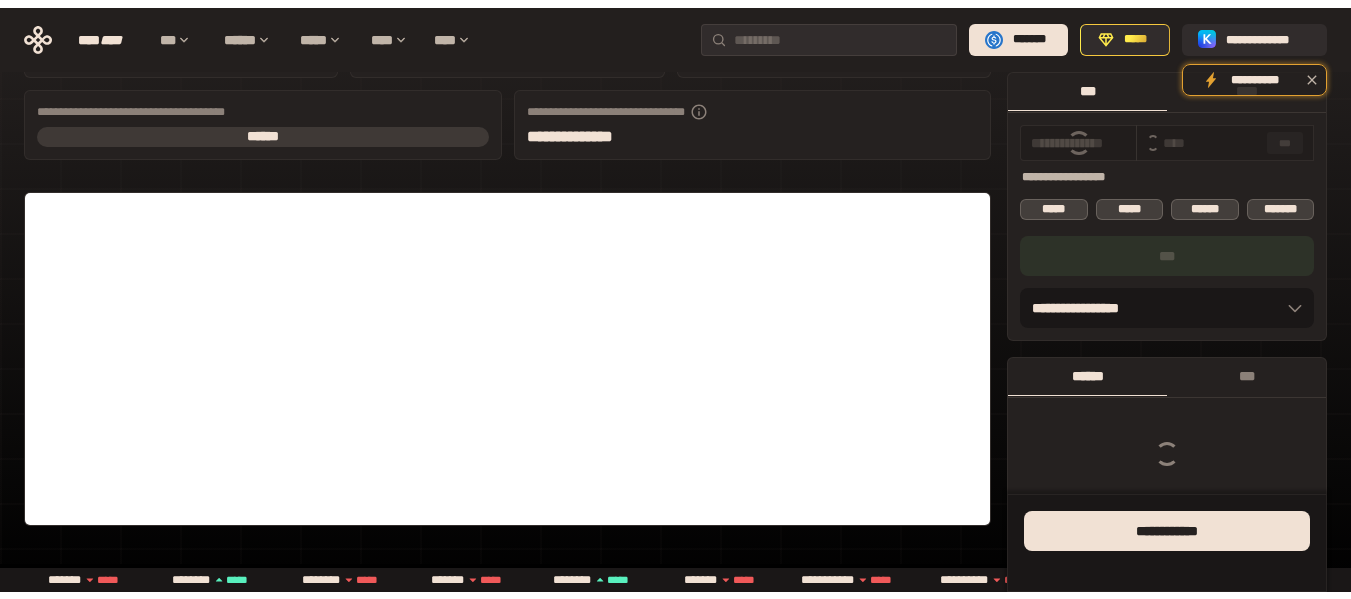 scroll, scrollTop: 0, scrollLeft: 0, axis: both 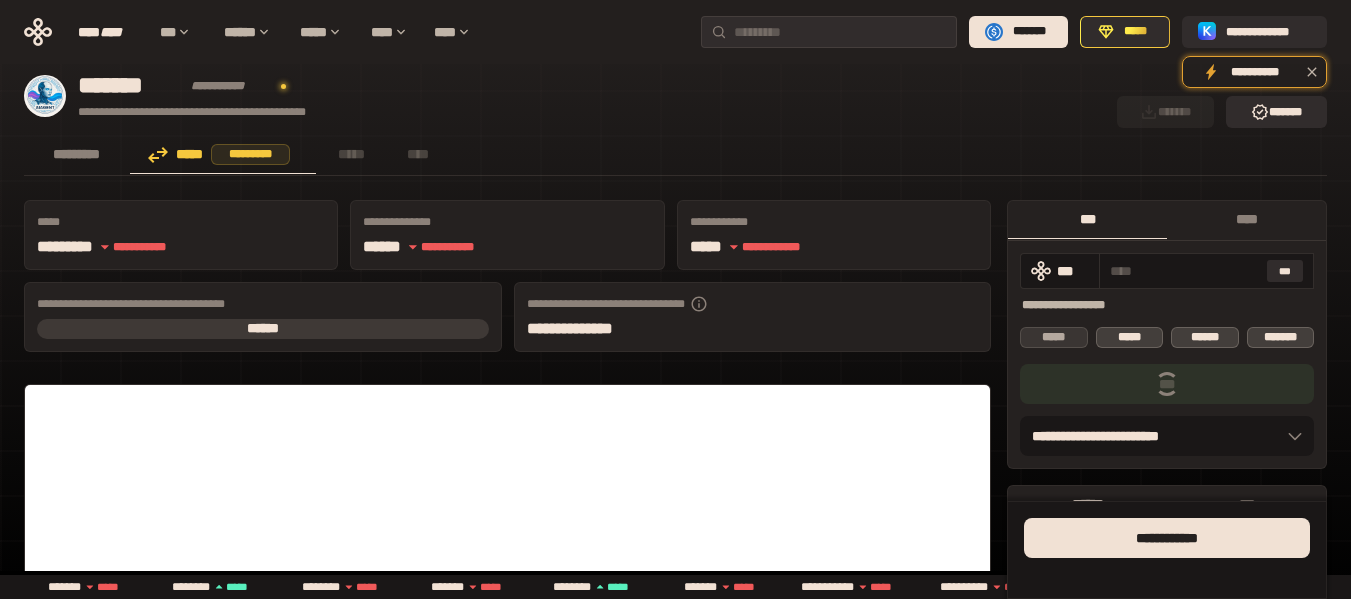 click on "*****" at bounding box center (1054, 337) 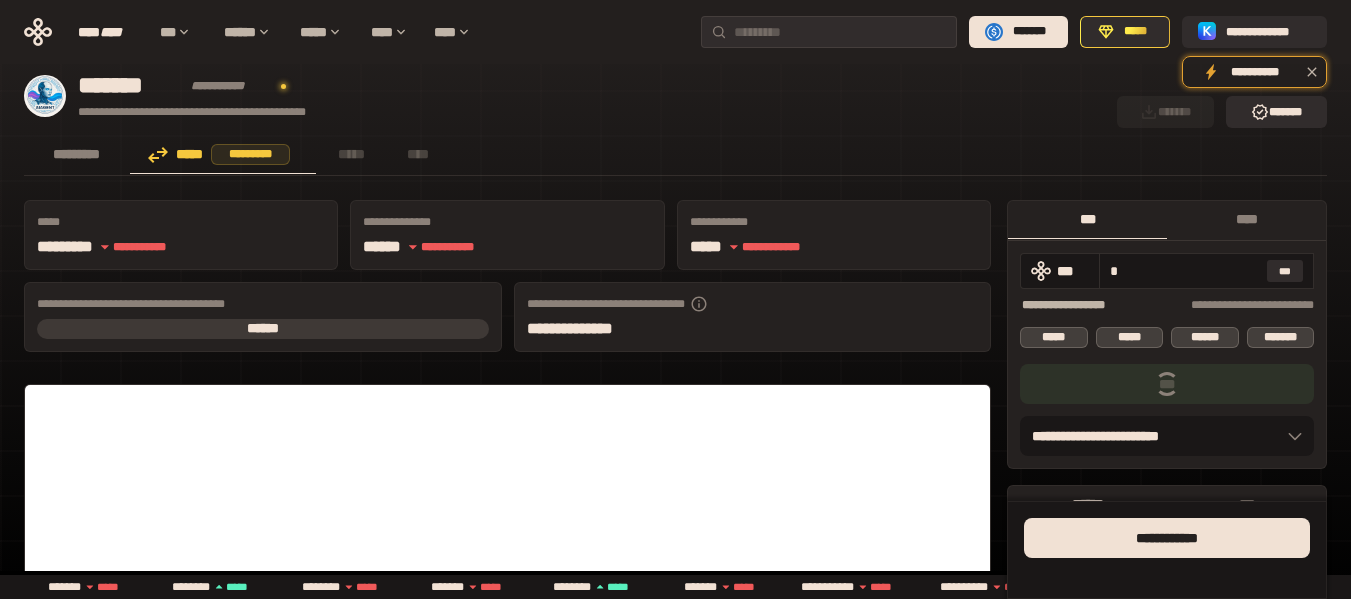 click on "********* *****      ********* ***** ****" at bounding box center [675, 156] 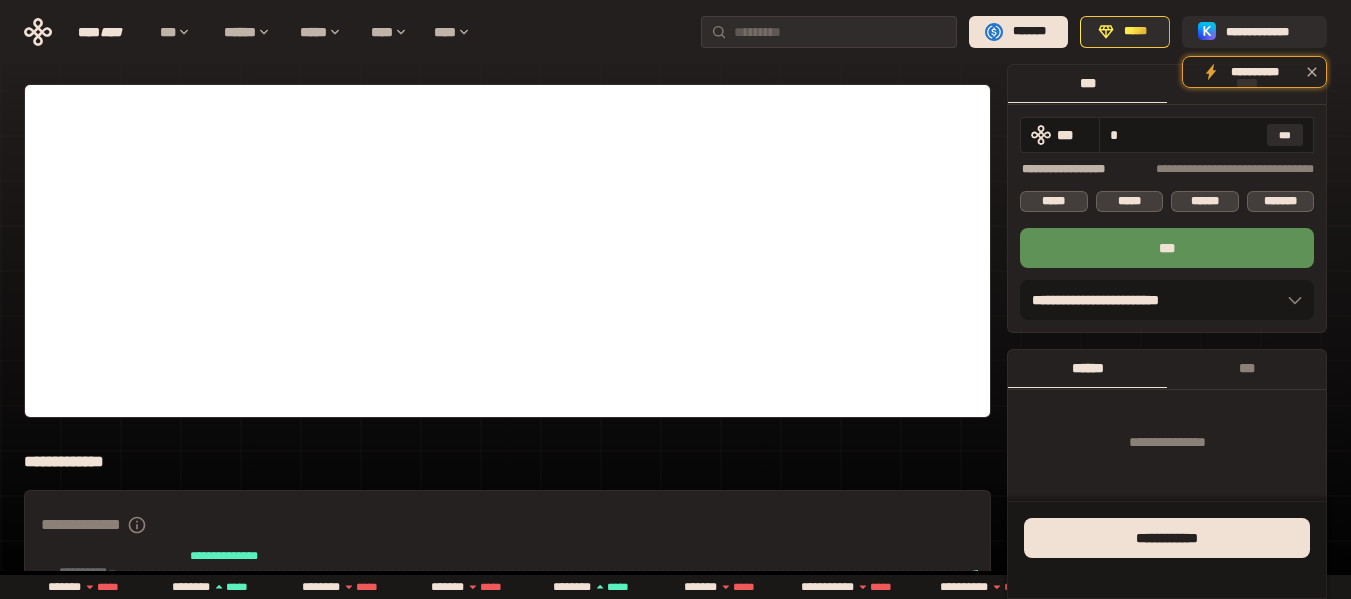 scroll, scrollTop: 0, scrollLeft: 0, axis: both 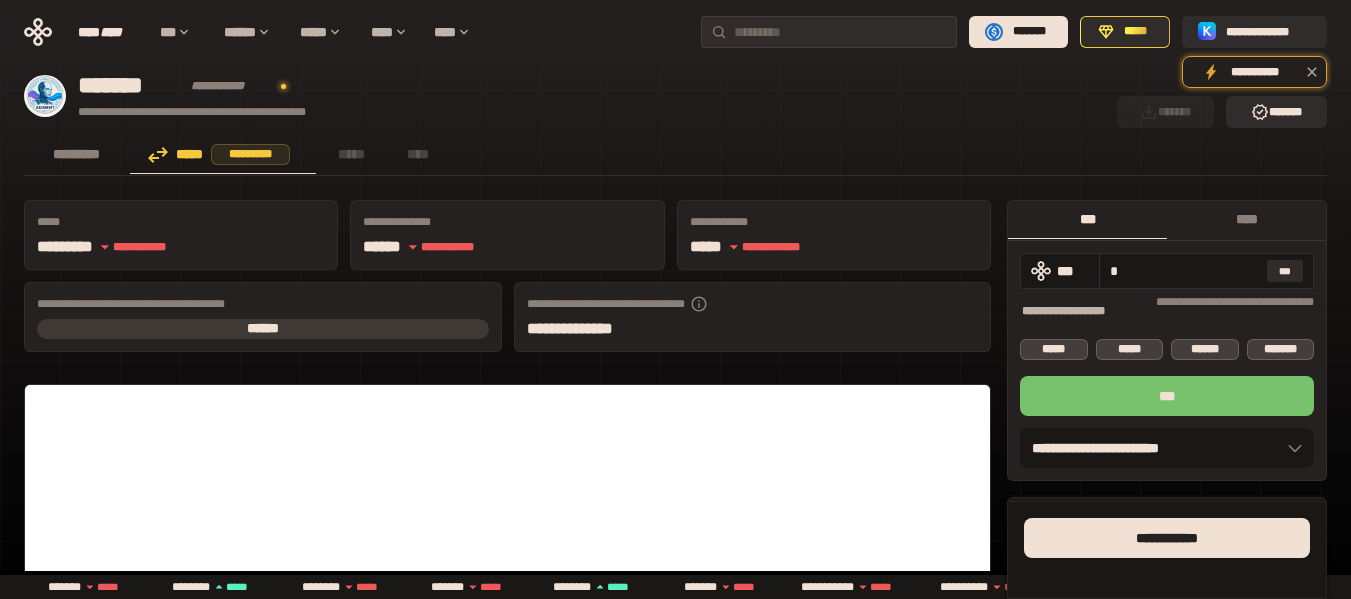 click on "***" at bounding box center [1167, 396] 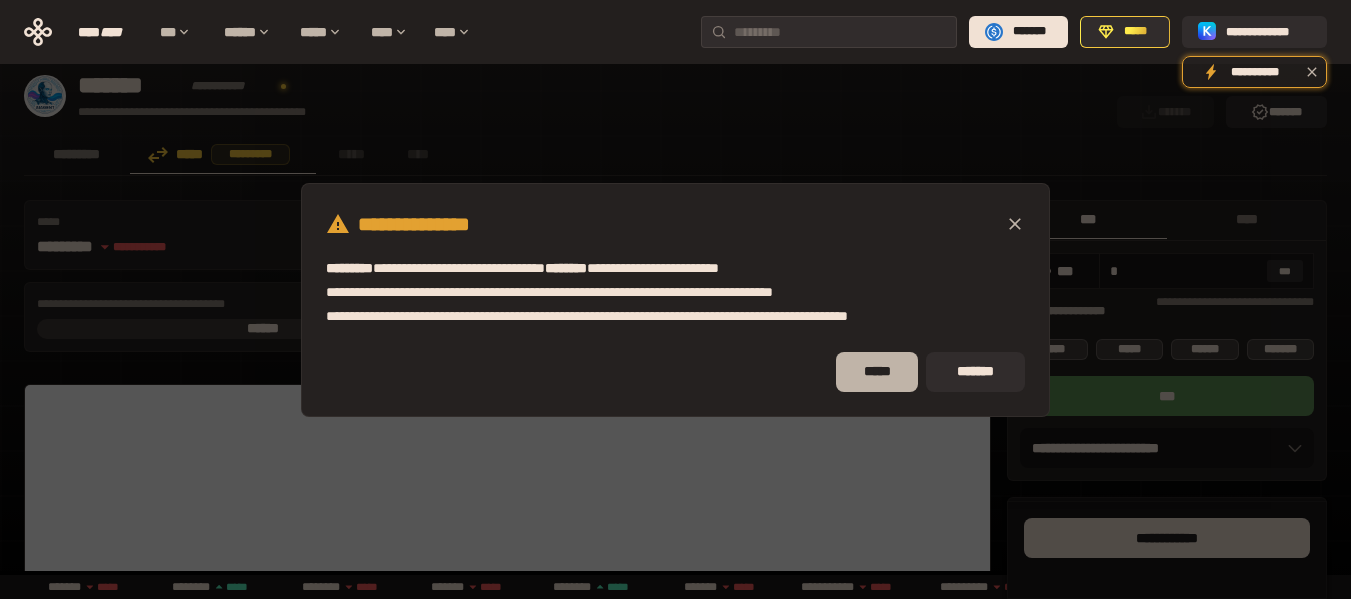 click on "*****" at bounding box center (877, 372) 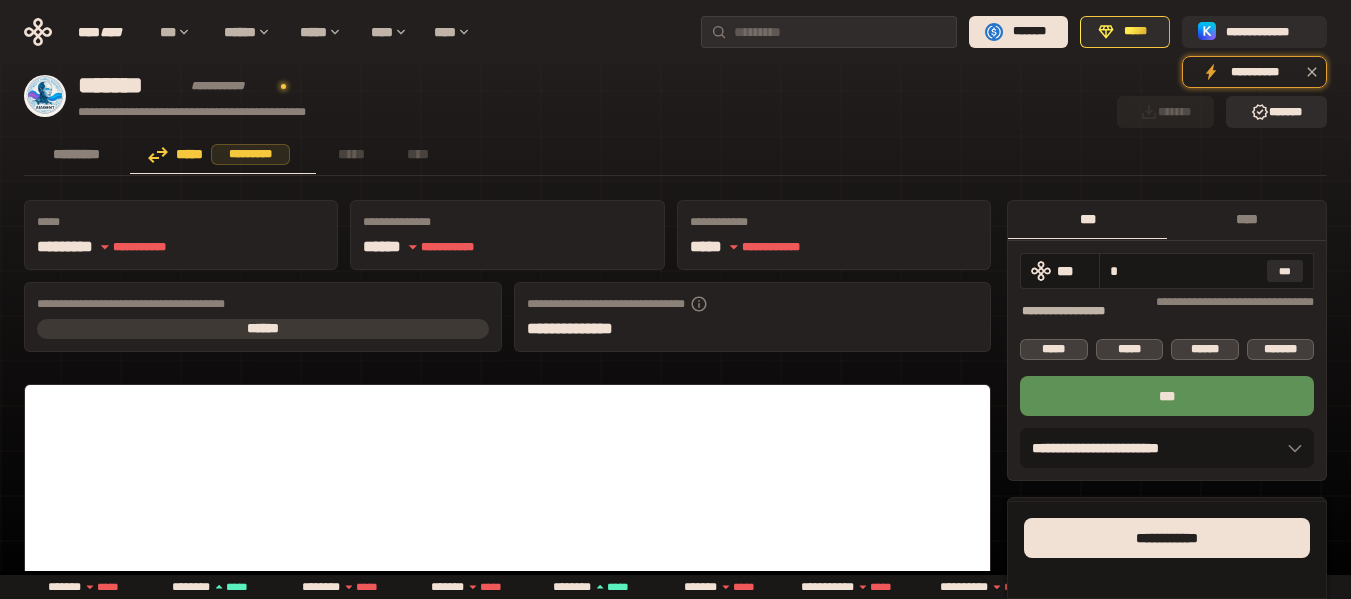 scroll, scrollTop: 100, scrollLeft: 0, axis: vertical 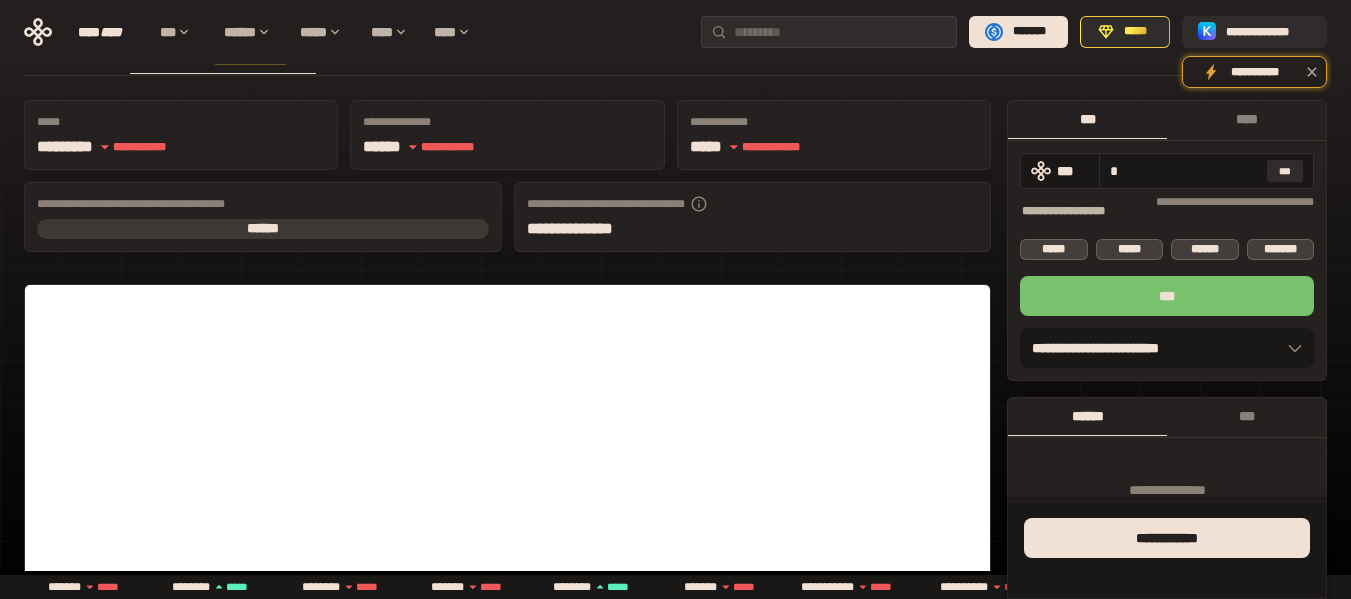 click on "***" at bounding box center (1167, 296) 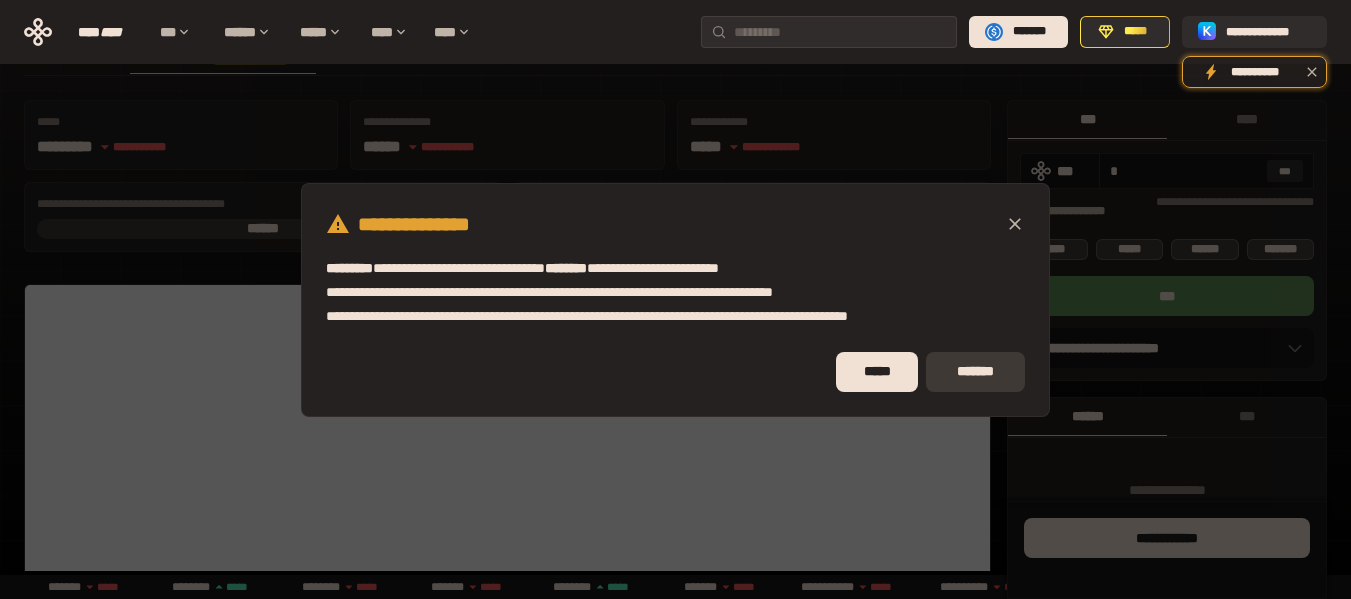 click on "*******" at bounding box center (975, 372) 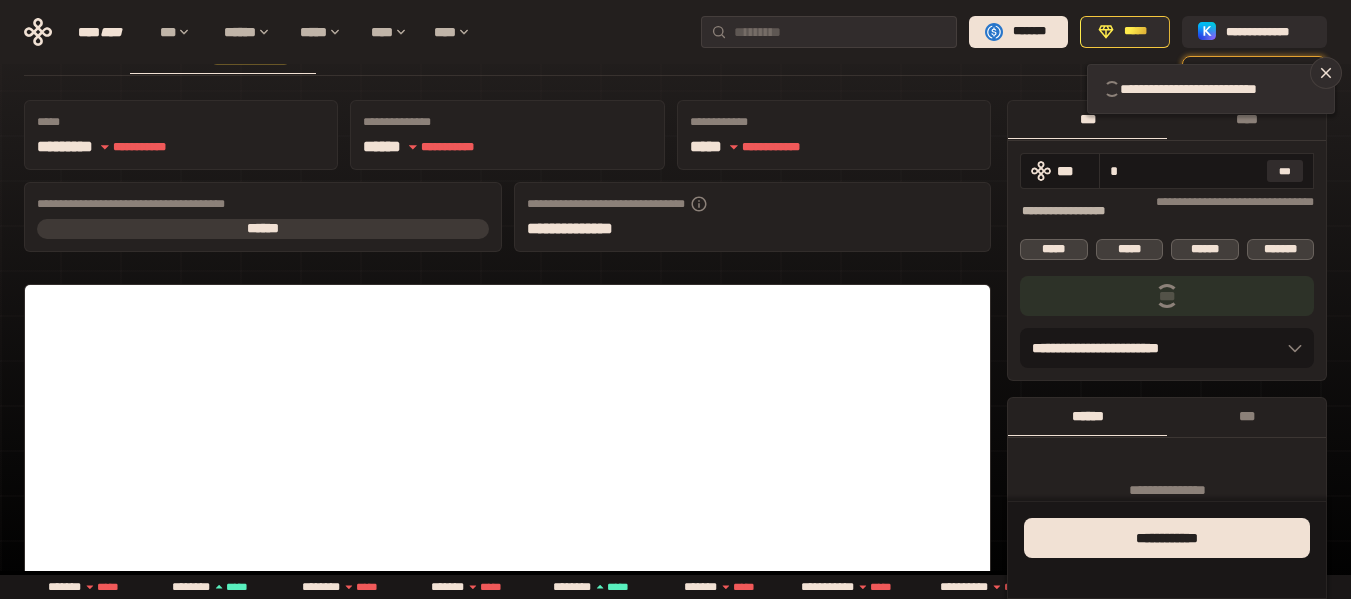 scroll, scrollTop: 8, scrollLeft: 0, axis: vertical 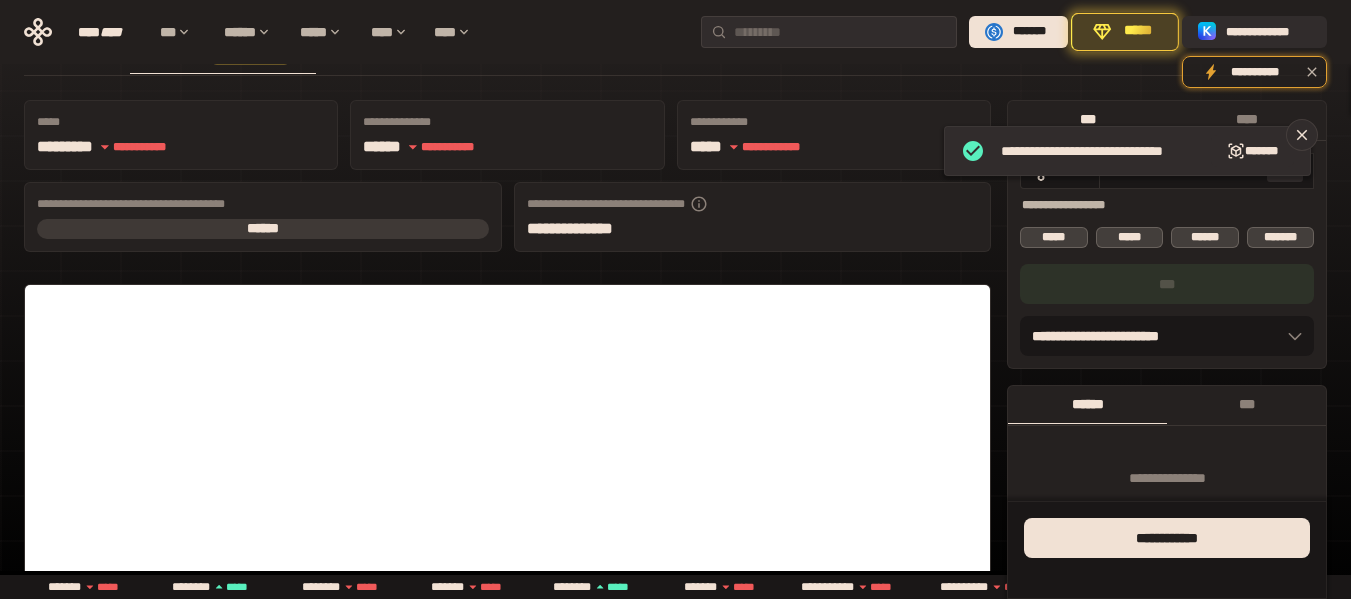click on "*****" at bounding box center (1138, 32) 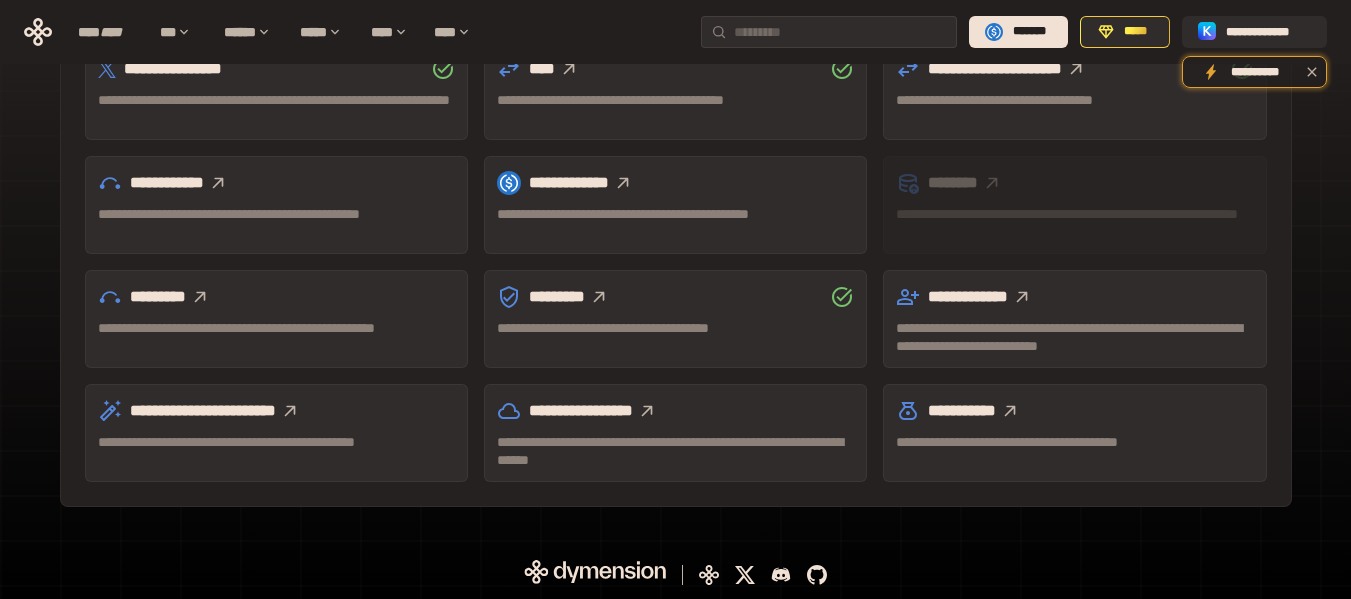 scroll, scrollTop: 589, scrollLeft: 0, axis: vertical 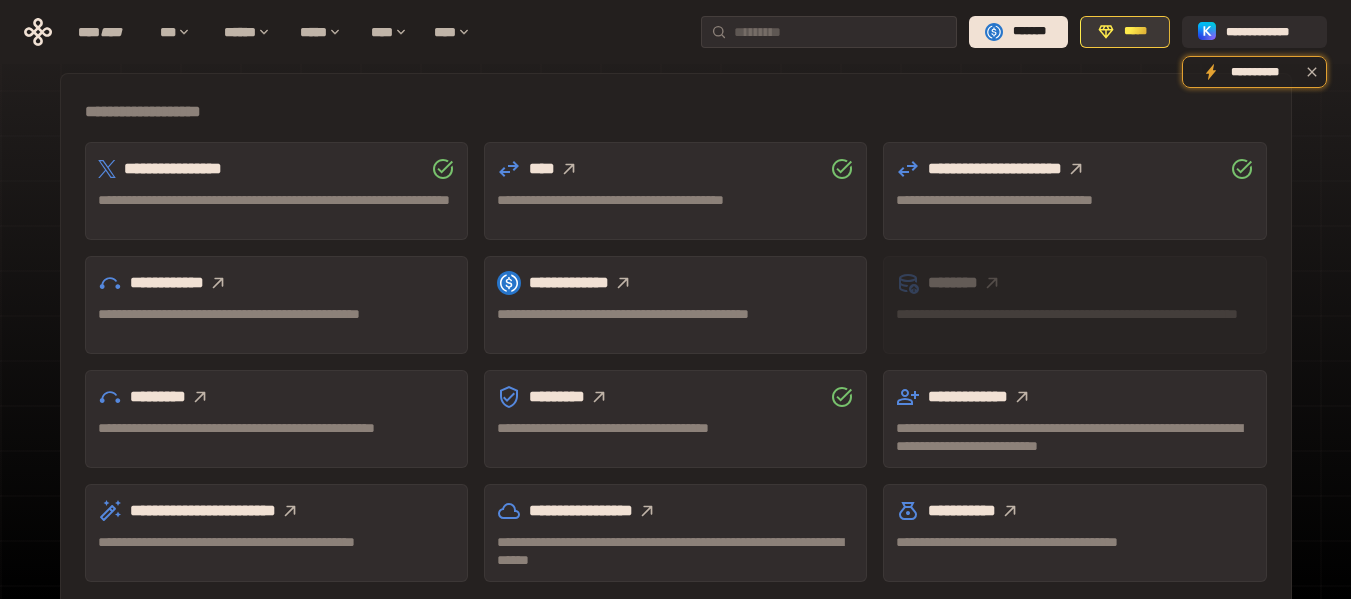 click on "*****" at bounding box center (1136, 32) 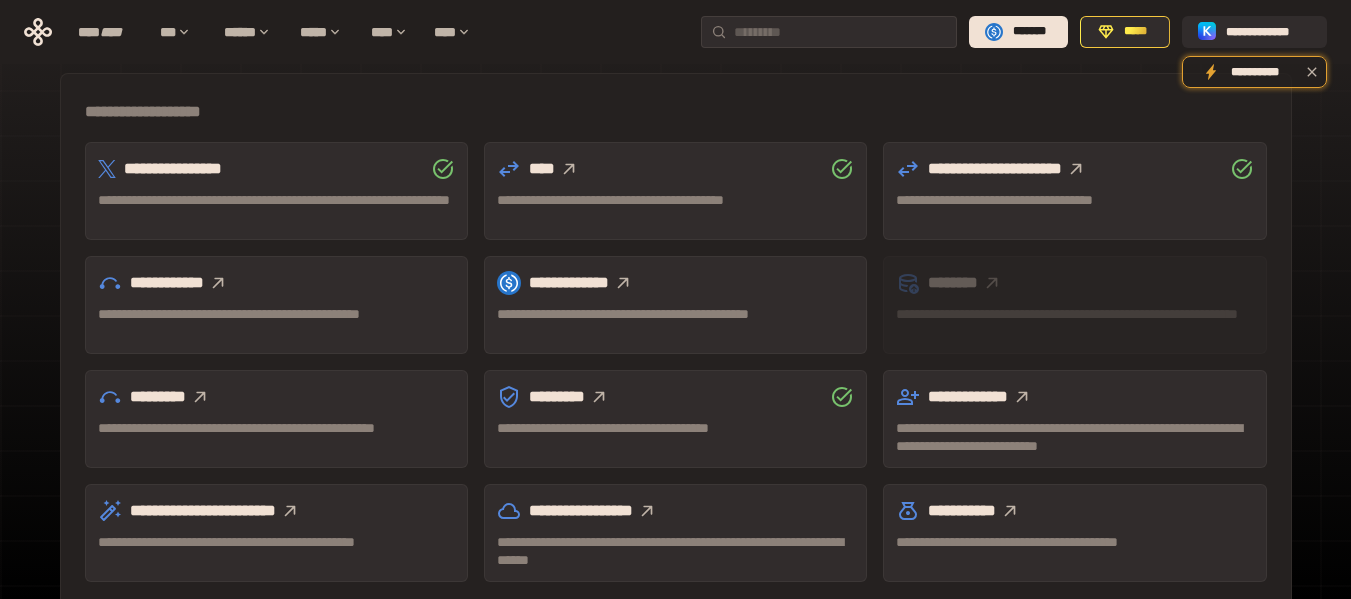 click on "**********" at bounding box center (676, 340) 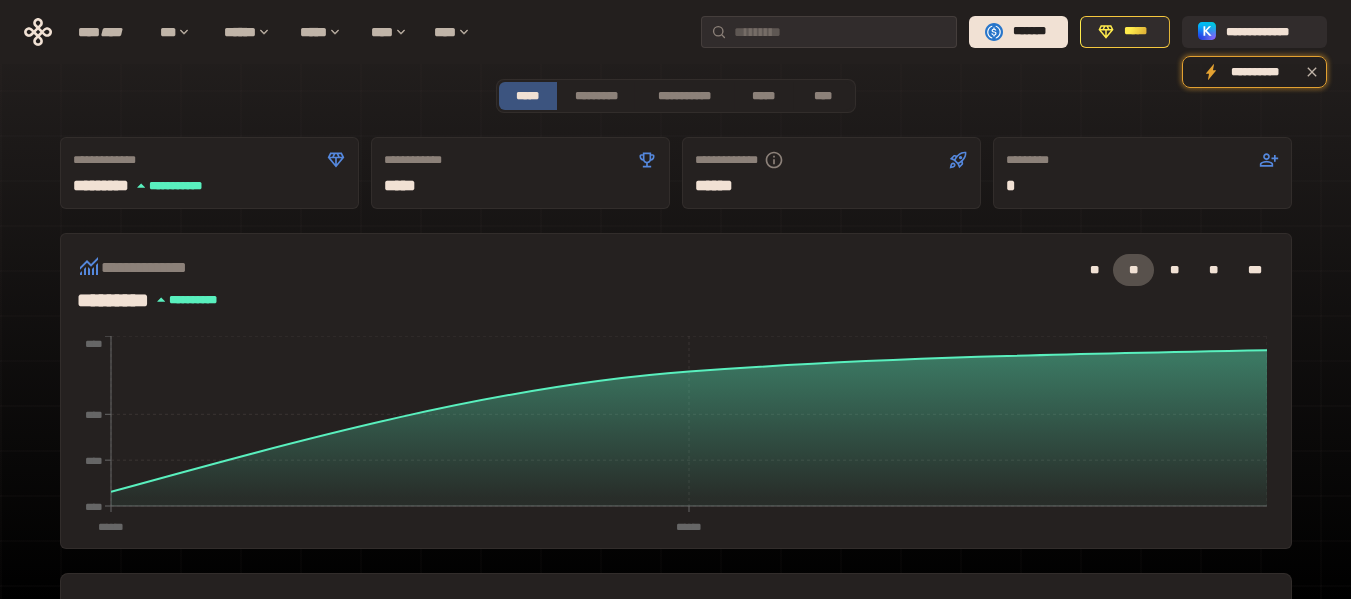 scroll, scrollTop: 0, scrollLeft: 0, axis: both 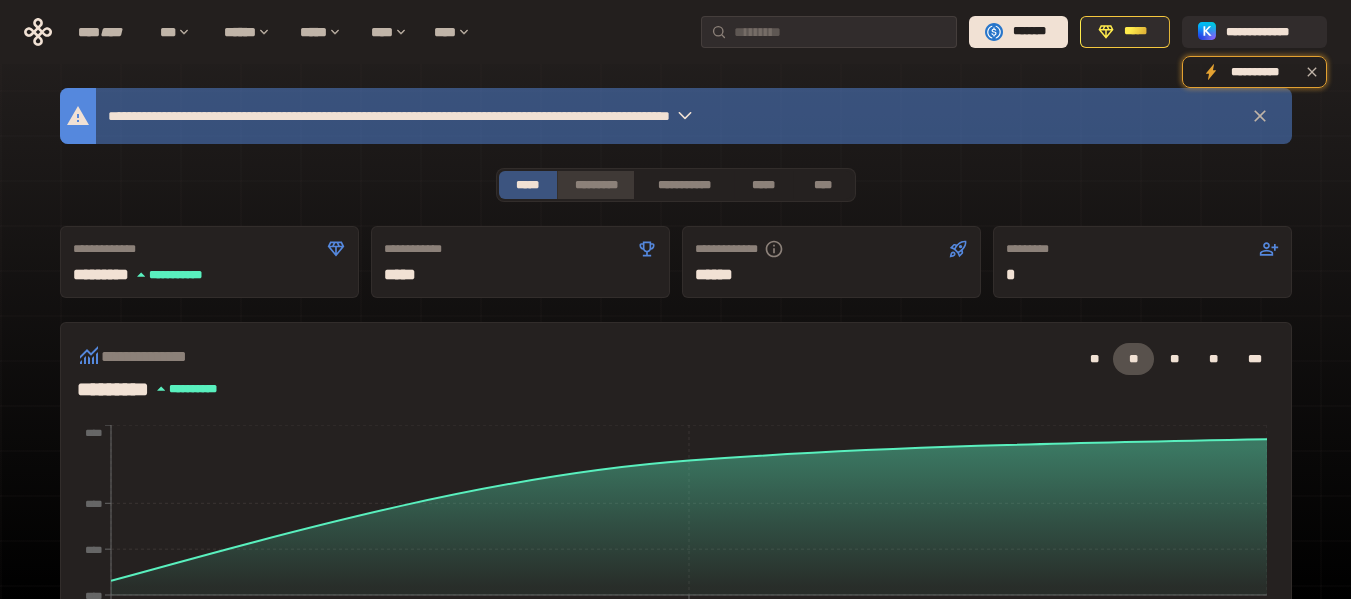 click on "*********" at bounding box center (595, 185) 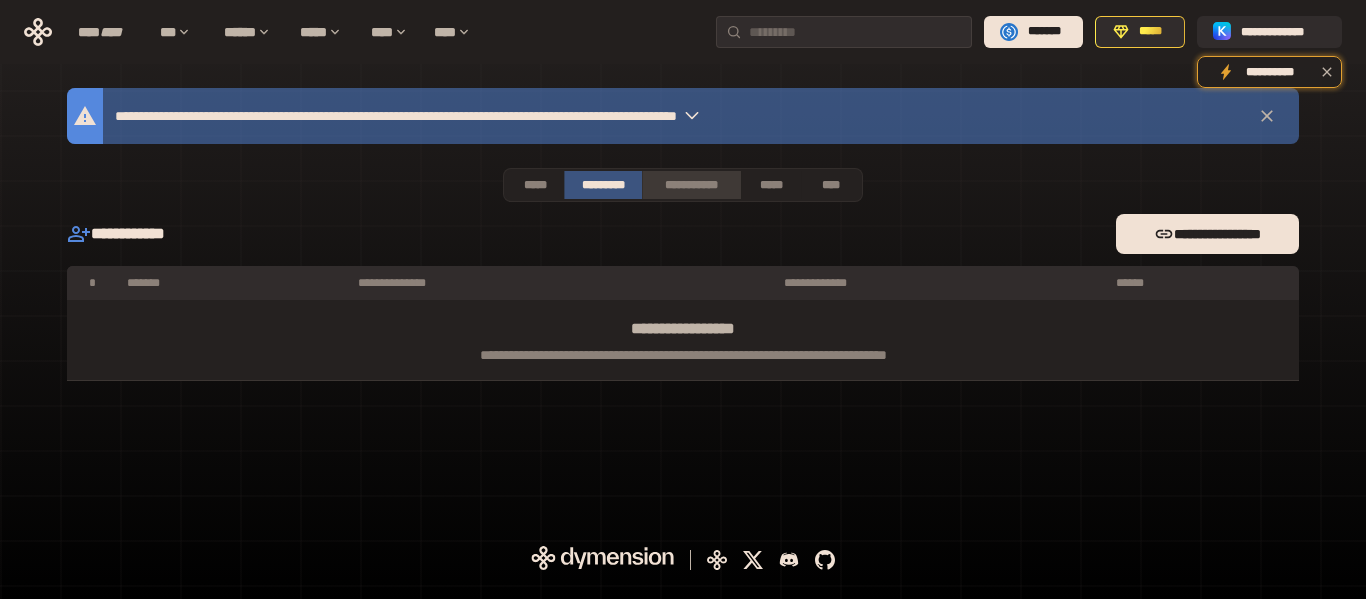 click on "**********" at bounding box center (691, 185) 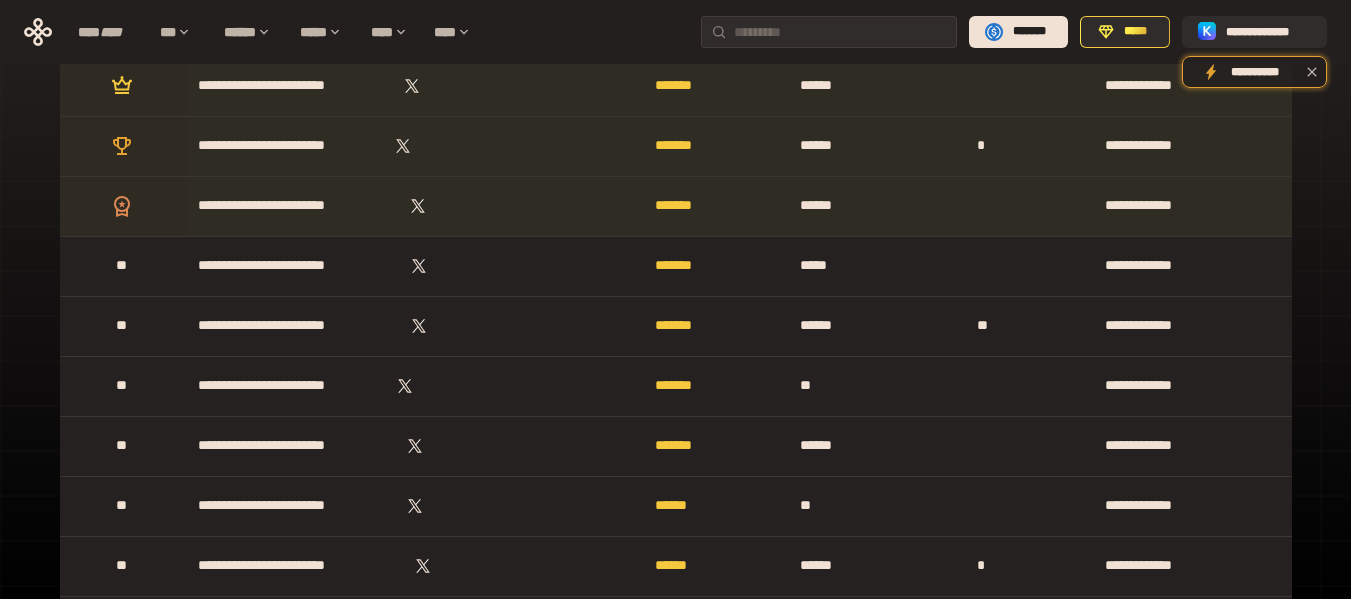 scroll, scrollTop: 0, scrollLeft: 0, axis: both 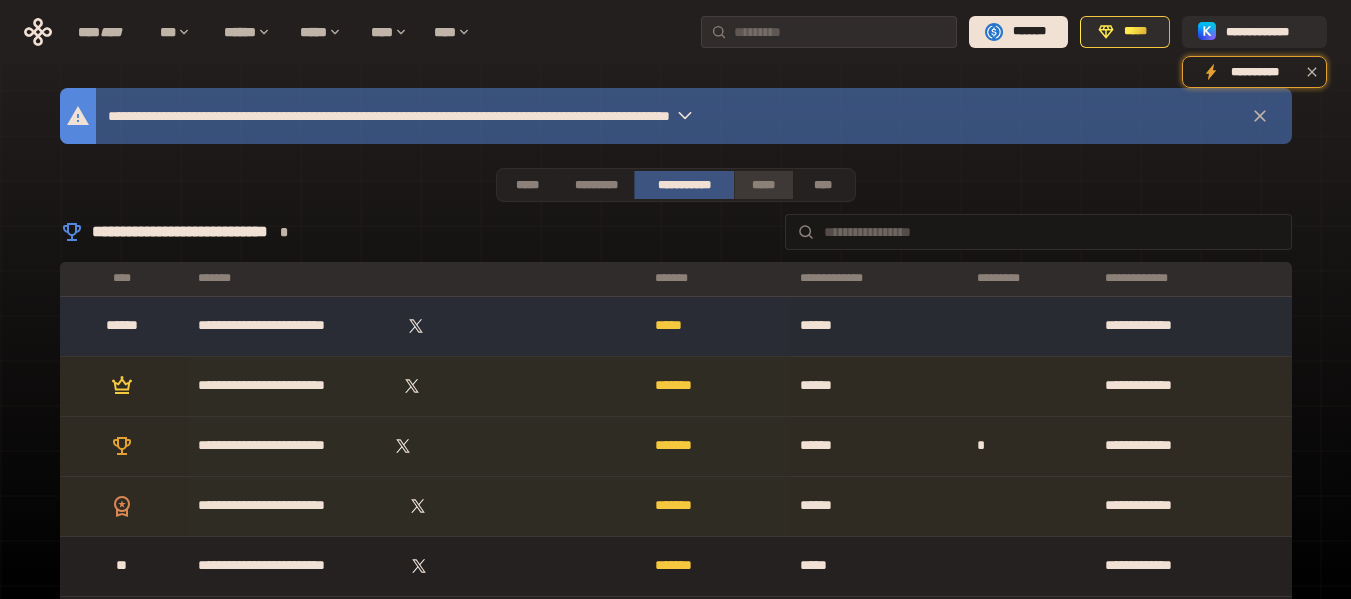 click on "*****" at bounding box center [763, 185] 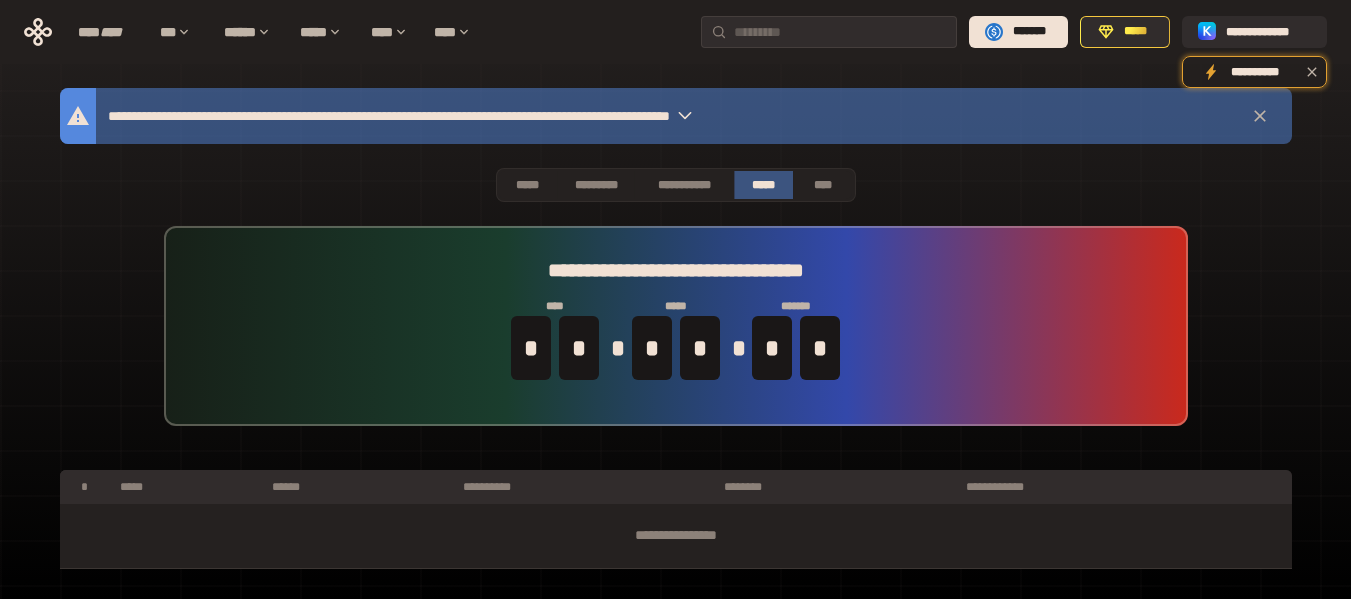 scroll, scrollTop: 62, scrollLeft: 0, axis: vertical 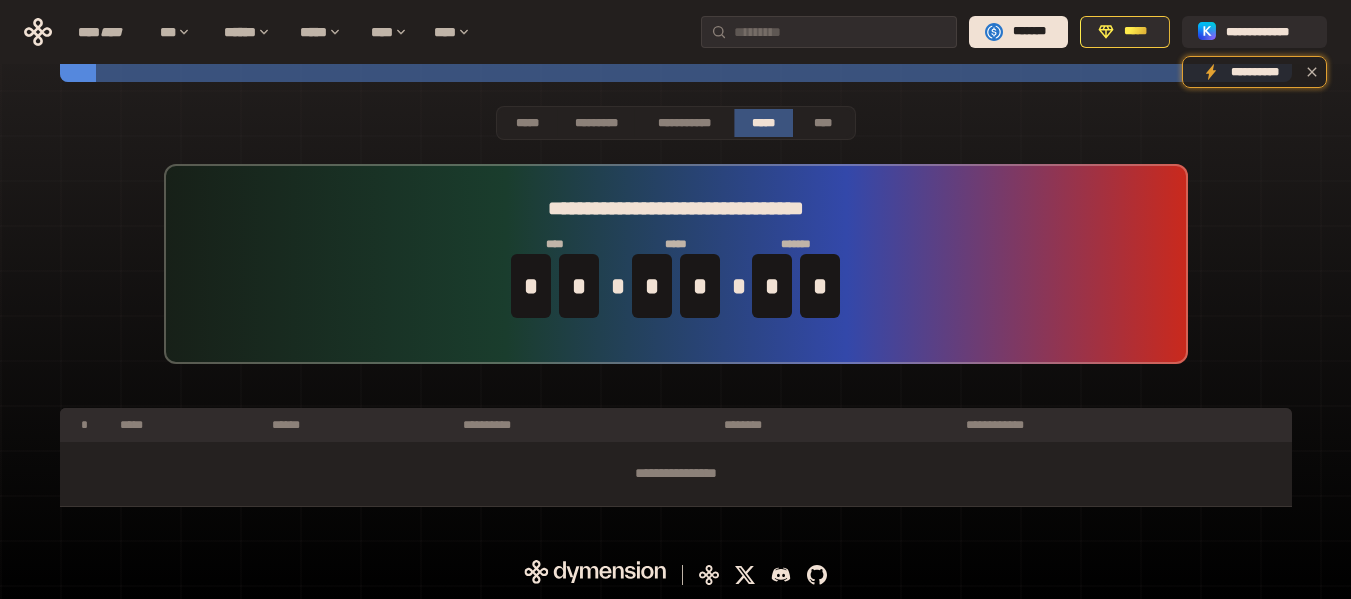 click on "**********" at bounding box center [676, 264] 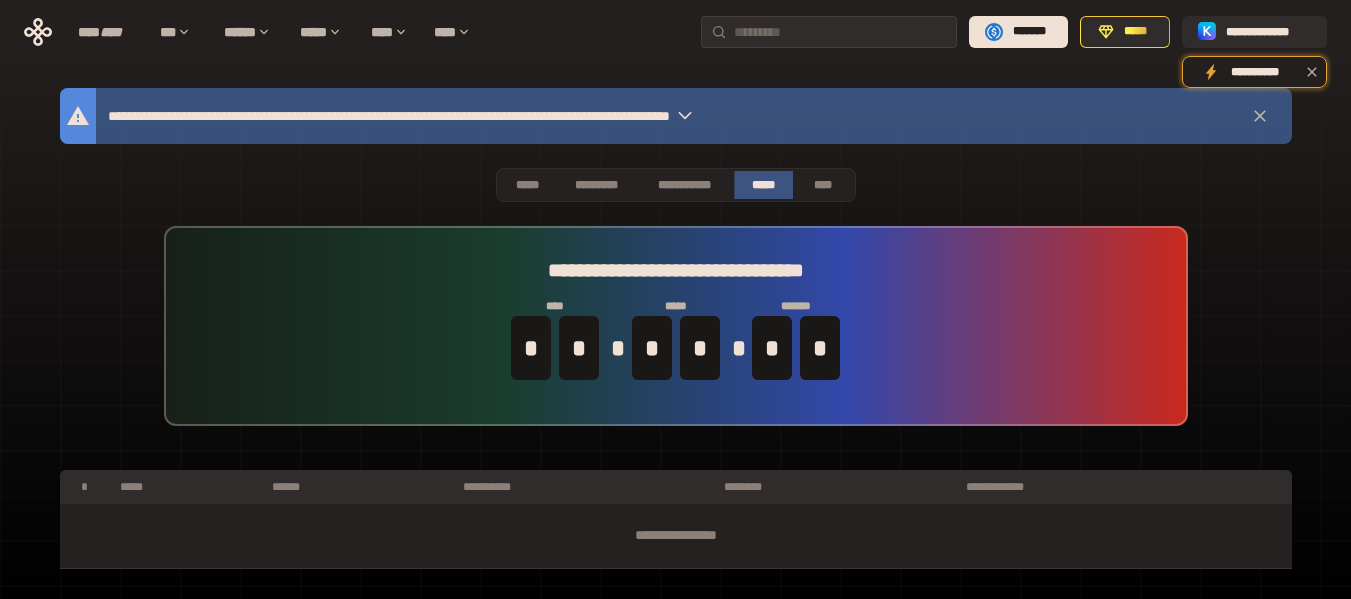 drag, startPoint x: 649, startPoint y: 37, endPoint x: 668, endPoint y: 12, distance: 31.400637 